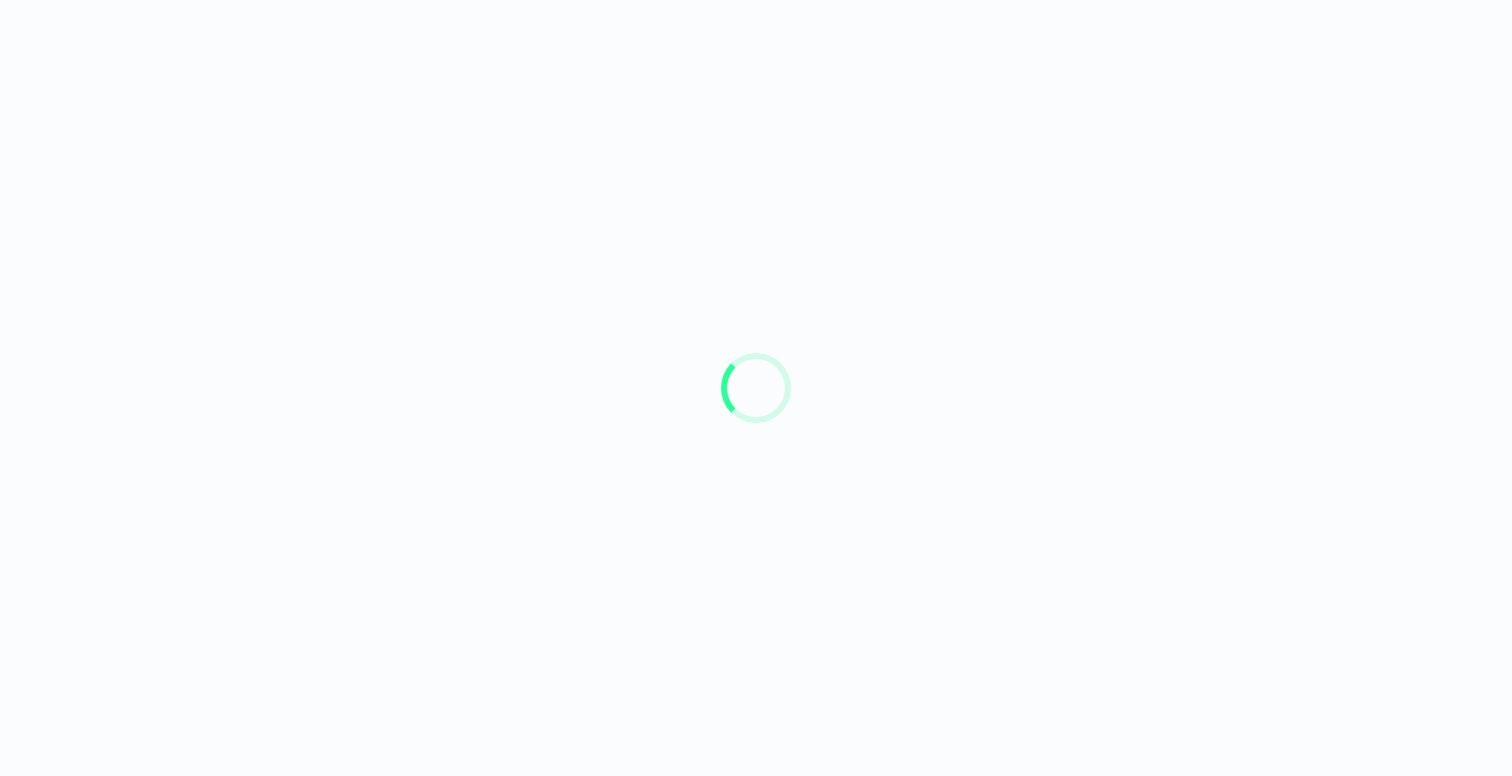 scroll, scrollTop: 0, scrollLeft: 0, axis: both 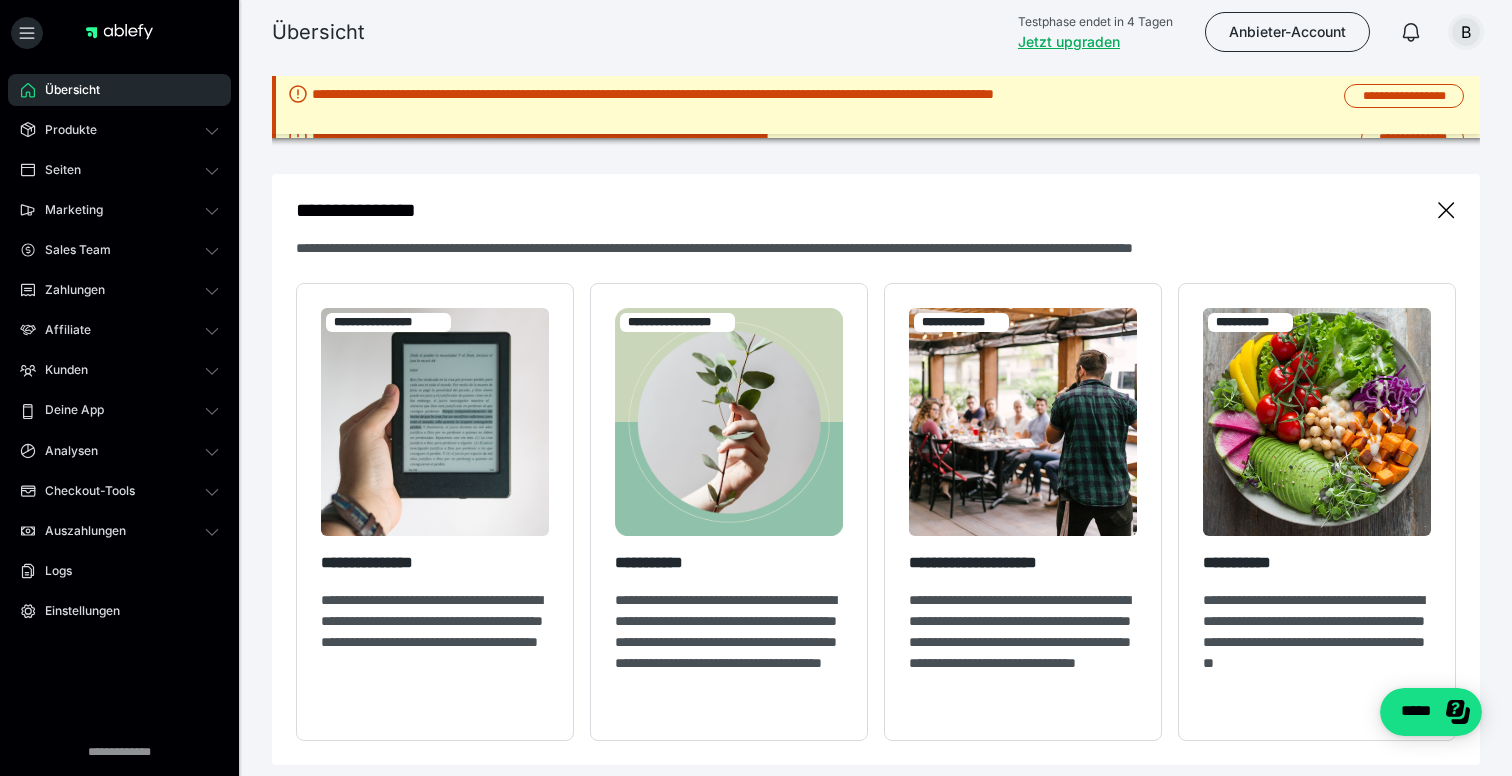 click on "B" at bounding box center (1466, 32) 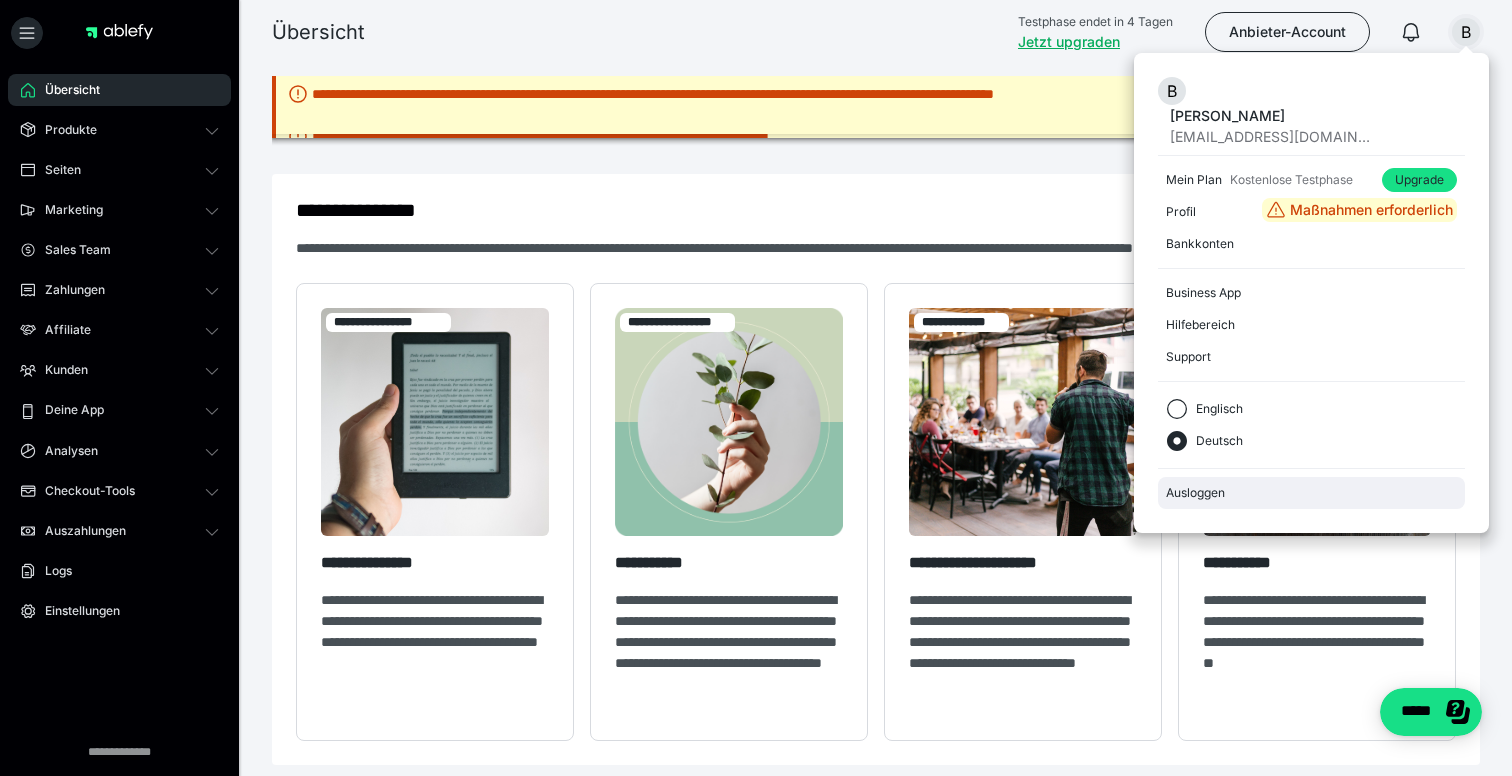 click on "Ausloggen" at bounding box center [1311, 493] 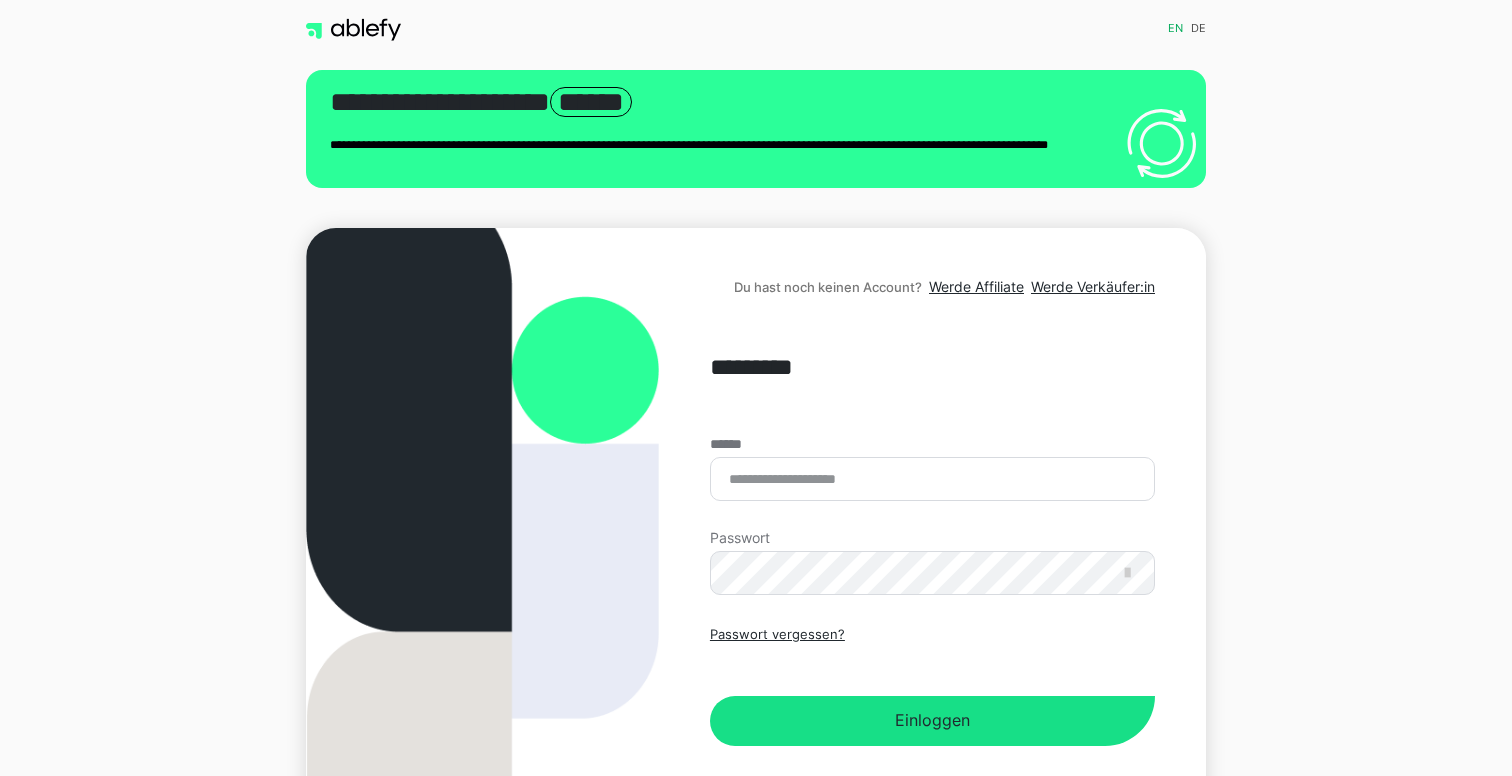 scroll, scrollTop: 0, scrollLeft: 0, axis: both 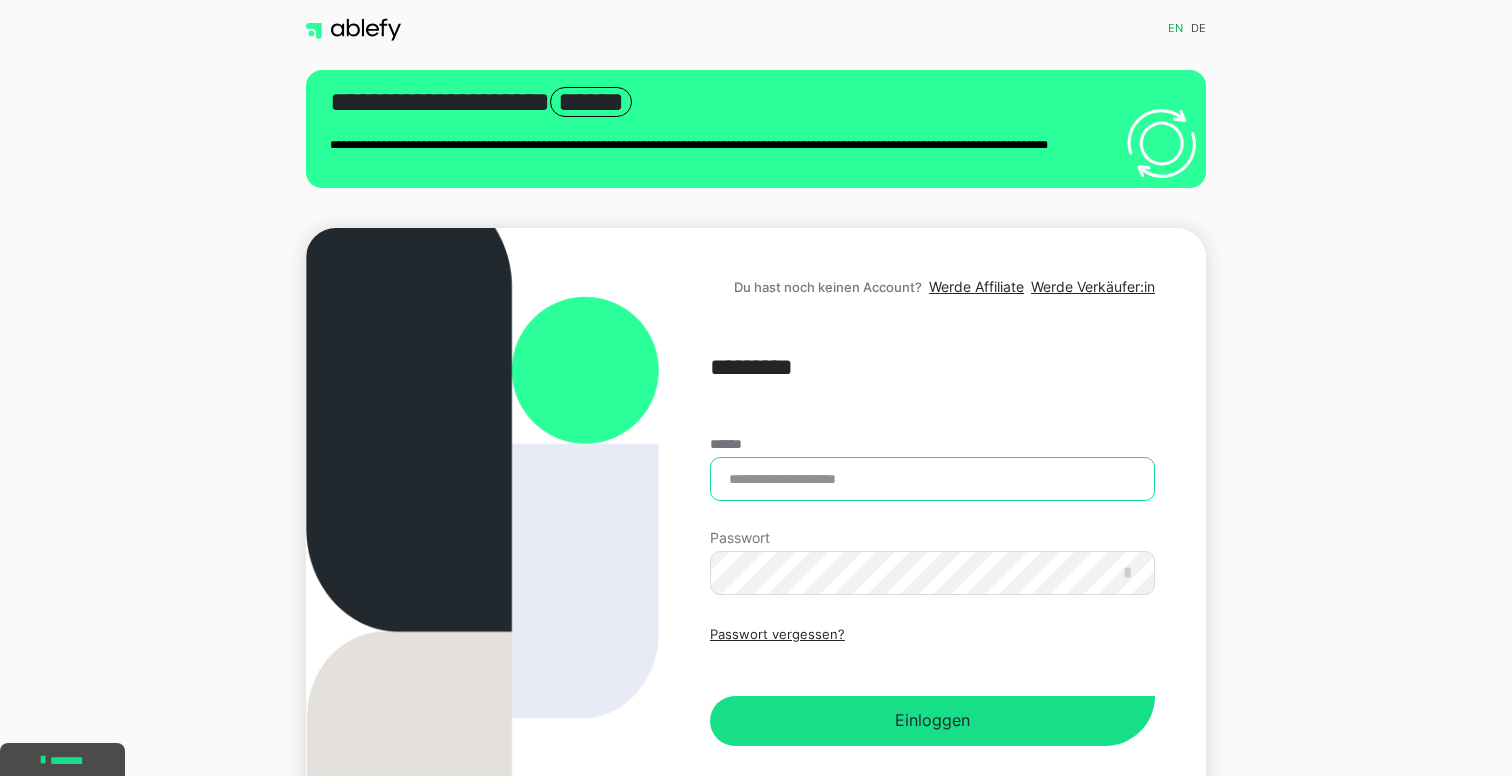 click on "******" at bounding box center (932, 479) 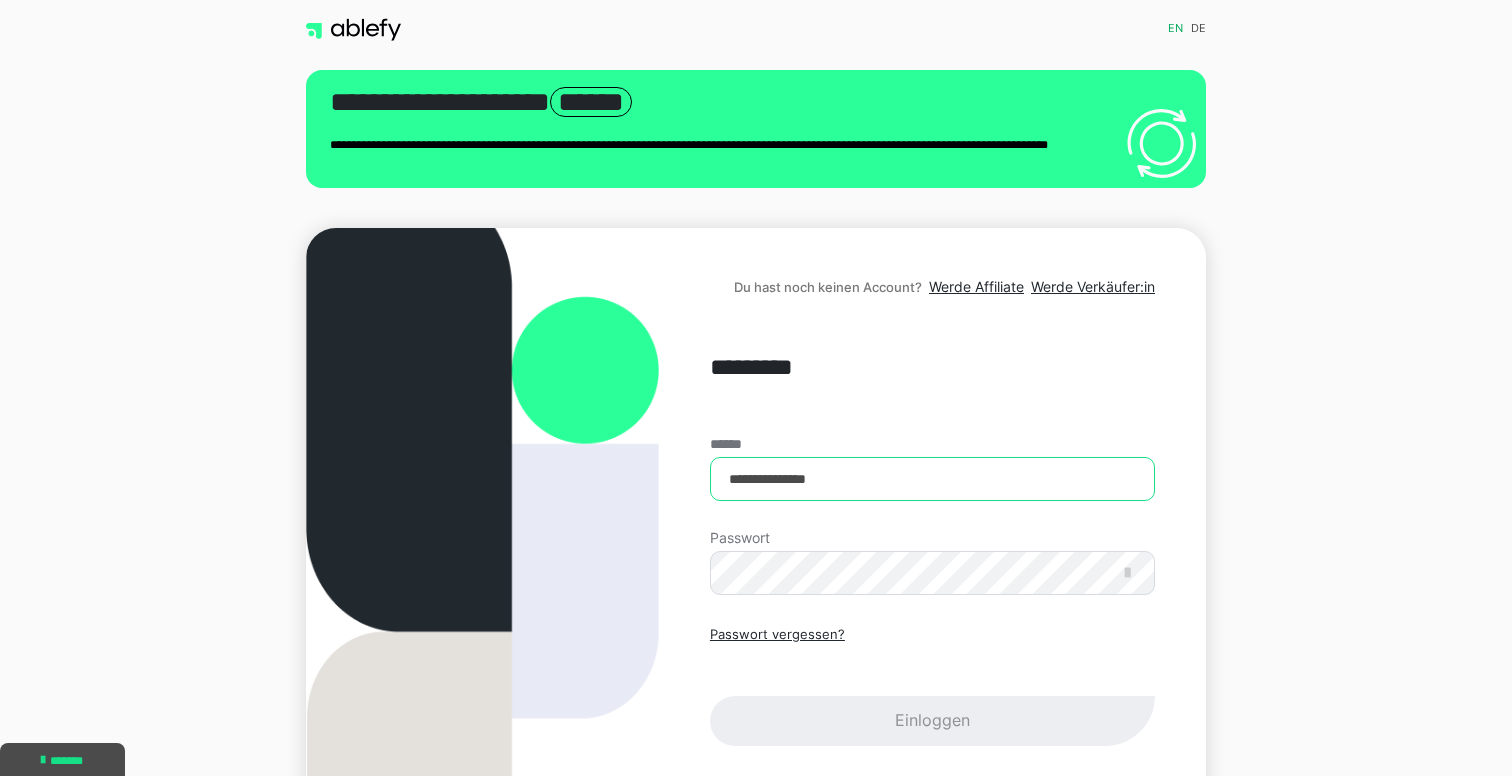 type on "**********" 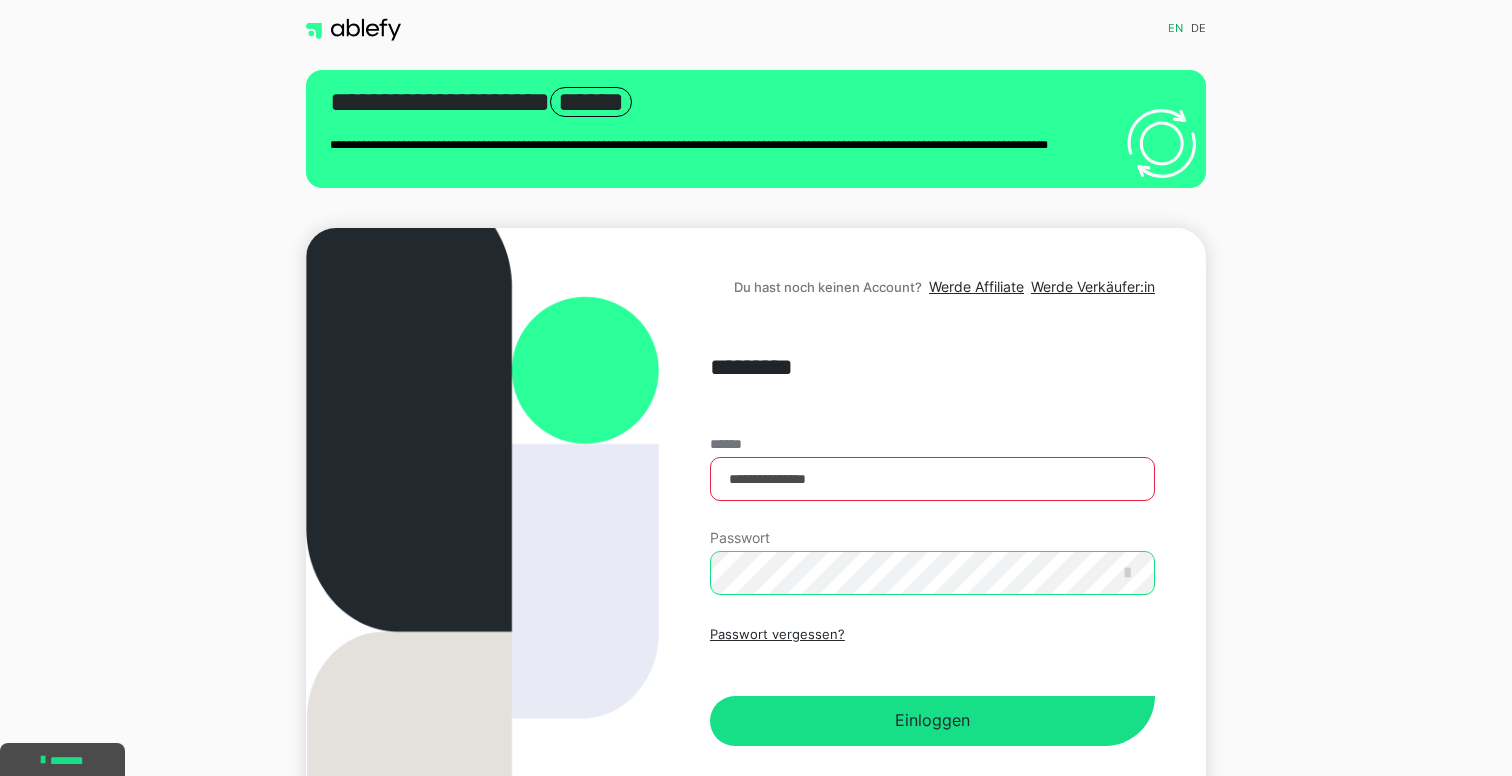 click on "Einloggen" at bounding box center [932, 721] 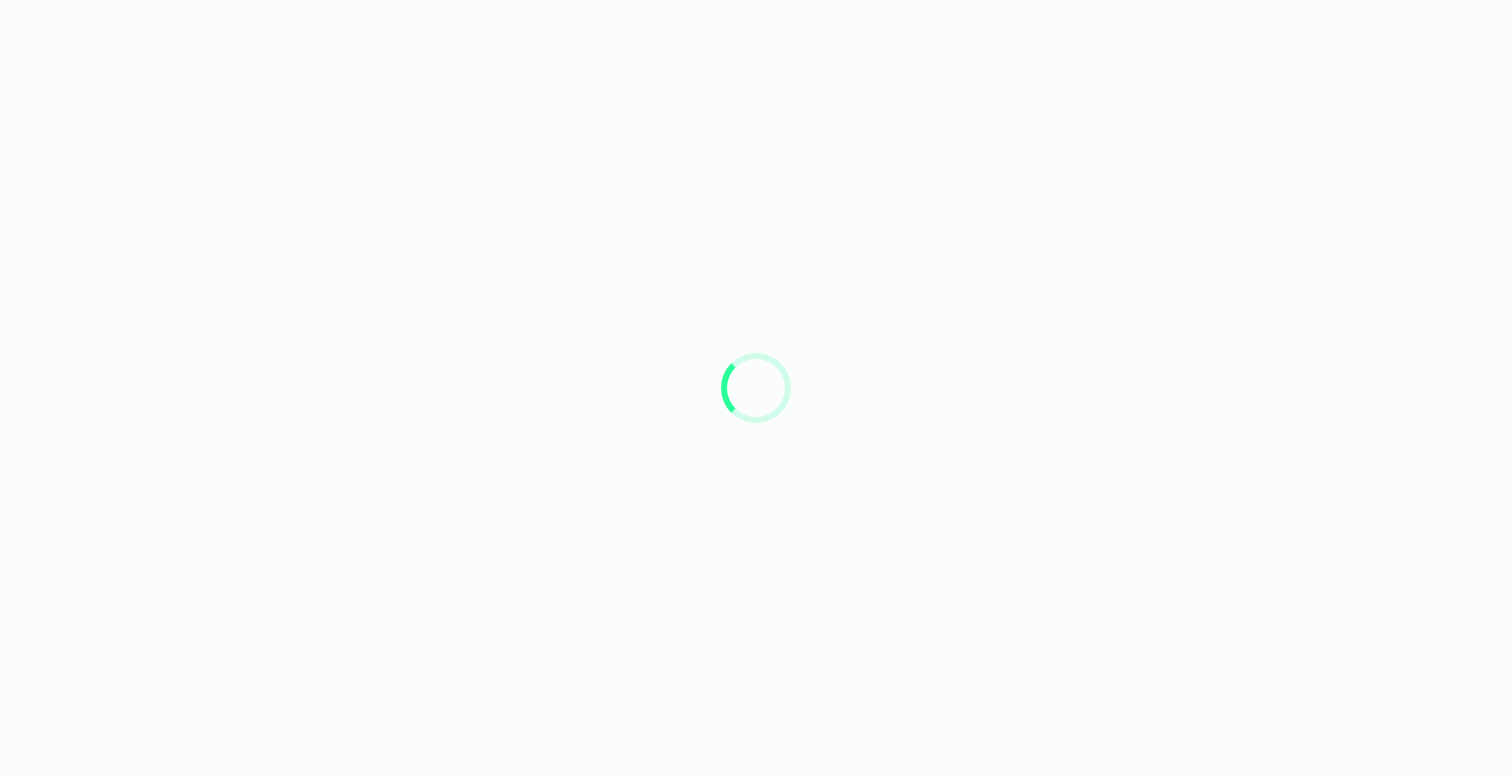scroll, scrollTop: 0, scrollLeft: 0, axis: both 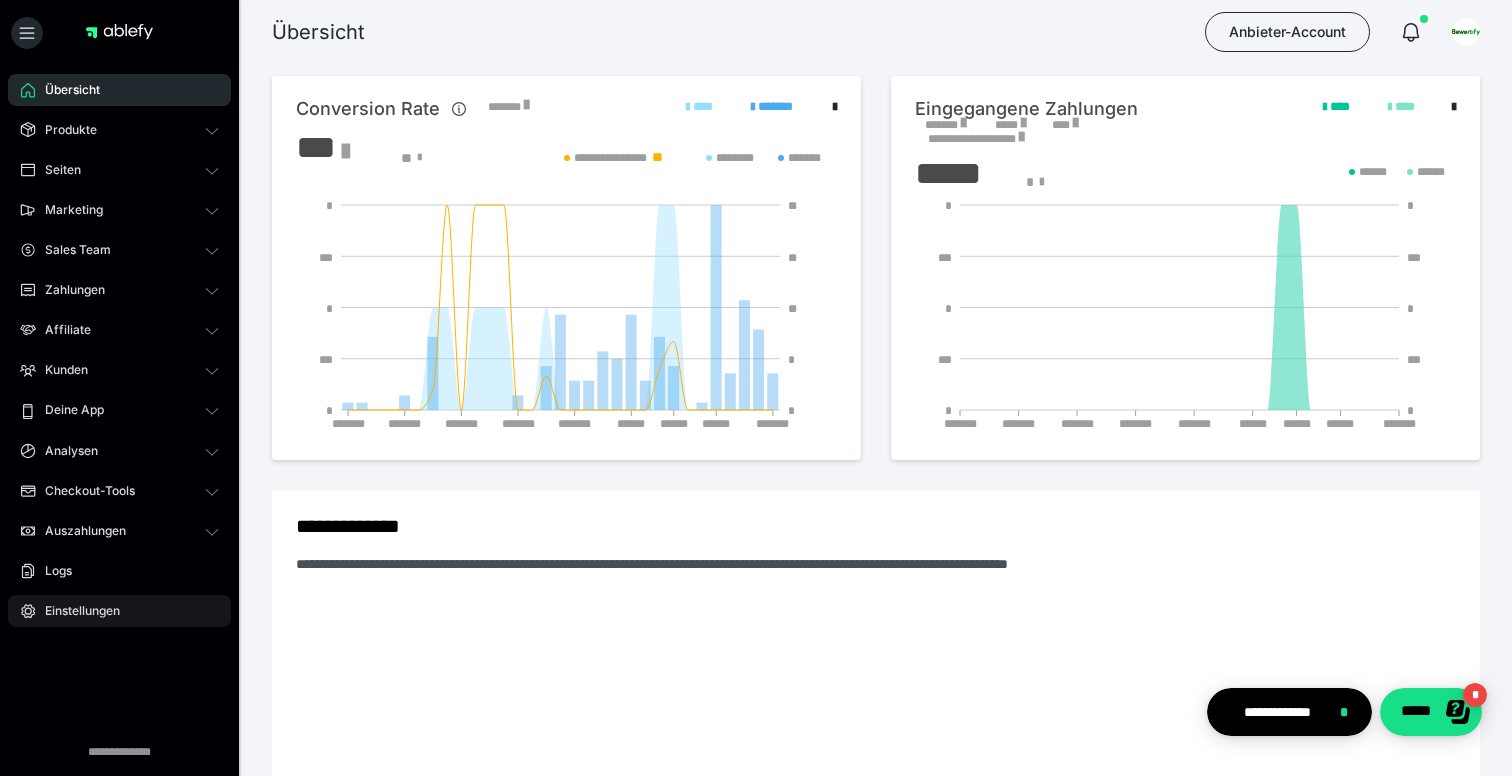 click on "Einstellungen" at bounding box center [75, 611] 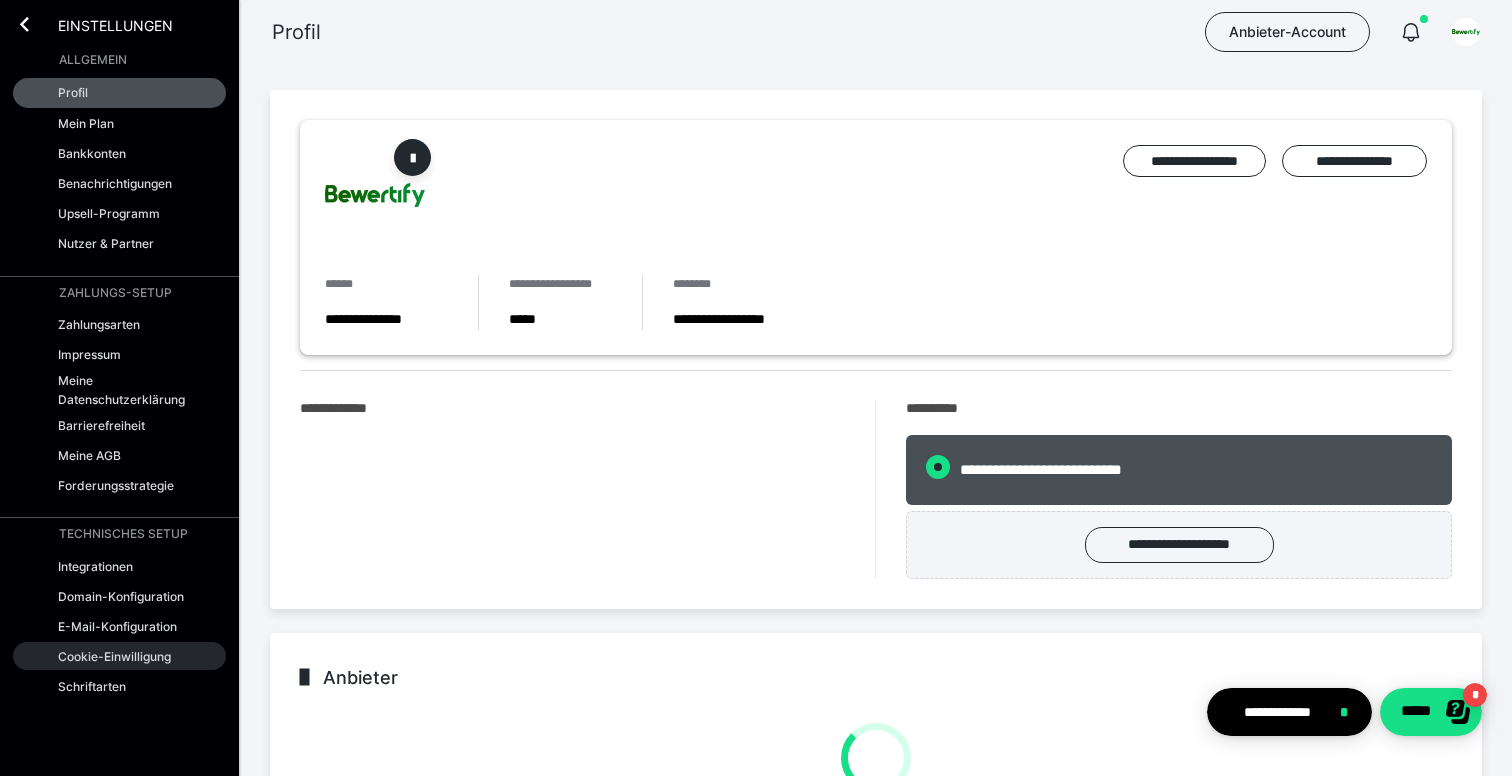radio on "****" 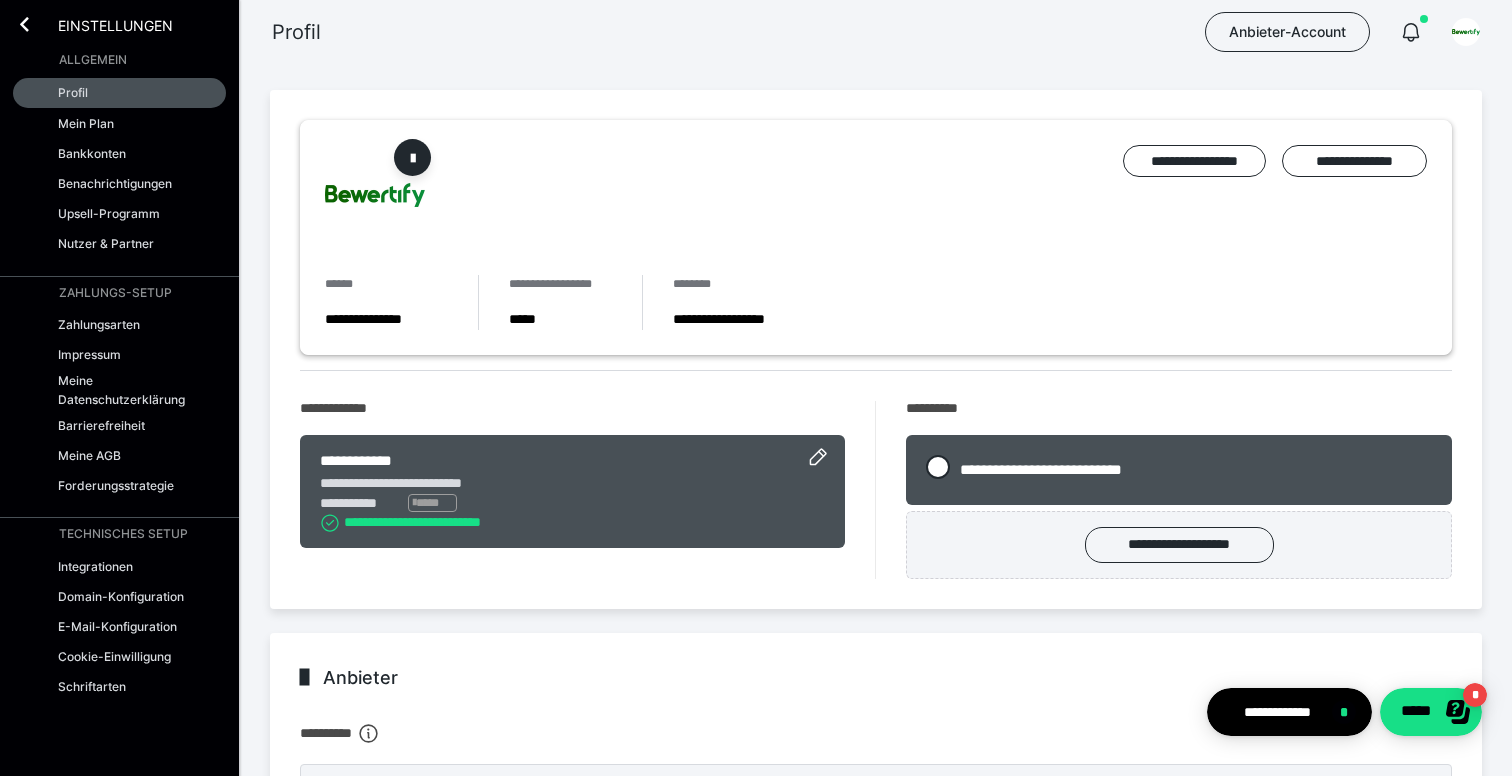 click on "Einstellungen" at bounding box center [101, 24] 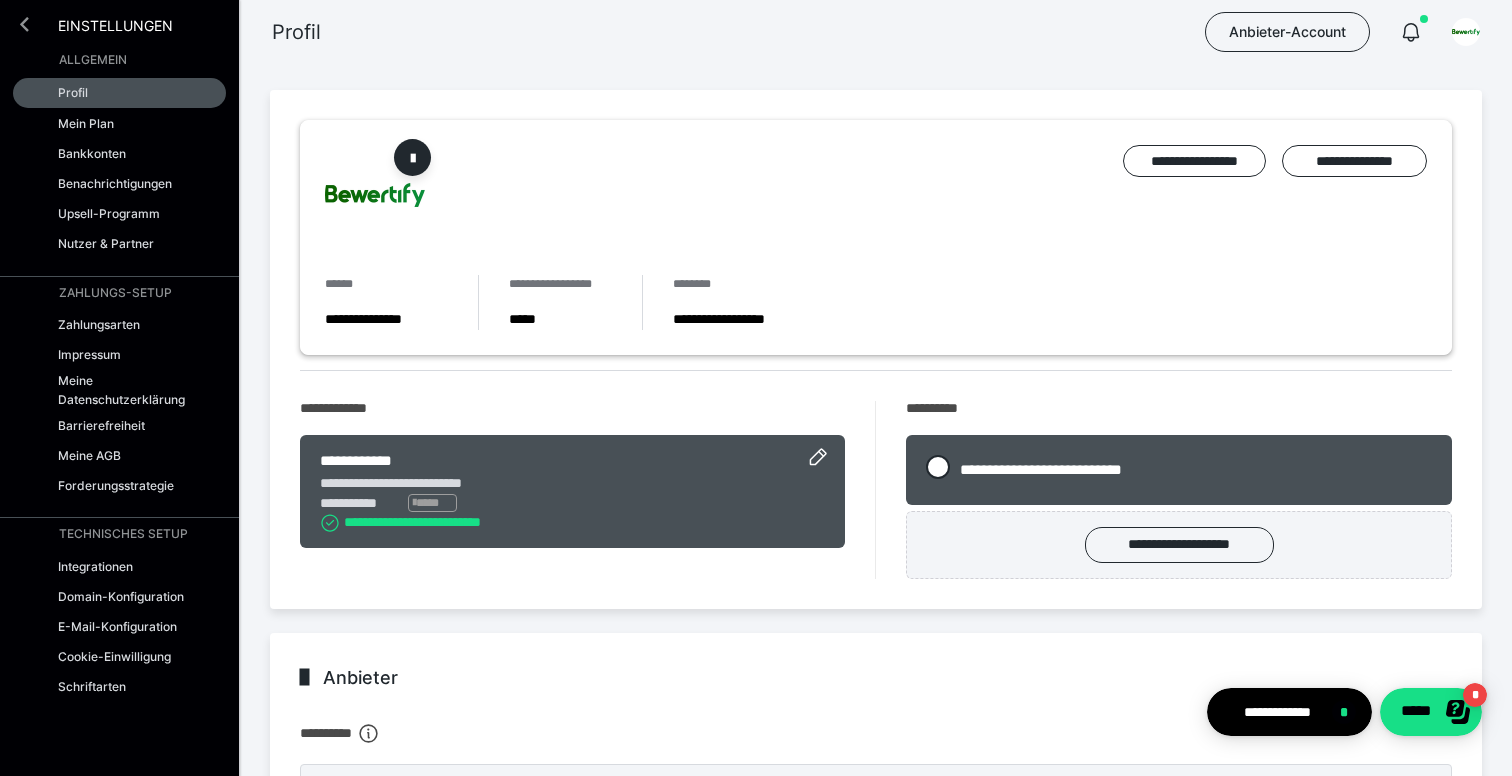 click at bounding box center (24, 24) 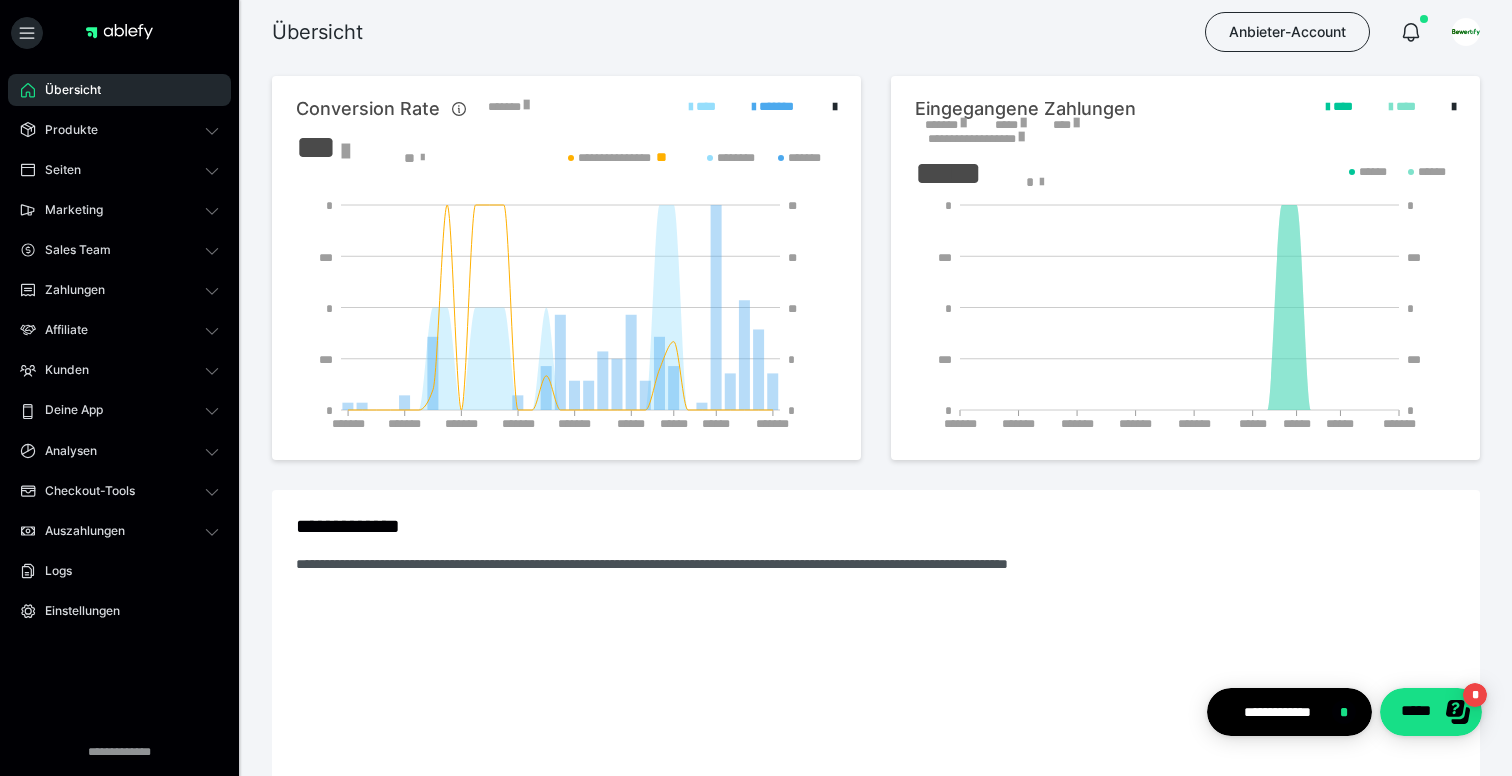 click on "Übersicht Anbieter-Account" at bounding box center [756, 32] 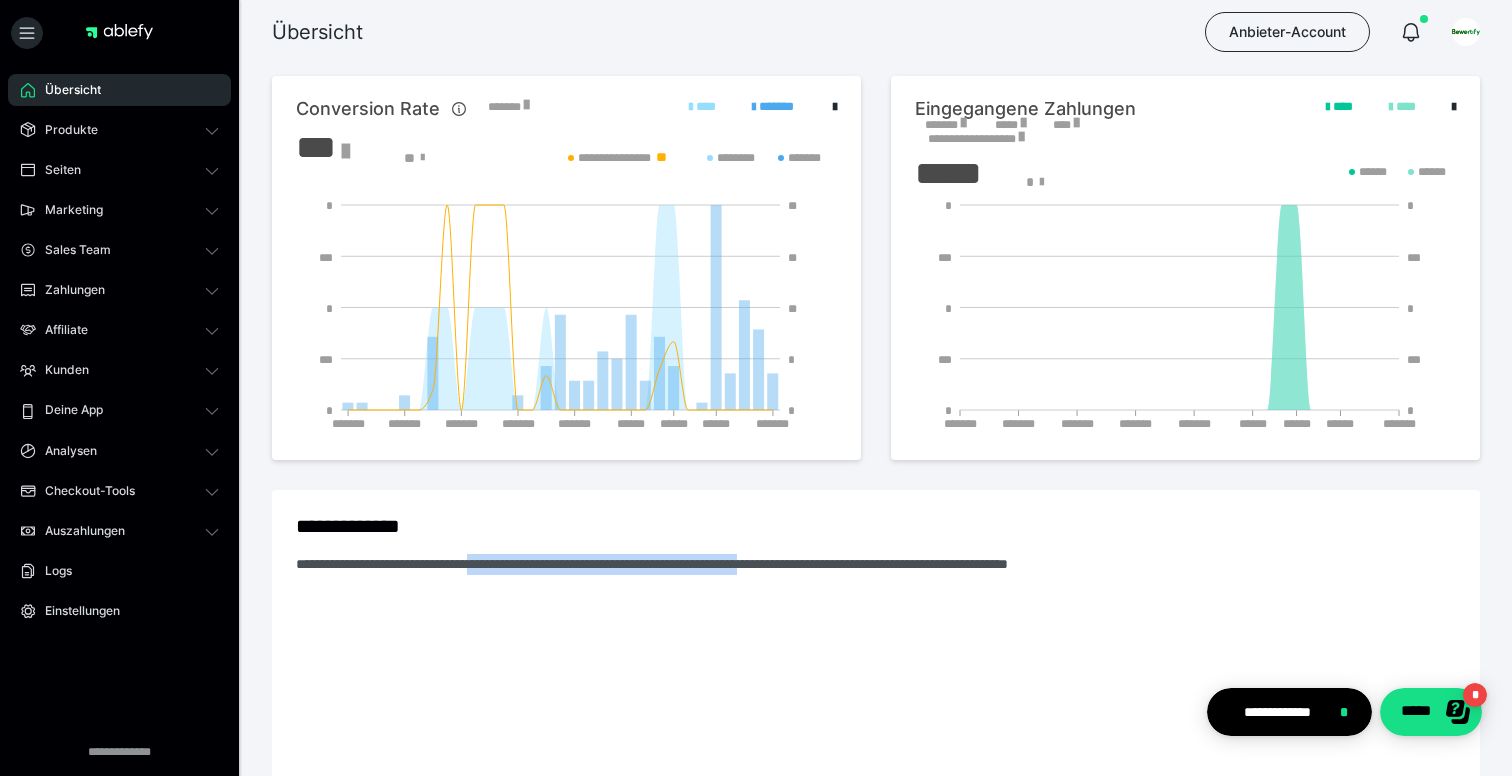 drag, startPoint x: 545, startPoint y: 564, endPoint x: 919, endPoint y: 568, distance: 374.0214 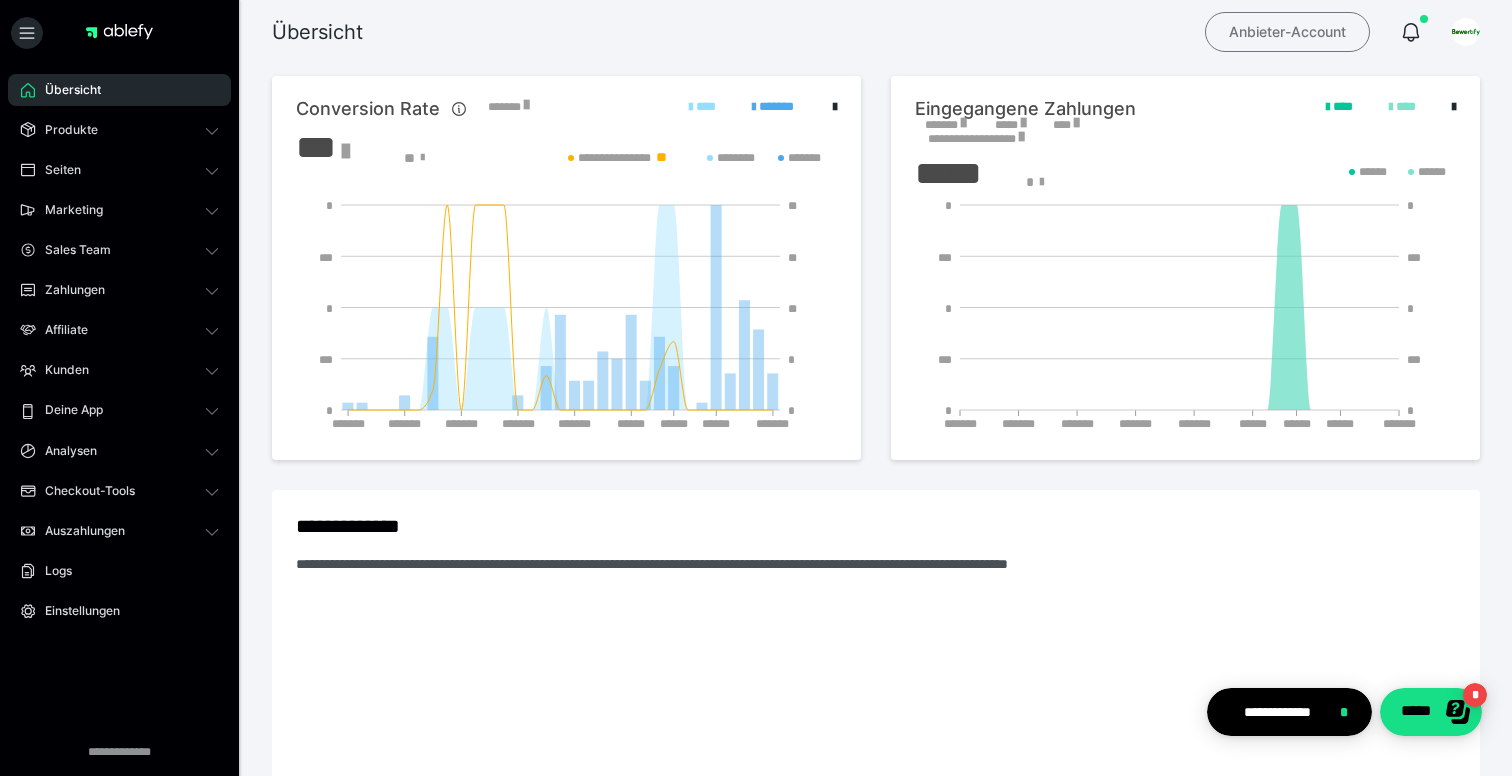 click on "Anbieter-Account" at bounding box center [1287, 32] 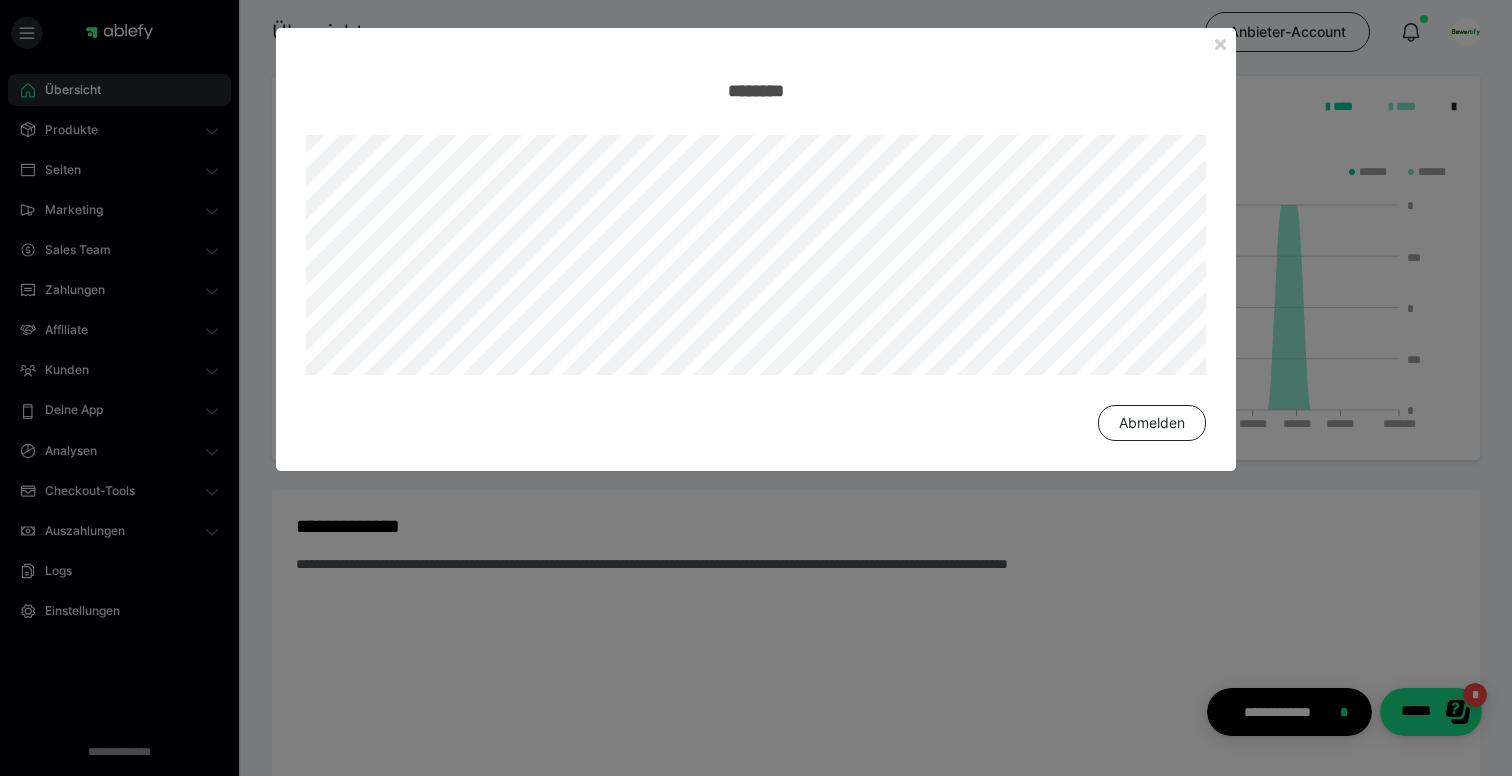 click on "******** Abmelden" at bounding box center (756, 388) 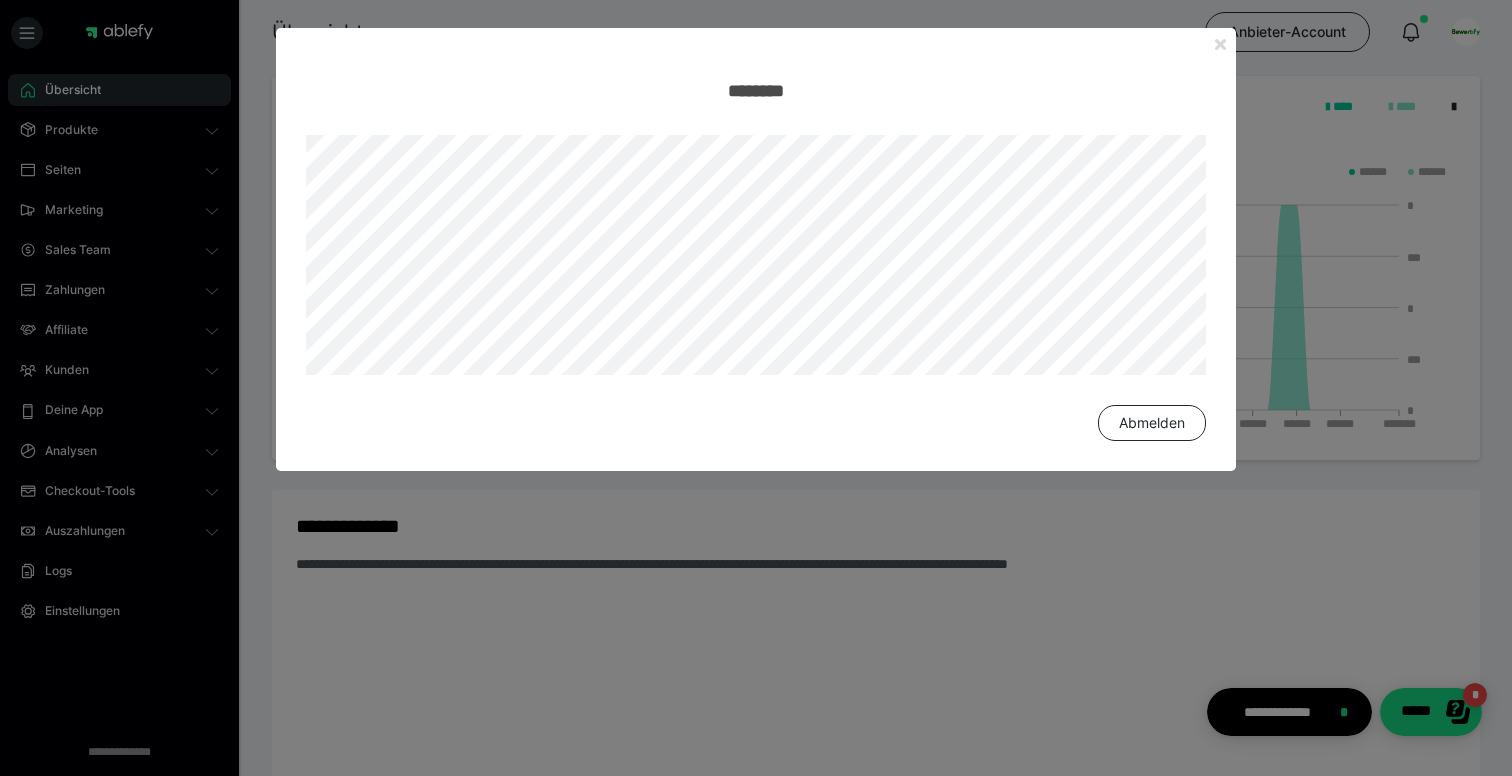 click at bounding box center [1220, 44] 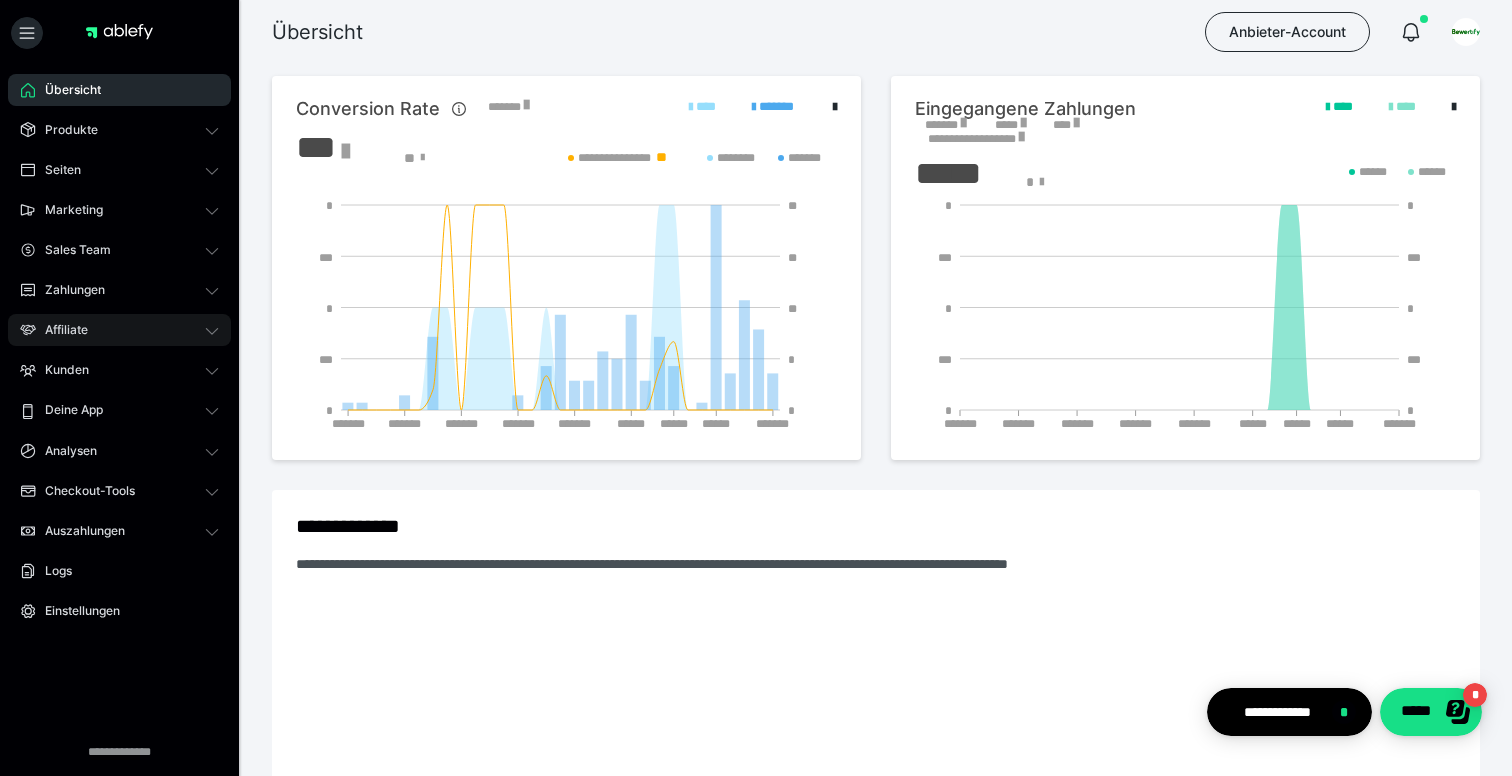 click on "Affiliate" at bounding box center (119, 330) 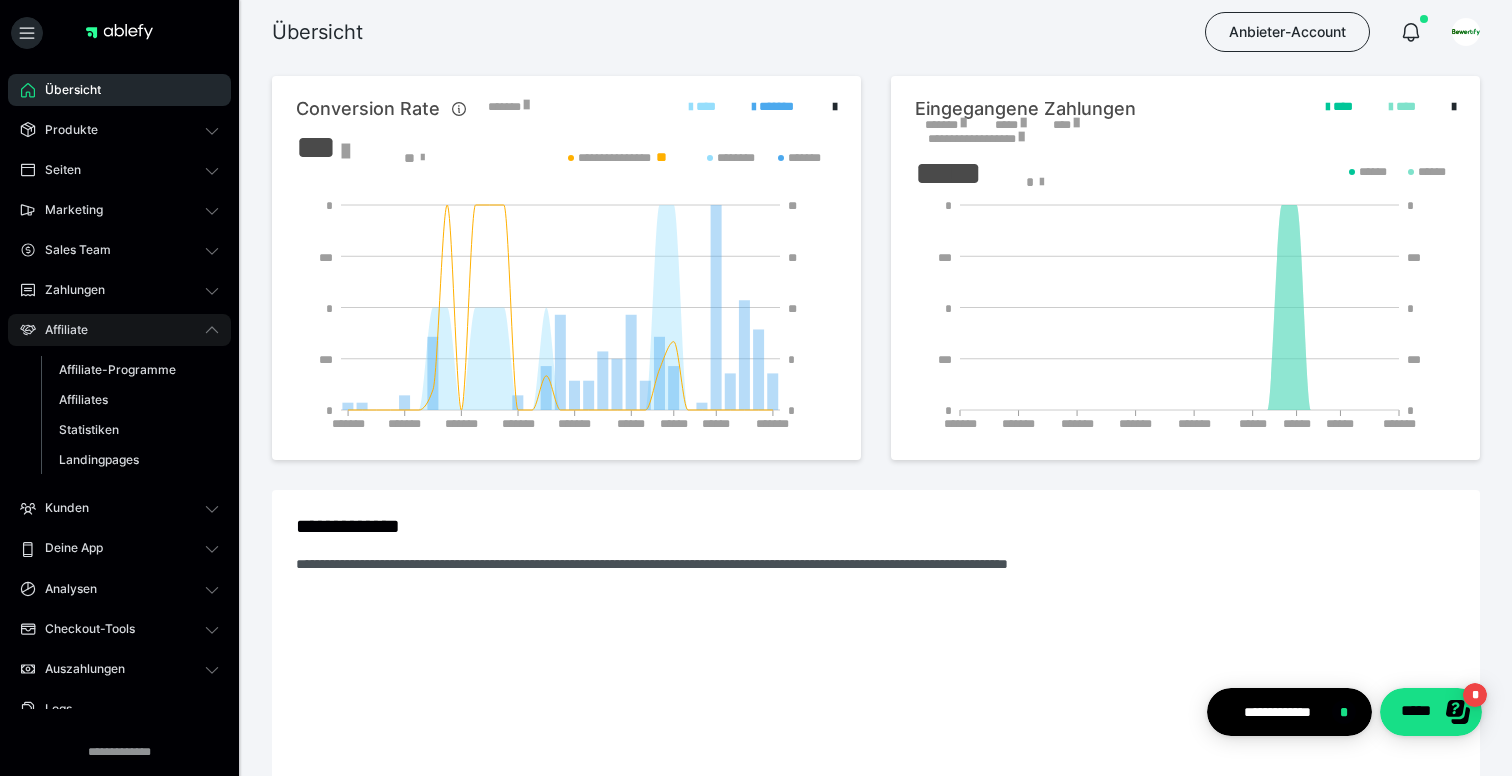 click on "Affiliate" at bounding box center [119, 330] 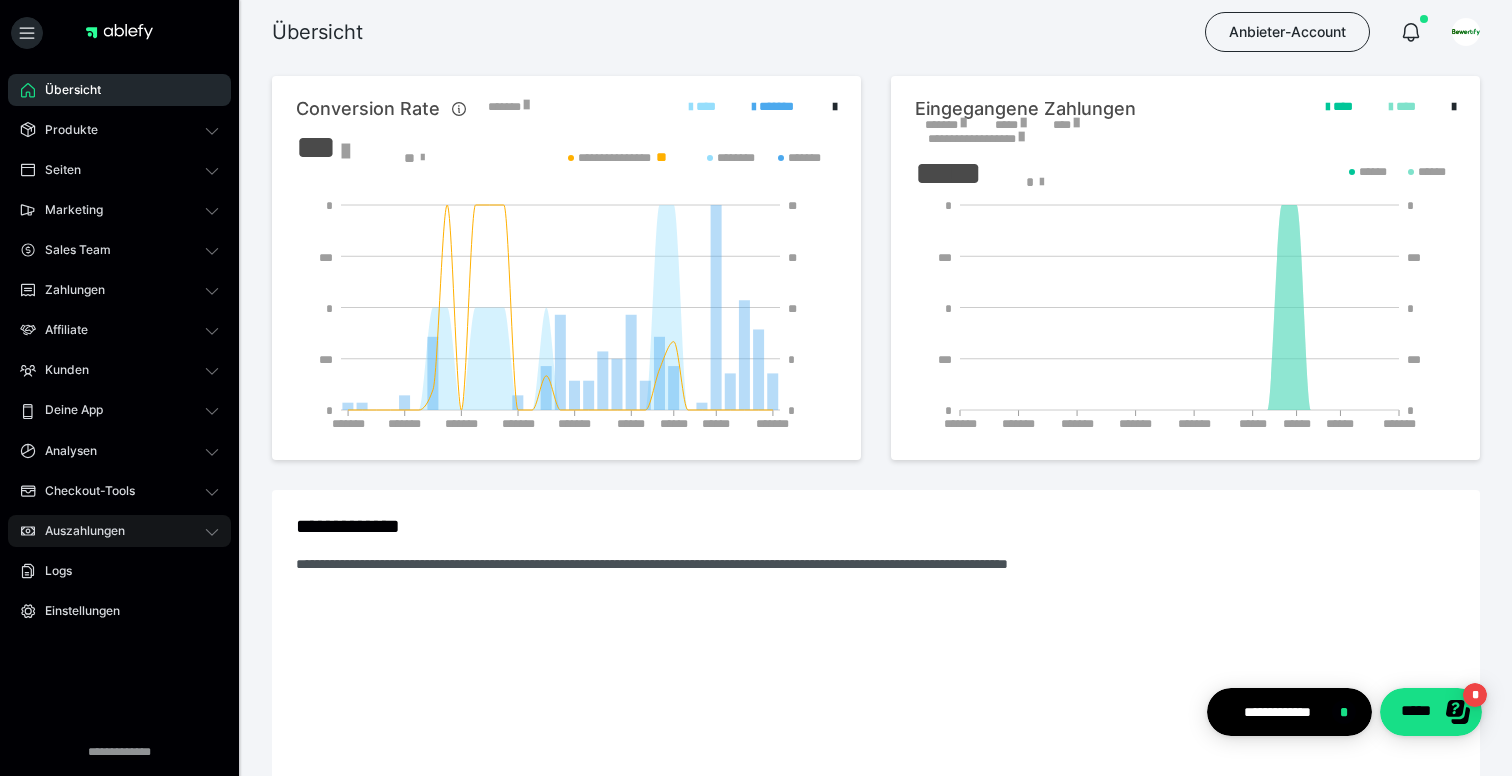 click on "Auszahlungen" at bounding box center (119, 531) 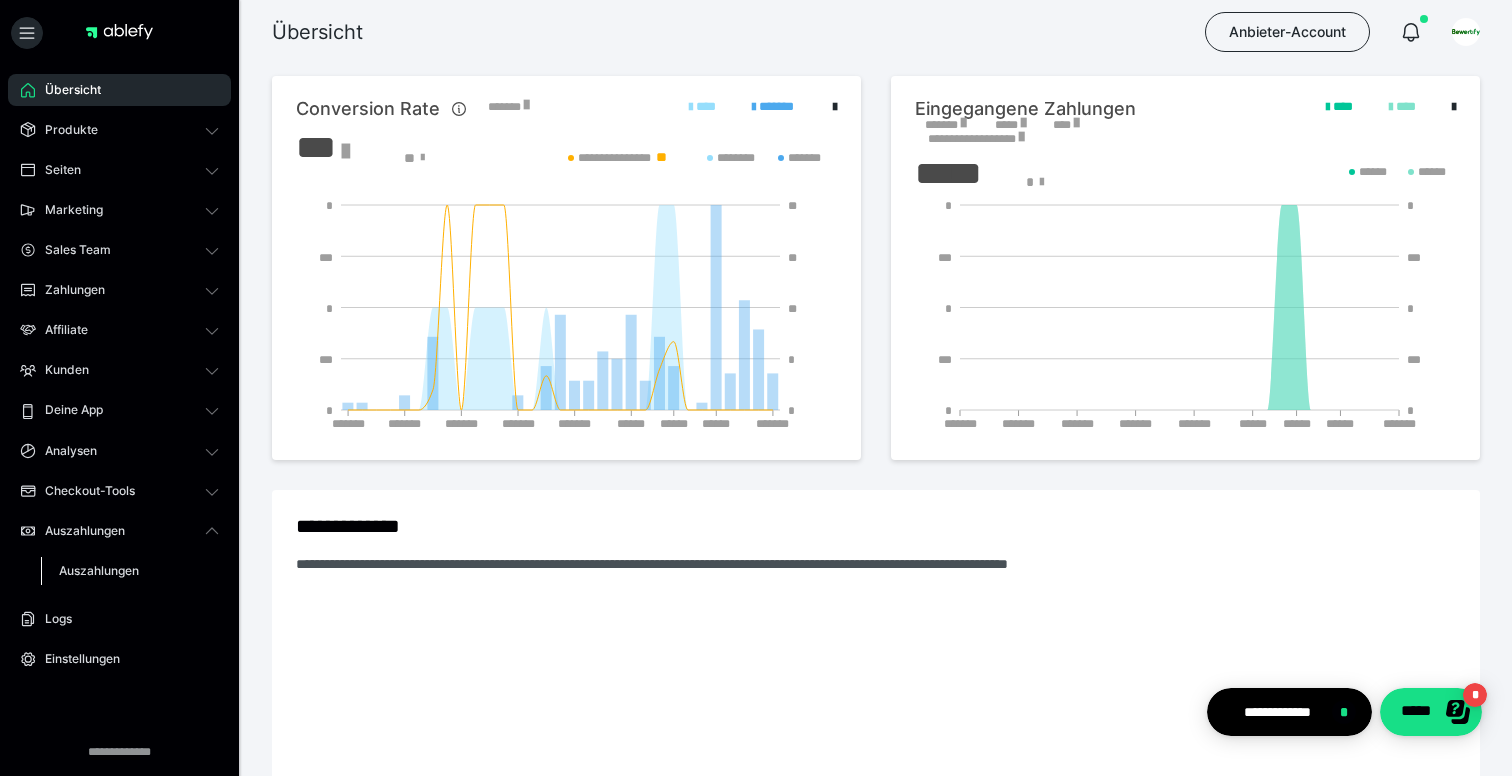 click on "Auszahlungen" at bounding box center [99, 570] 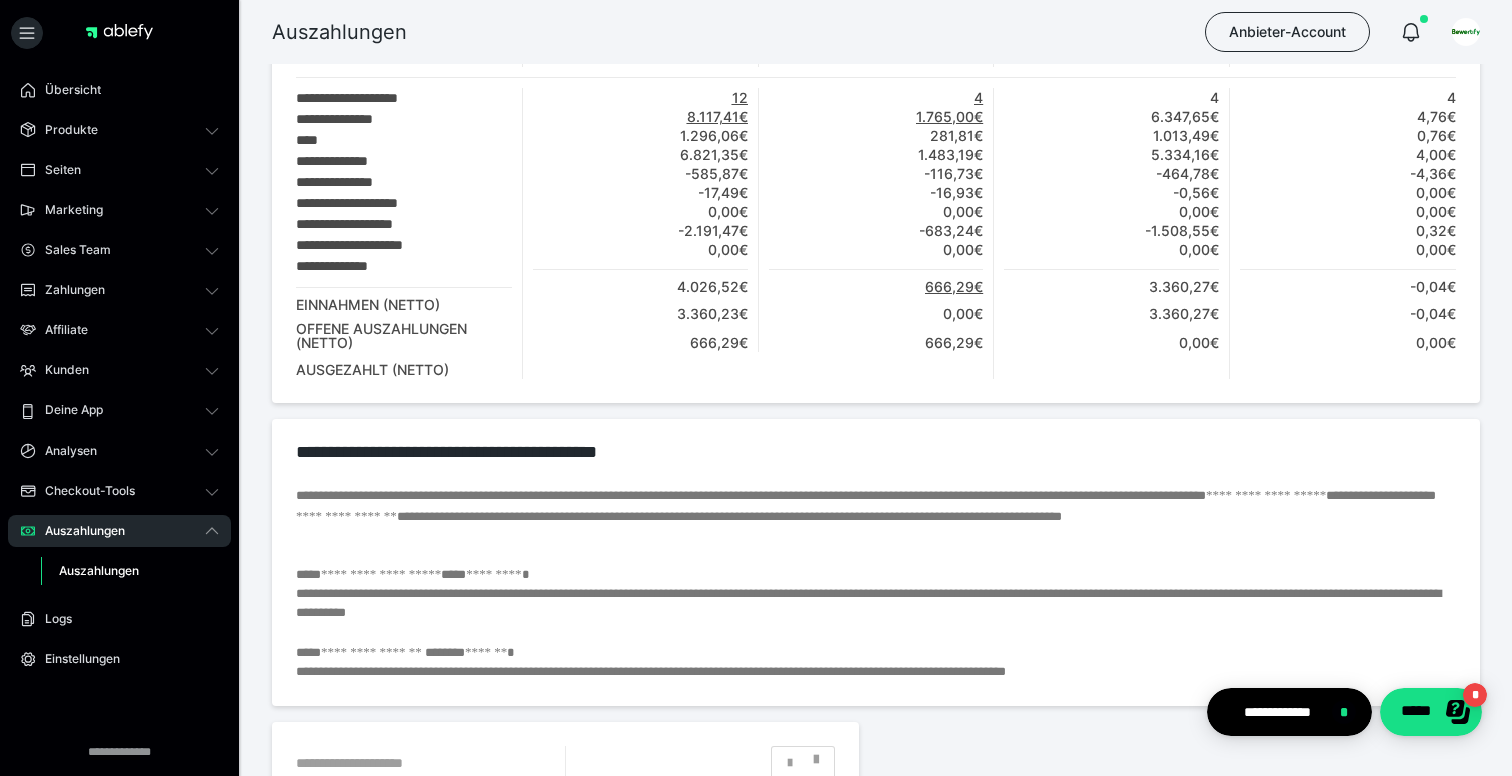 scroll, scrollTop: 210, scrollLeft: 0, axis: vertical 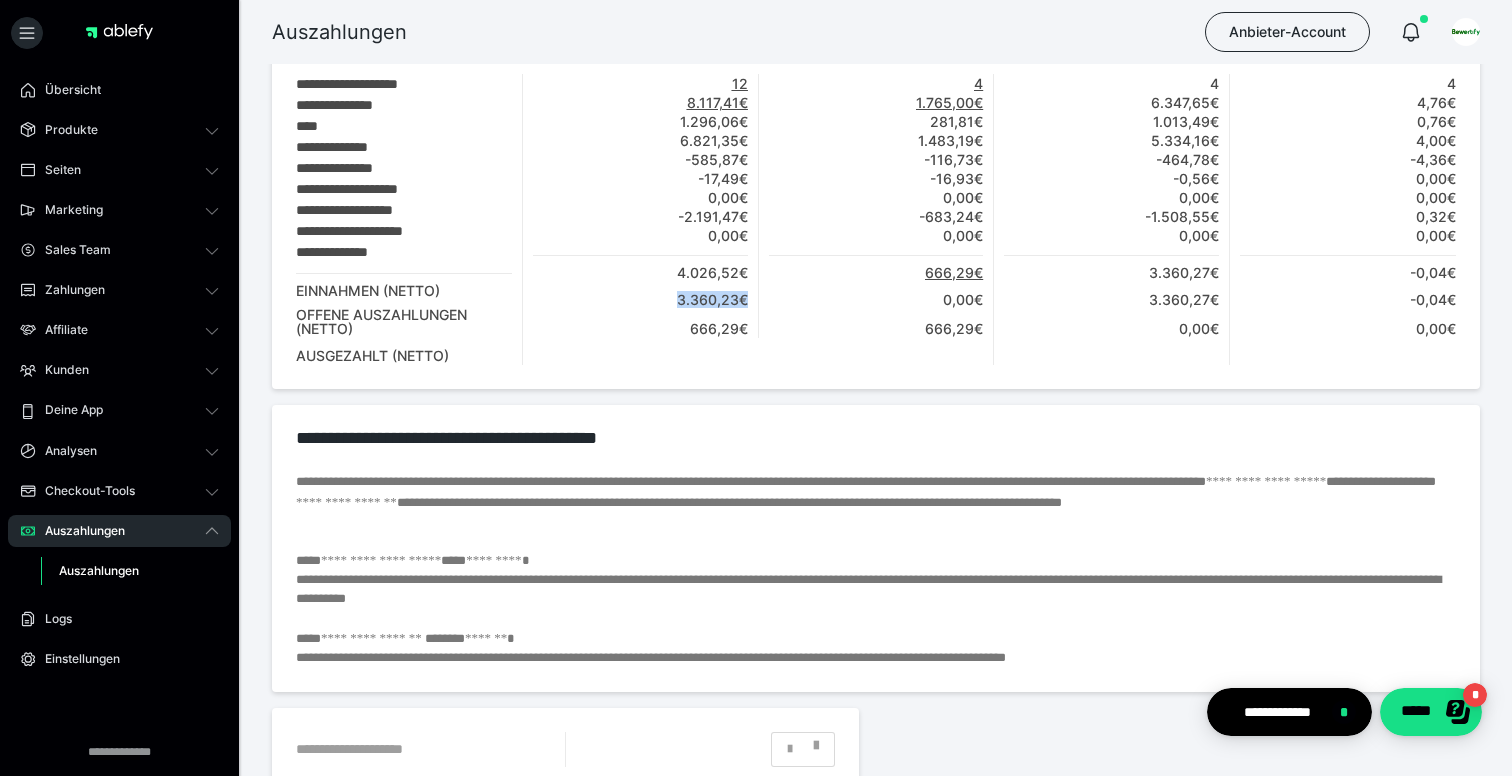 drag, startPoint x: 677, startPoint y: 293, endPoint x: 751, endPoint y: 298, distance: 74.168724 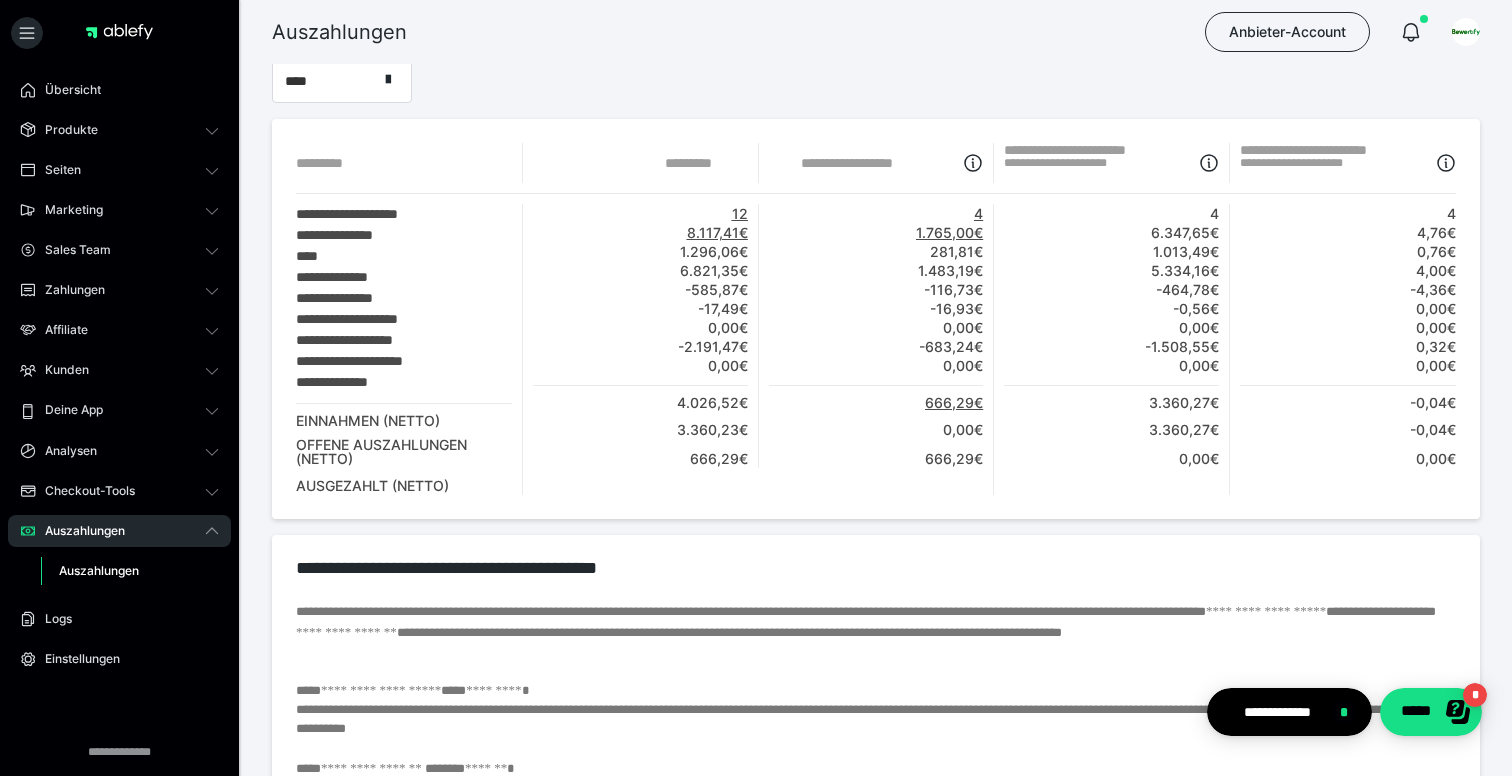 scroll, scrollTop: 66, scrollLeft: 0, axis: vertical 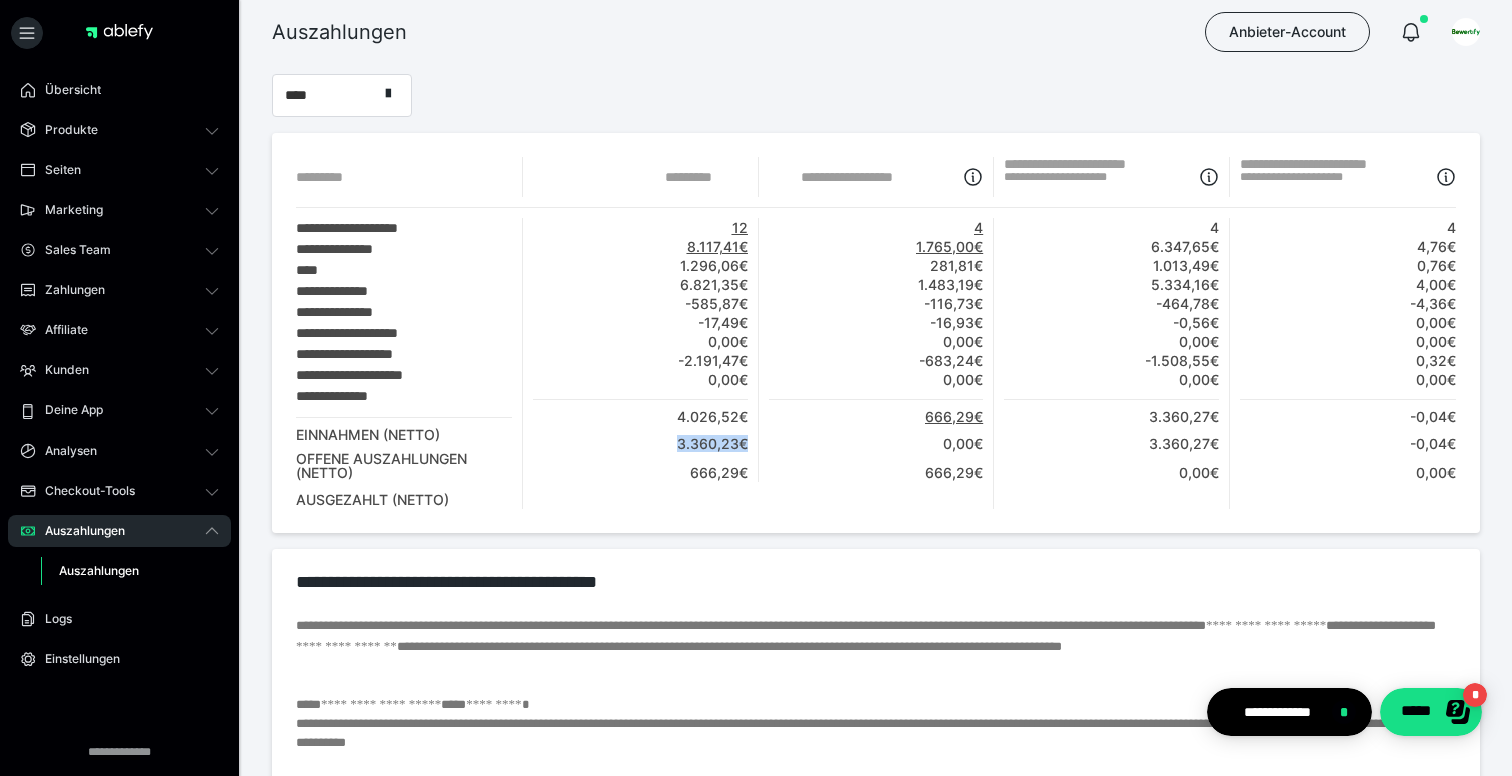 drag, startPoint x: 672, startPoint y: 447, endPoint x: 746, endPoint y: 438, distance: 74.54529 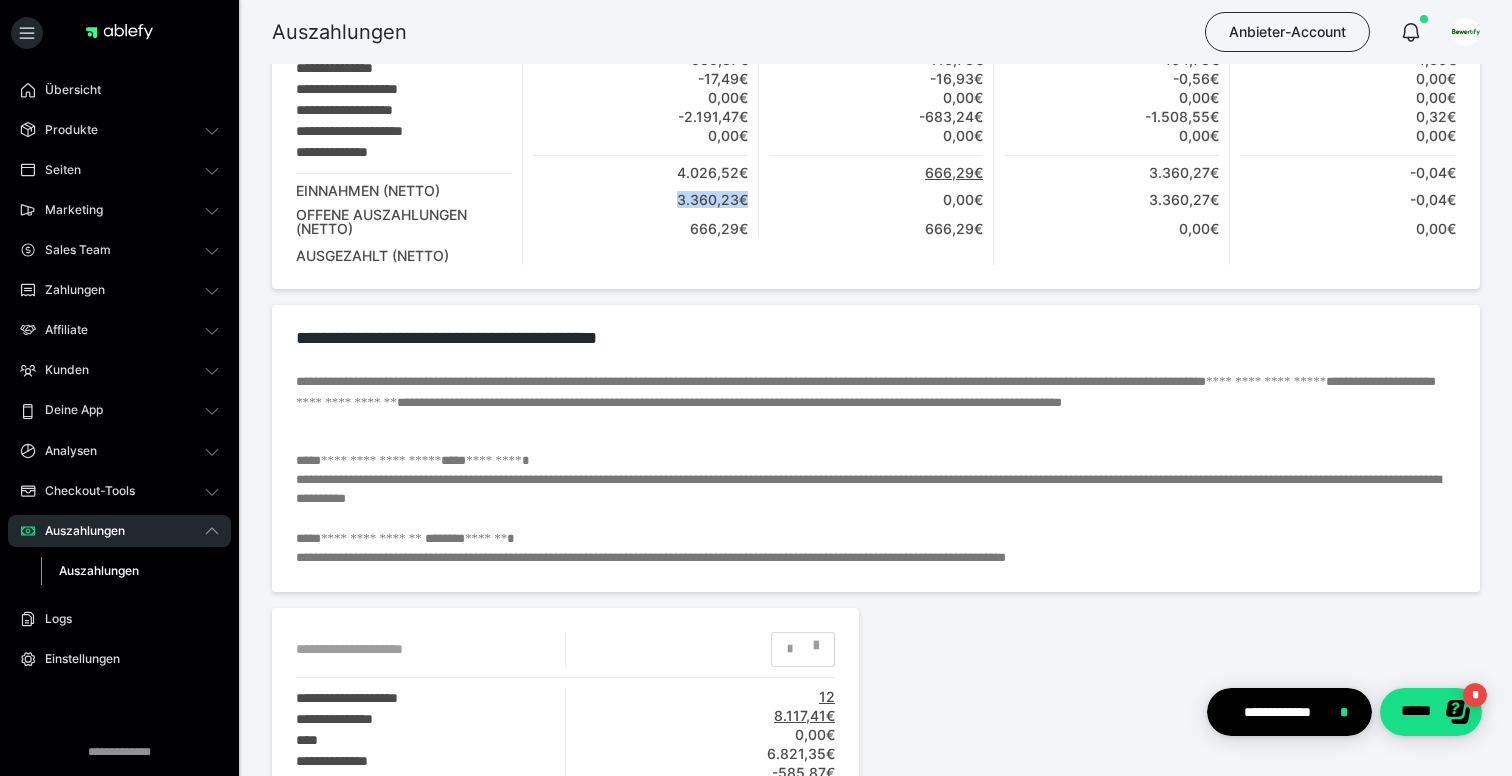 scroll, scrollTop: 332, scrollLeft: 0, axis: vertical 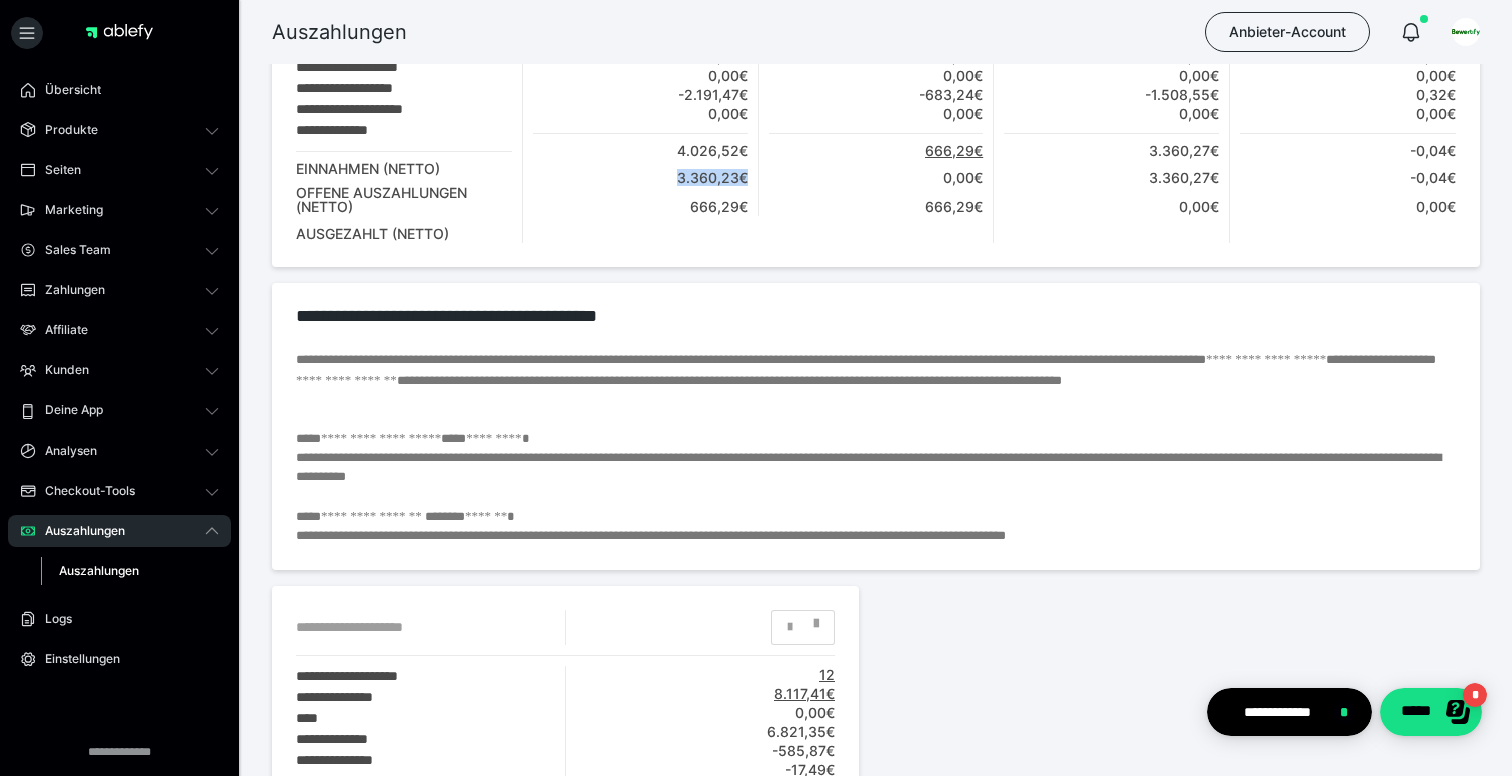 click on "3.360,23€" at bounding box center (640, 177) 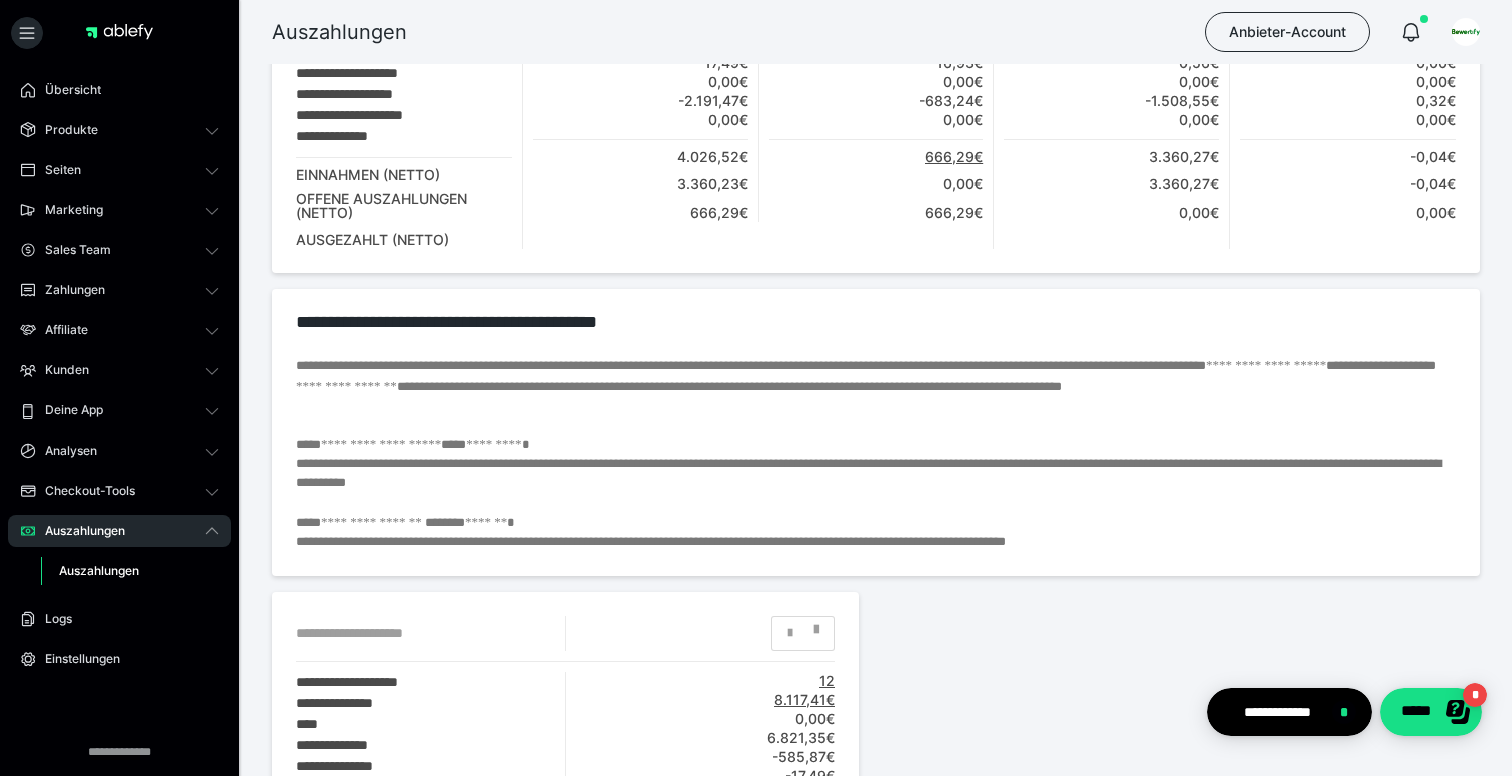 scroll, scrollTop: 314, scrollLeft: 0, axis: vertical 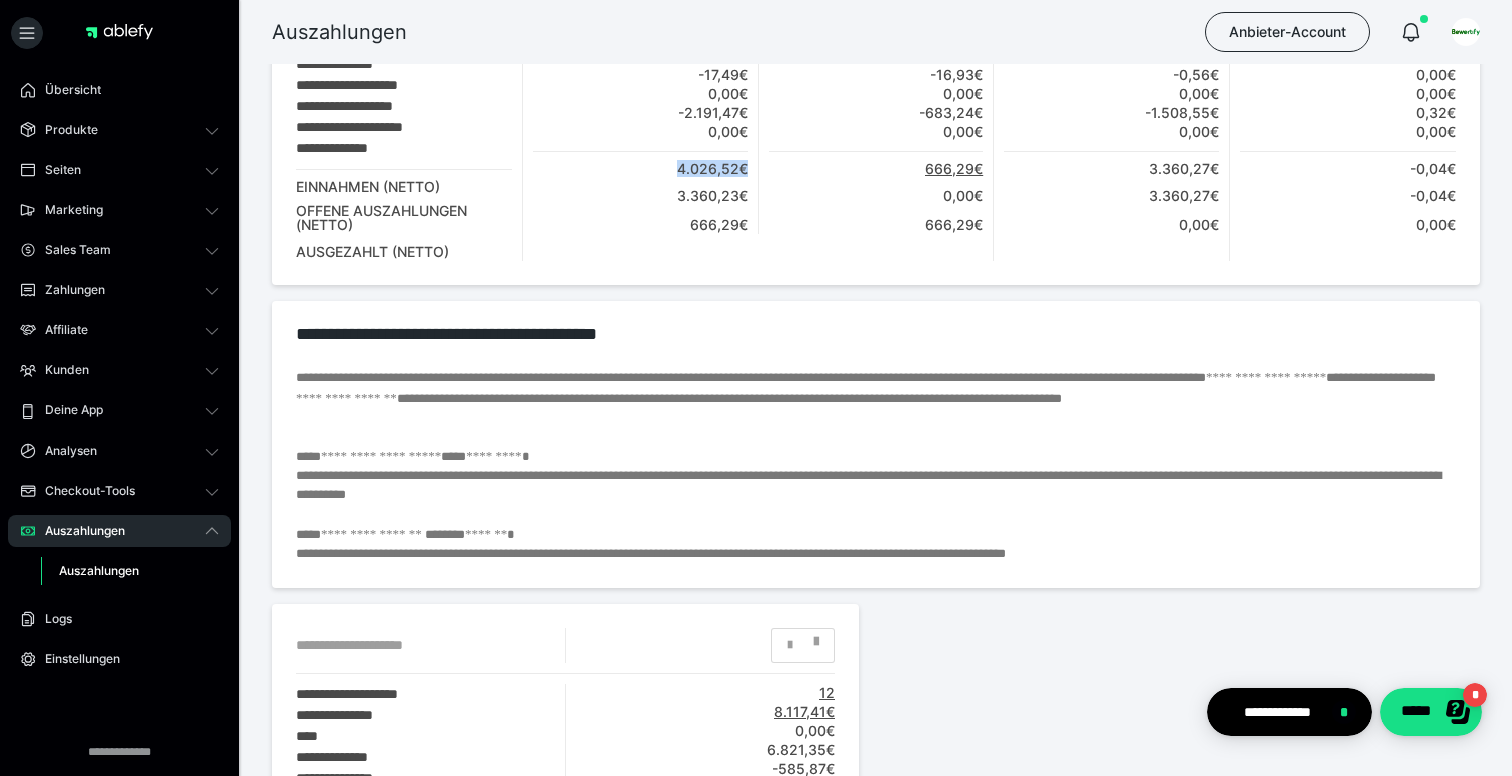 drag, startPoint x: 671, startPoint y: 169, endPoint x: 757, endPoint y: 169, distance: 86 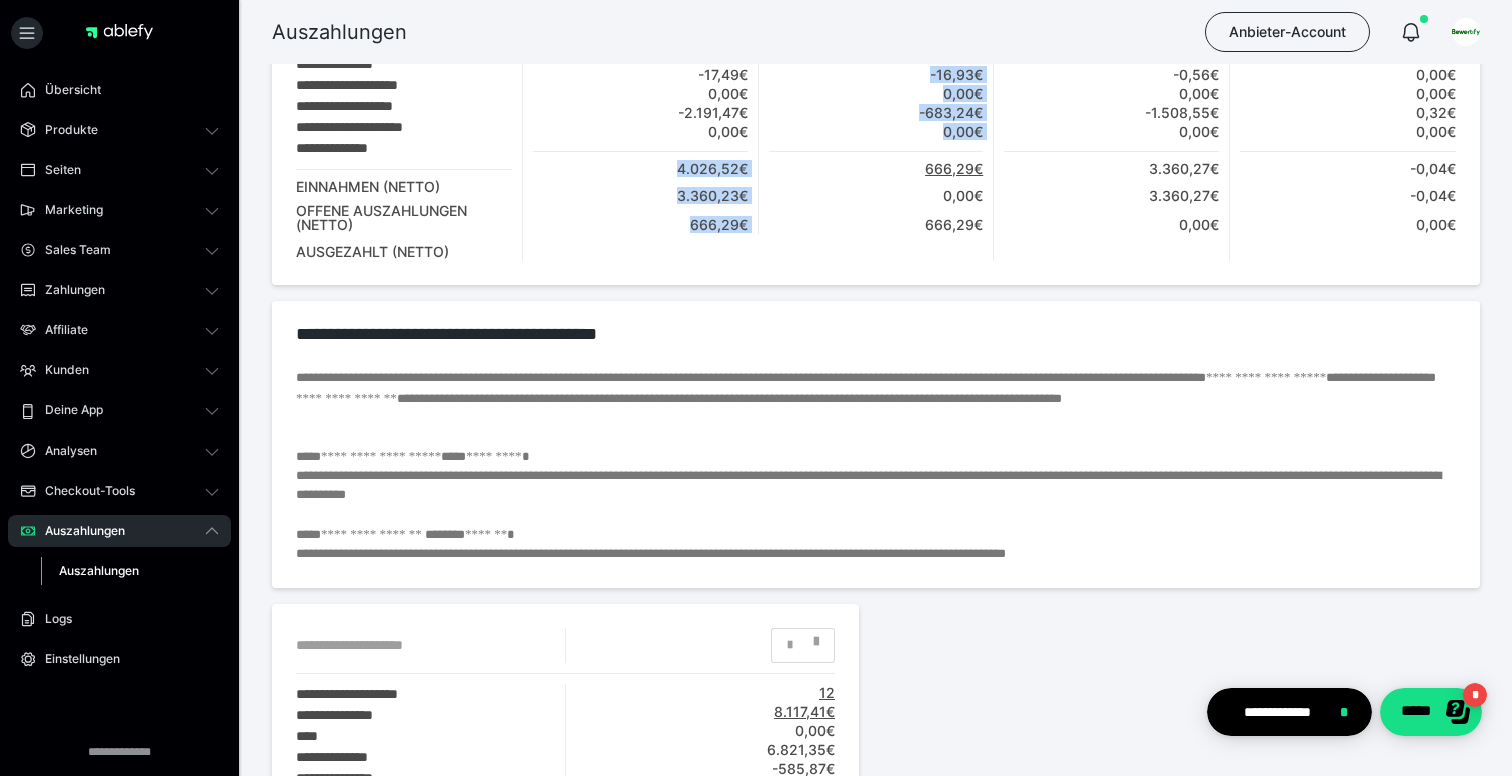 drag, startPoint x: 676, startPoint y: 169, endPoint x: 801, endPoint y: 169, distance: 125 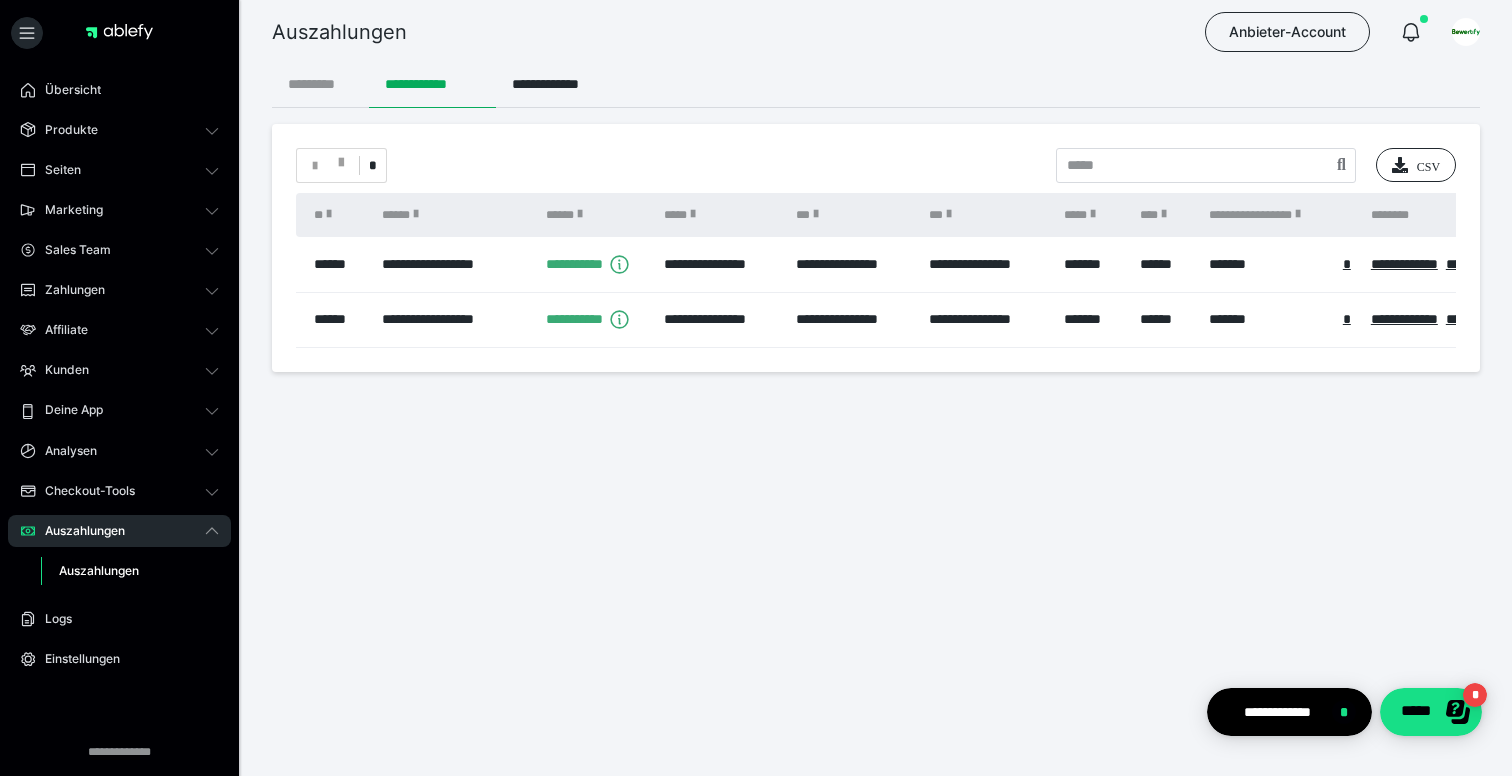 click on "*********" at bounding box center [320, 84] 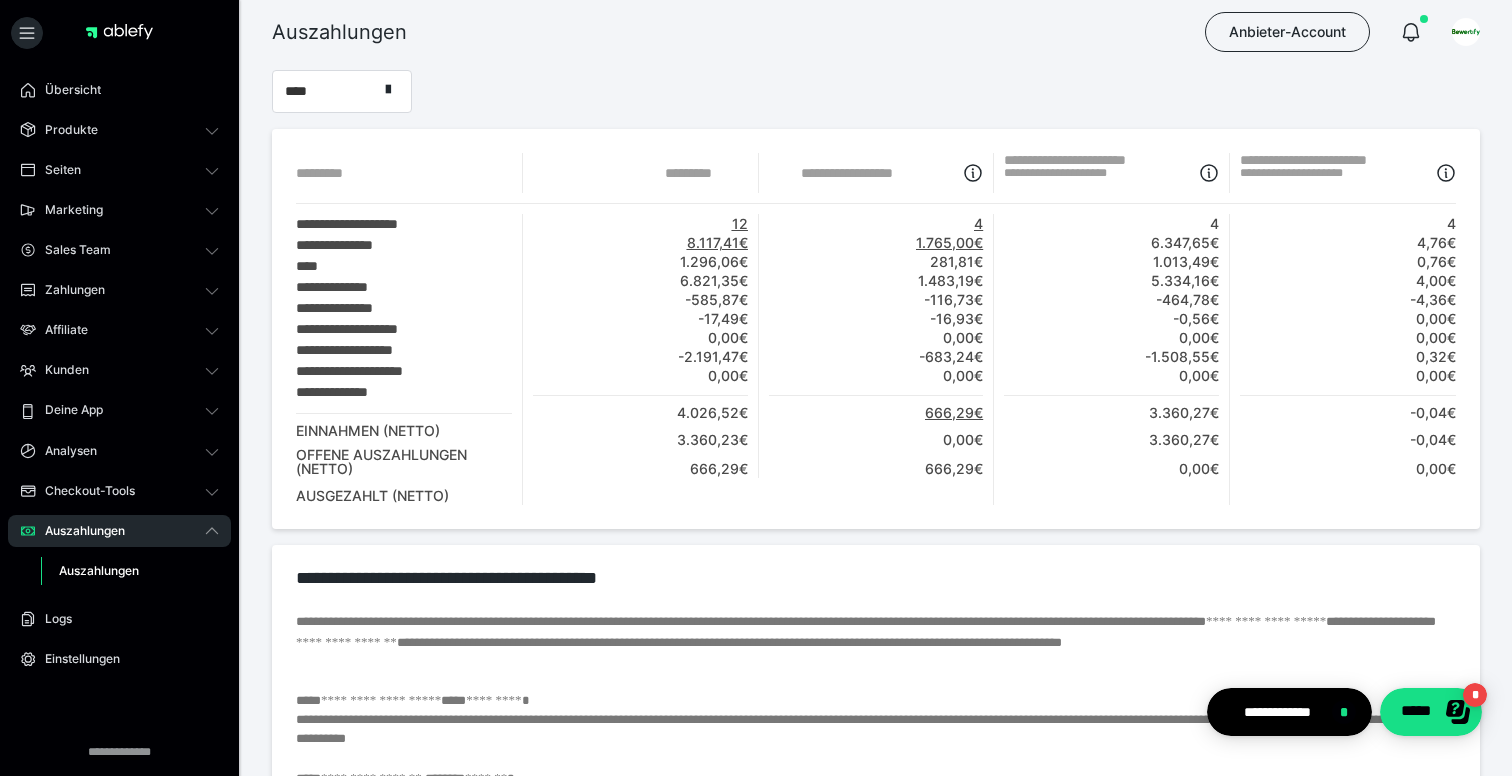 scroll, scrollTop: 0, scrollLeft: 0, axis: both 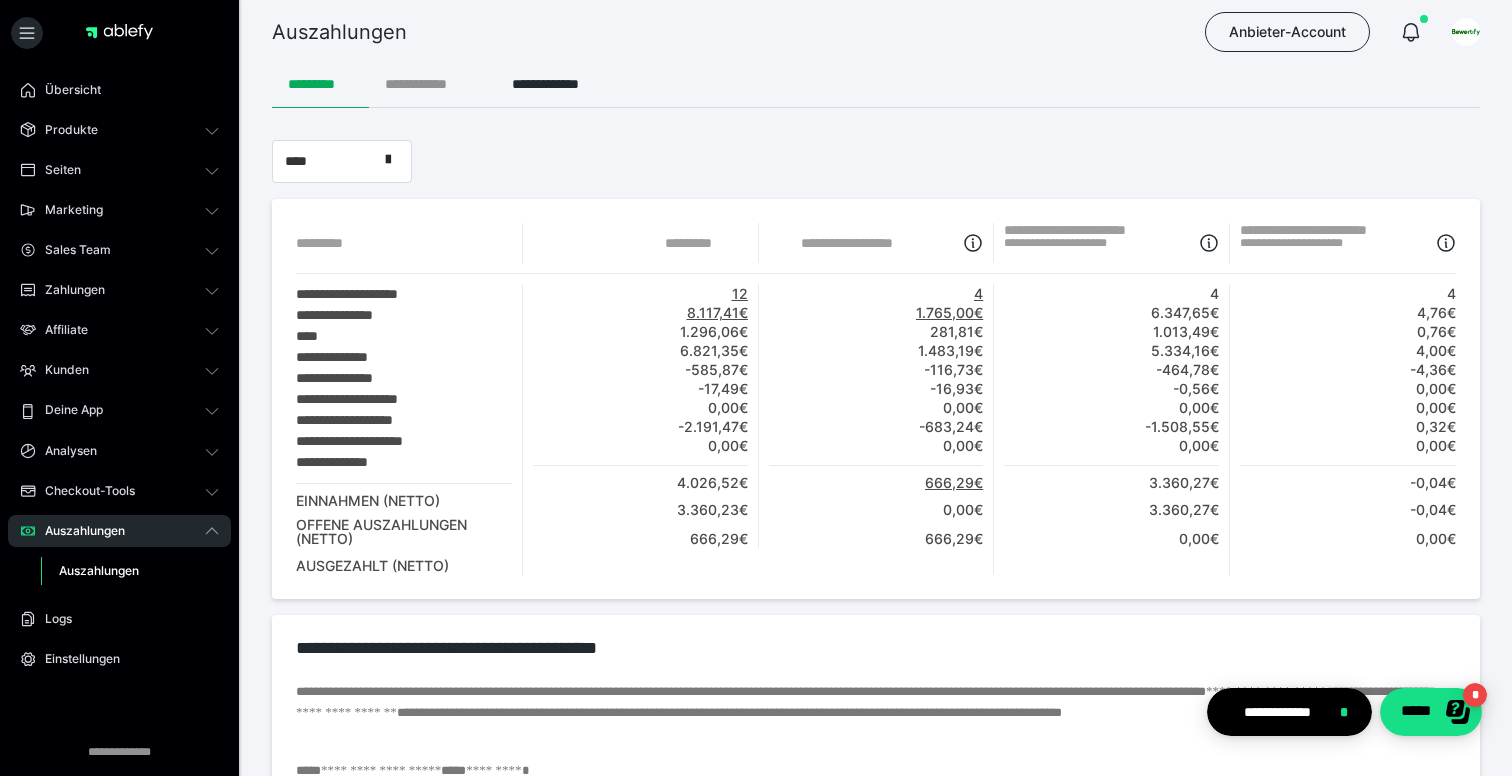 click on "**********" at bounding box center [432, 84] 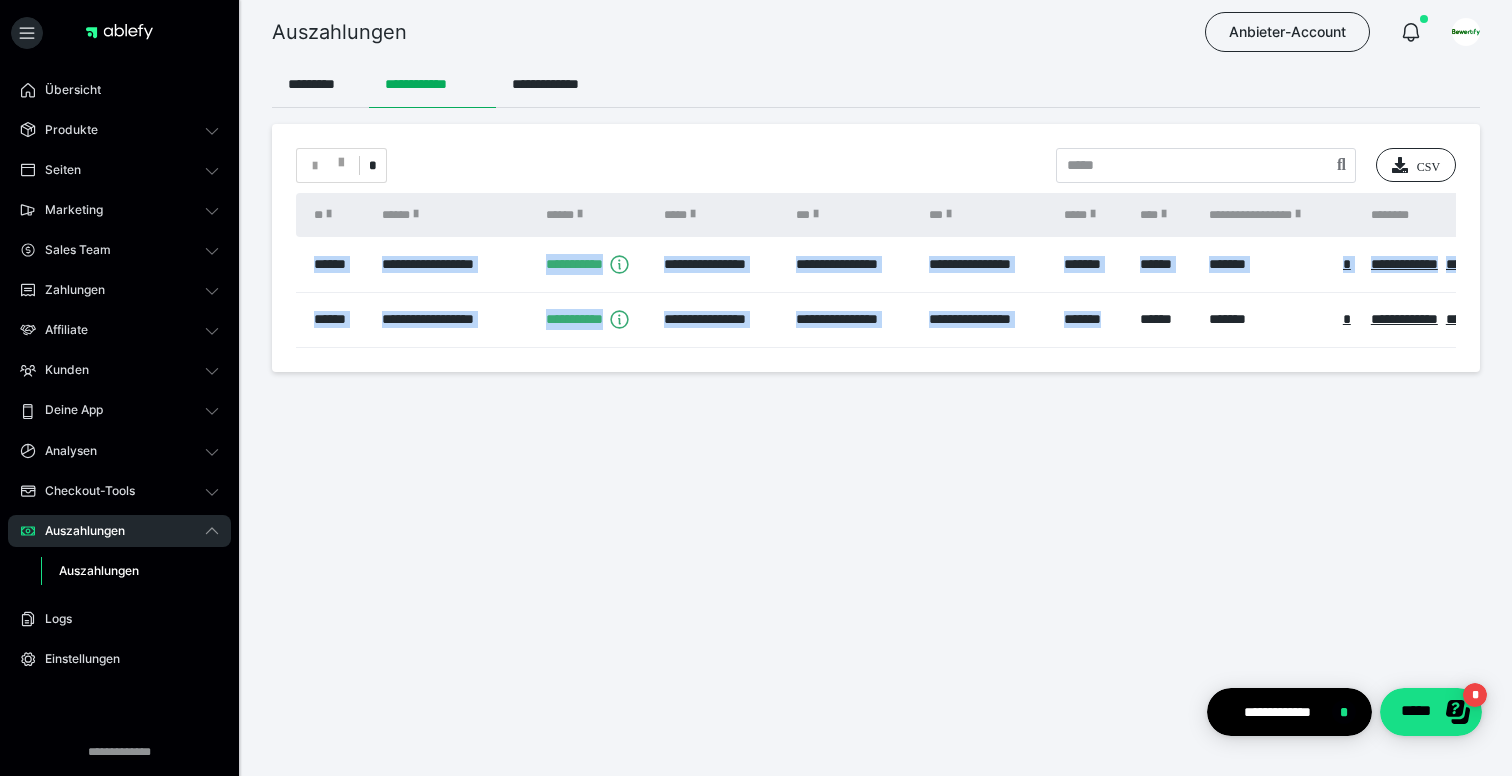 drag, startPoint x: 1121, startPoint y: 345, endPoint x: 1283, endPoint y: 349, distance: 162.04938 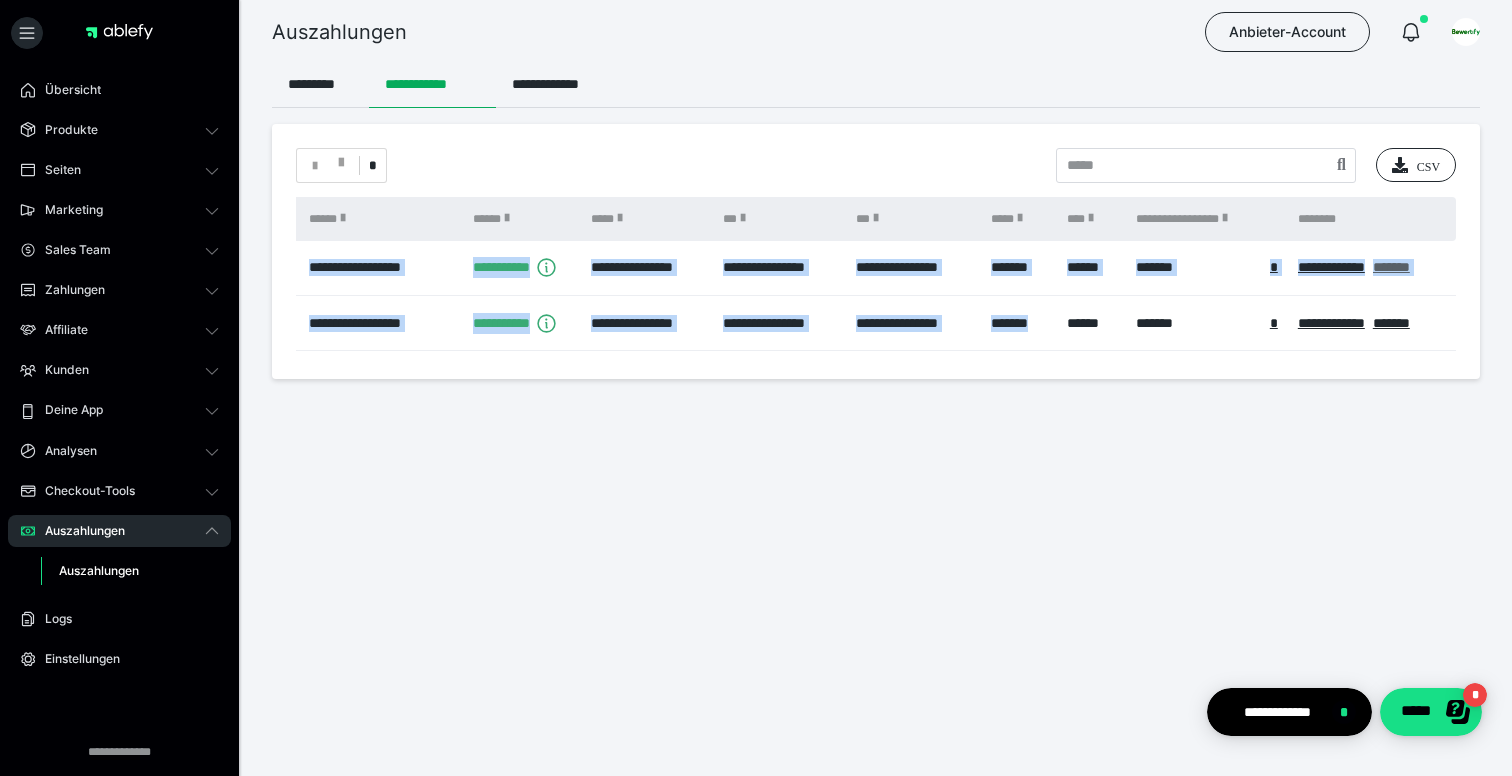 click on "*******" at bounding box center (1391, 267) 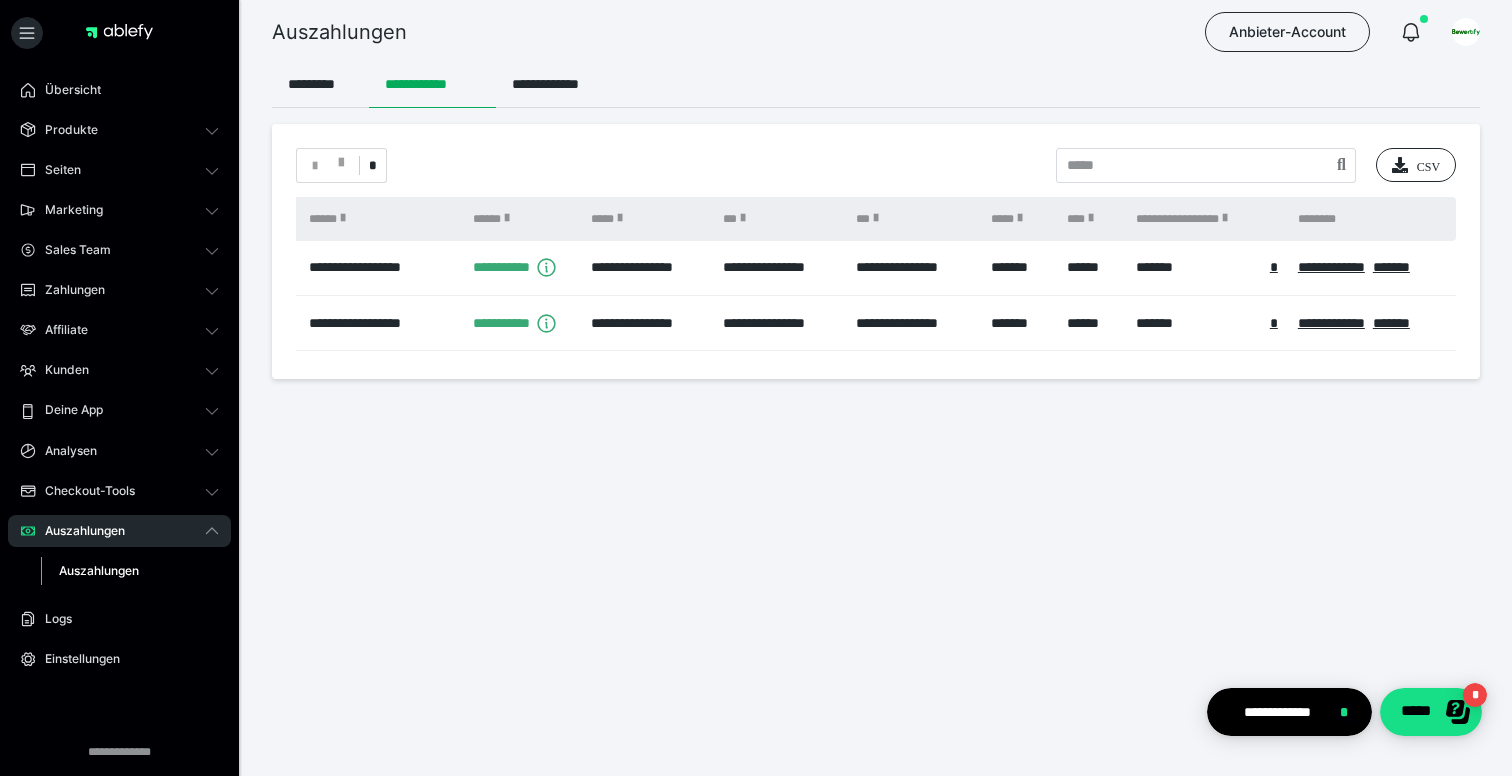 click on "**********" at bounding box center (876, 84) 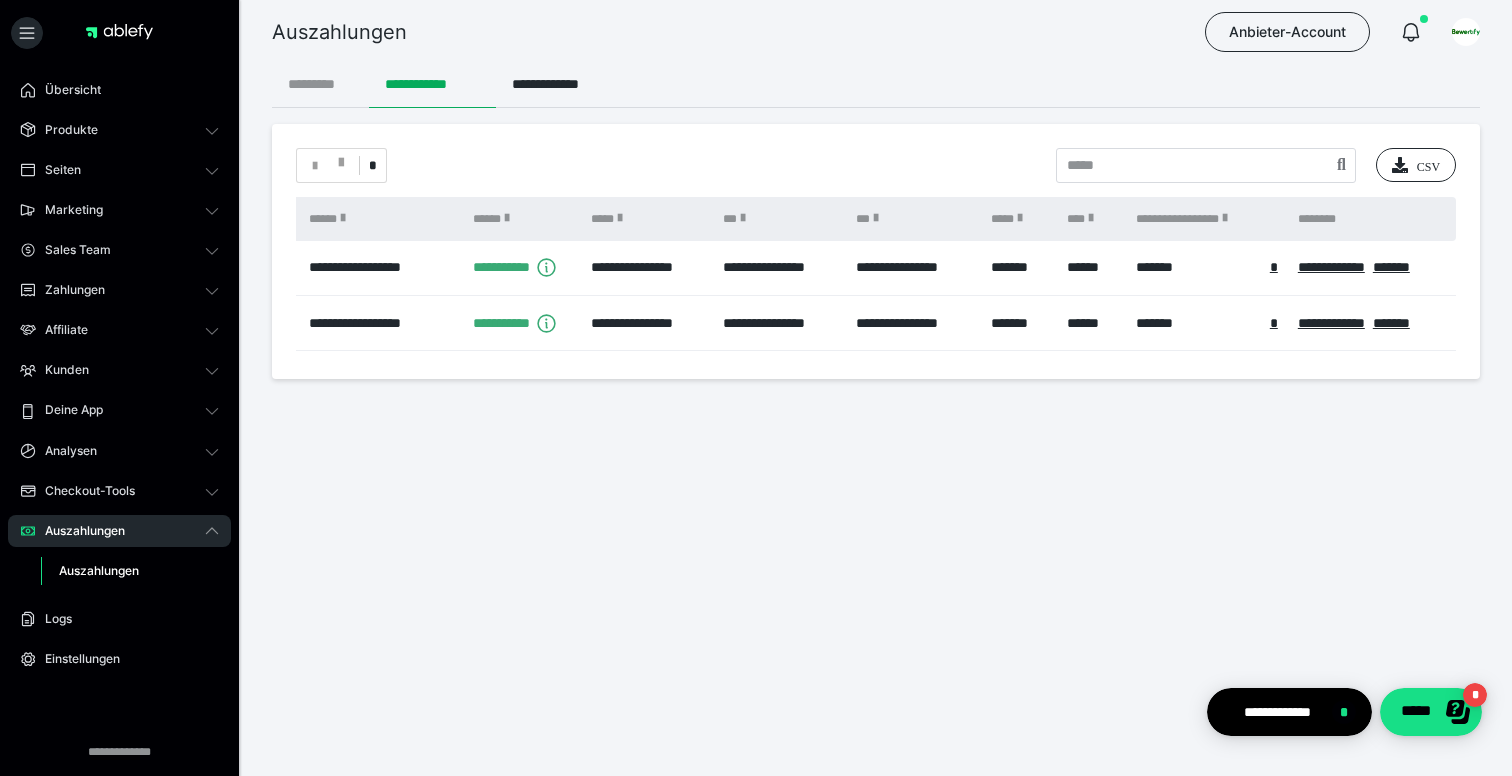 click on "*********" at bounding box center (320, 84) 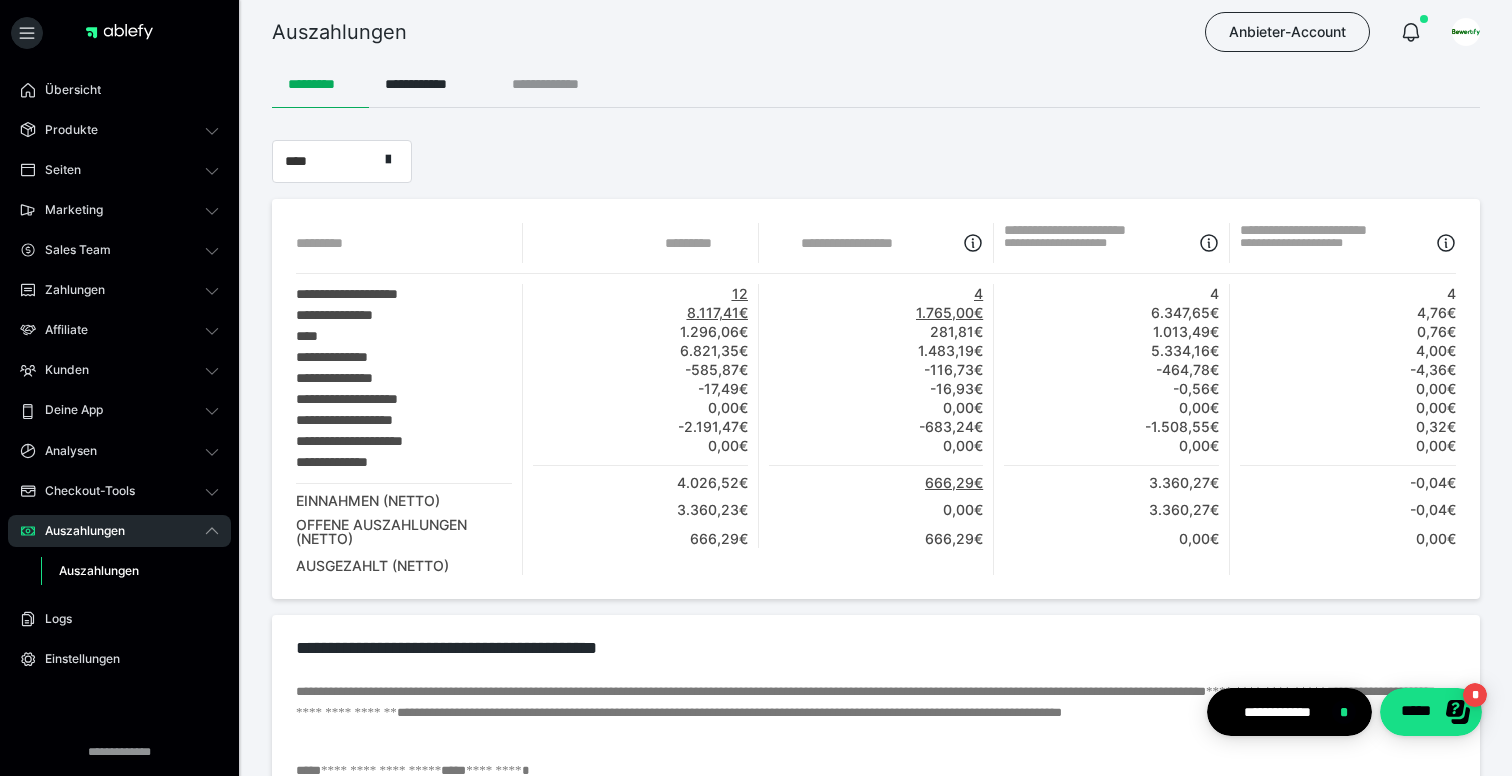 click on "**********" at bounding box center (557, 84) 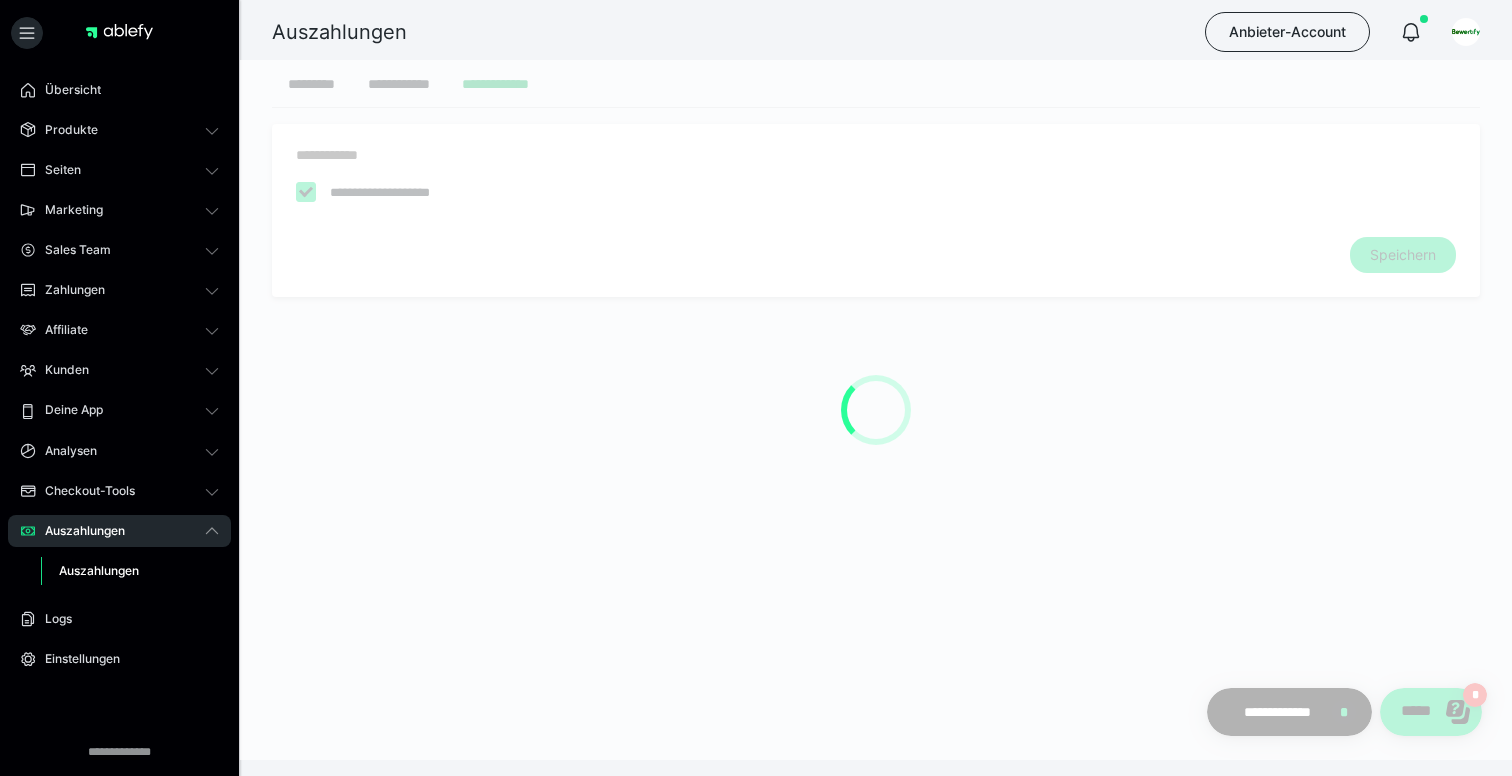 checkbox on "****" 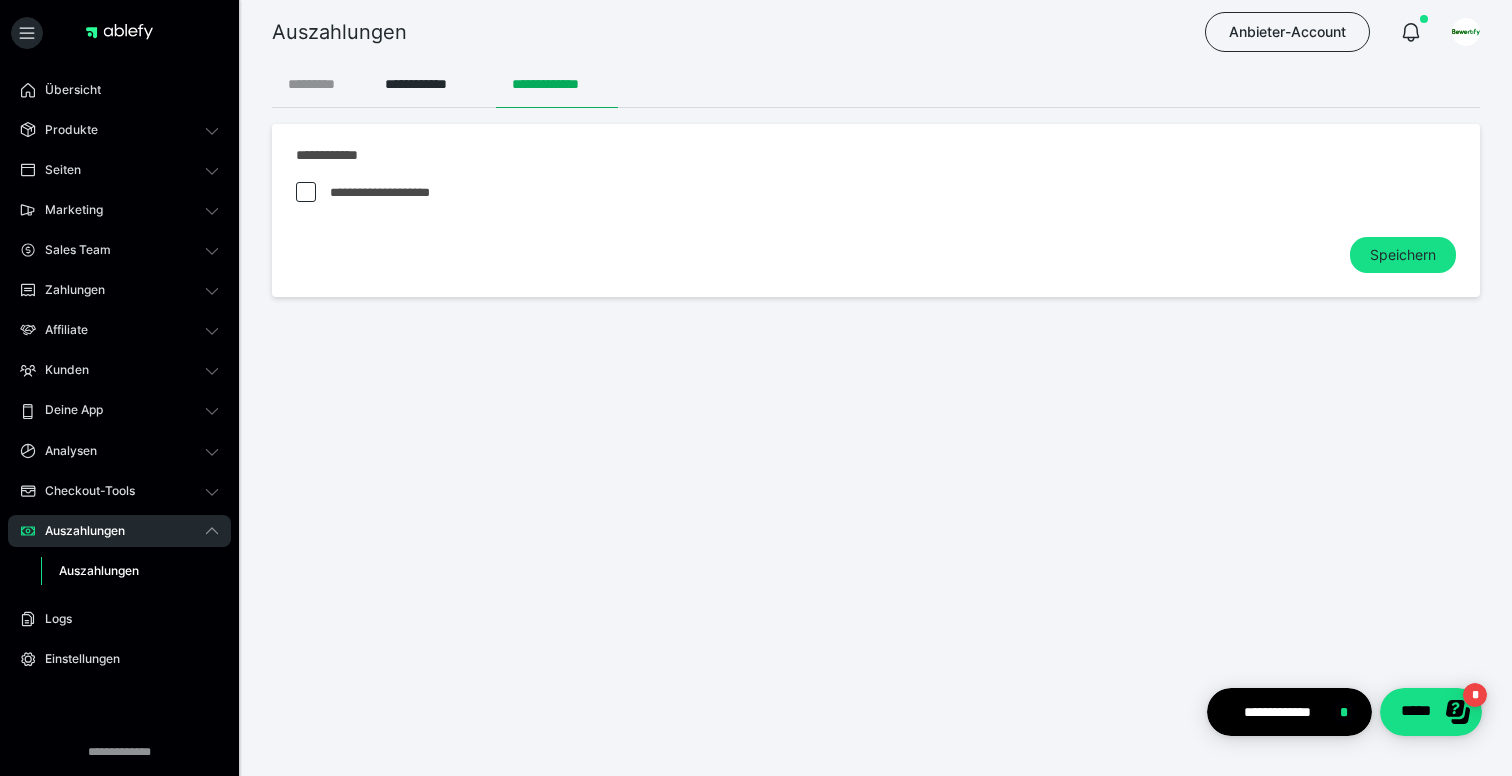 click on "*********" at bounding box center [320, 84] 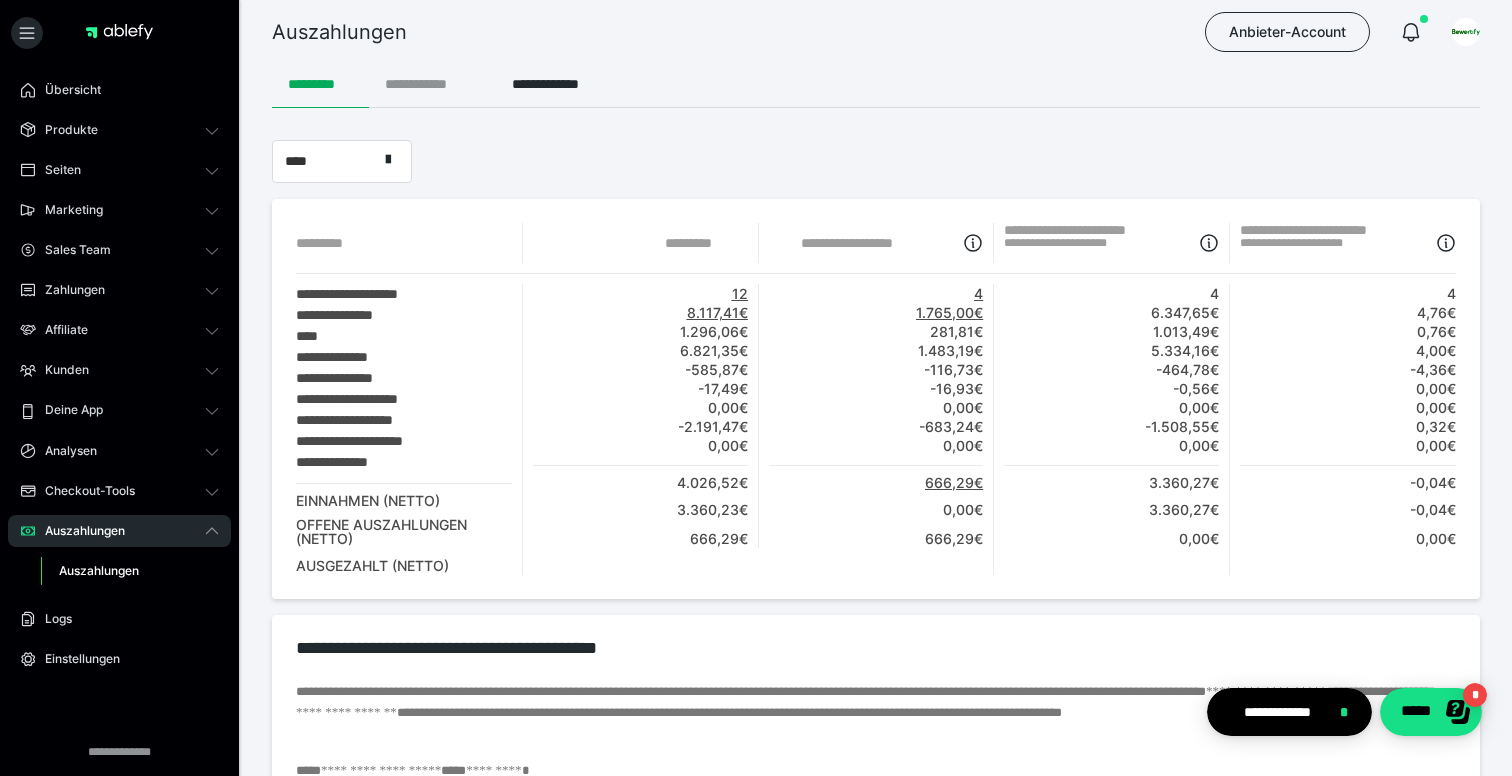 click on "**********" at bounding box center [432, 84] 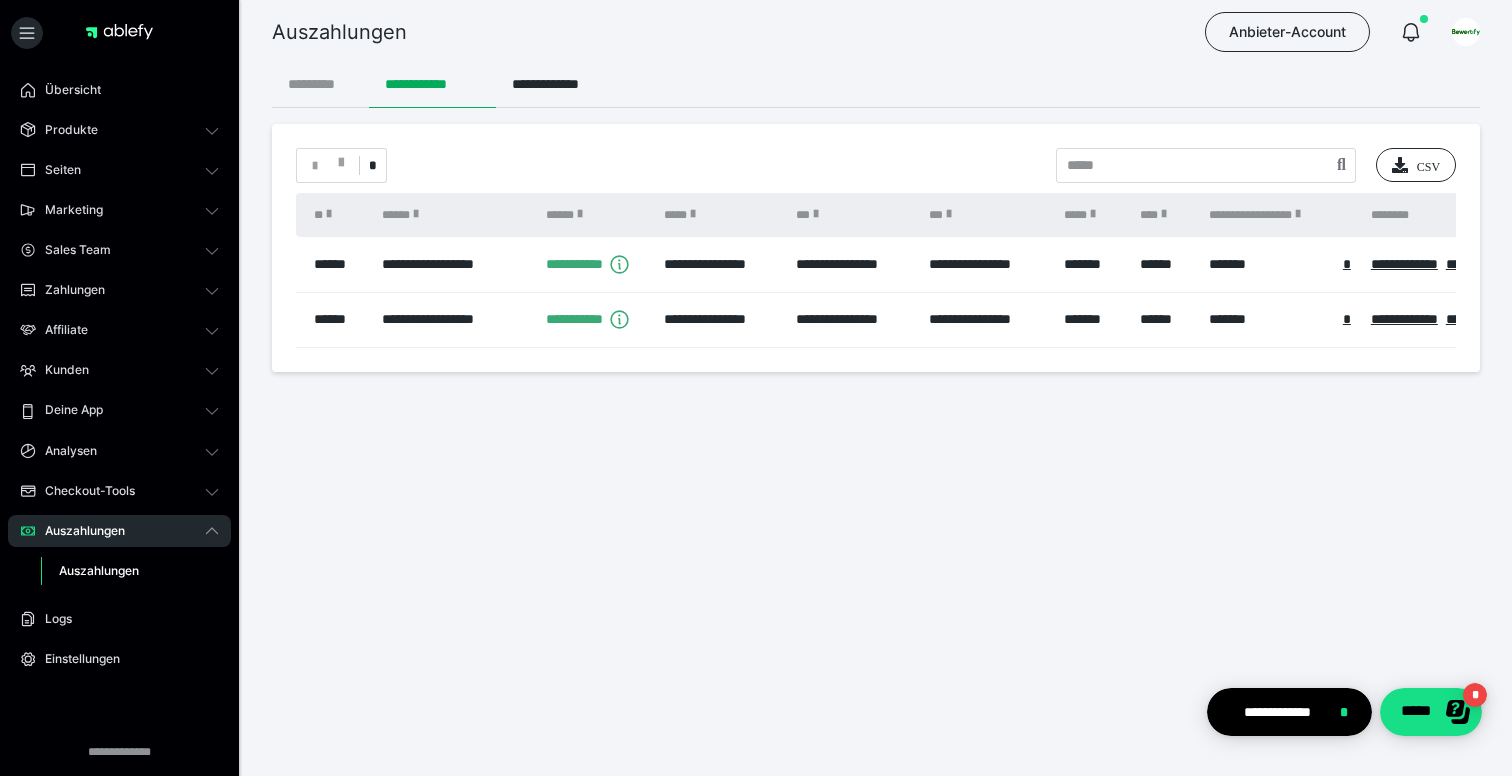 click on "*********" at bounding box center [320, 84] 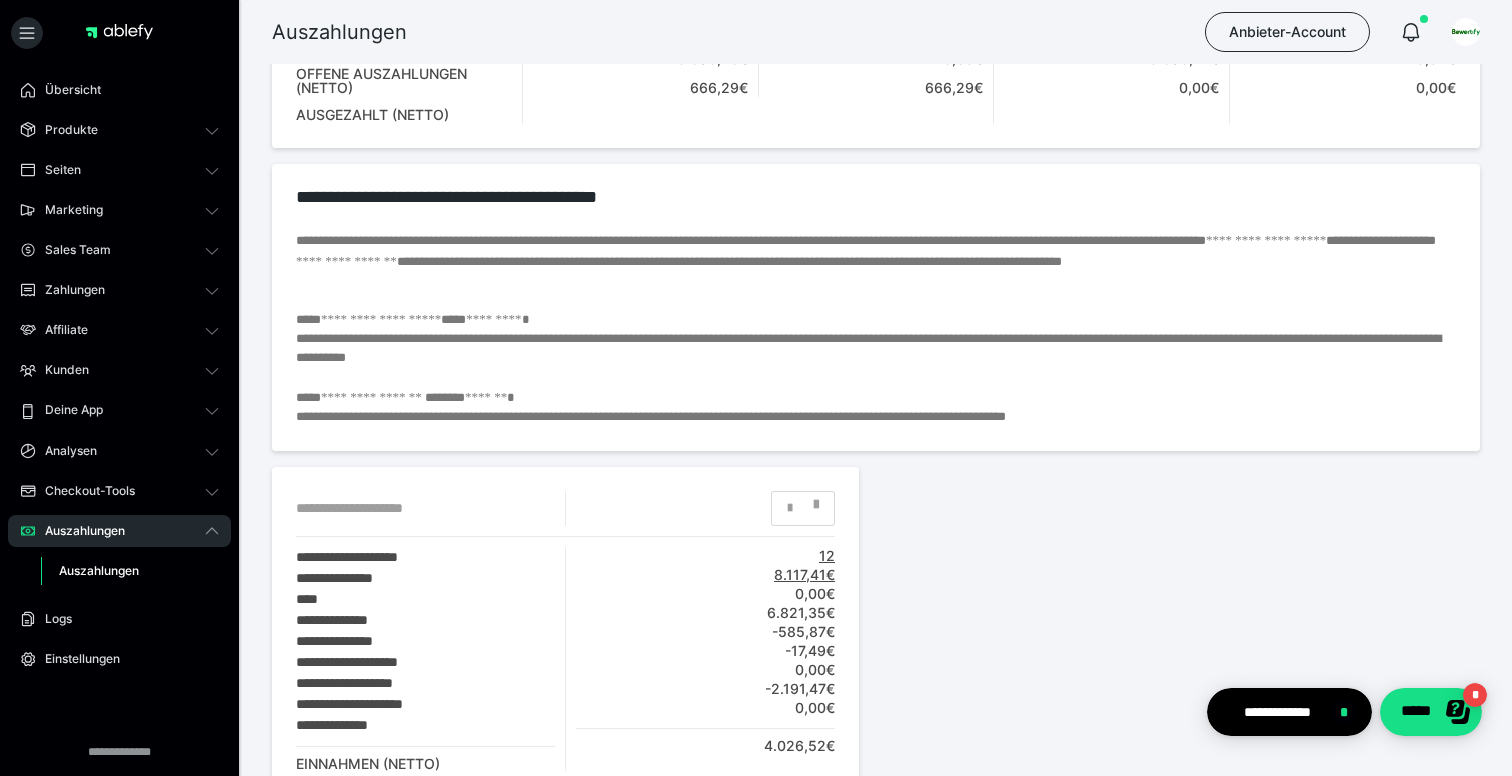 scroll, scrollTop: 466, scrollLeft: 0, axis: vertical 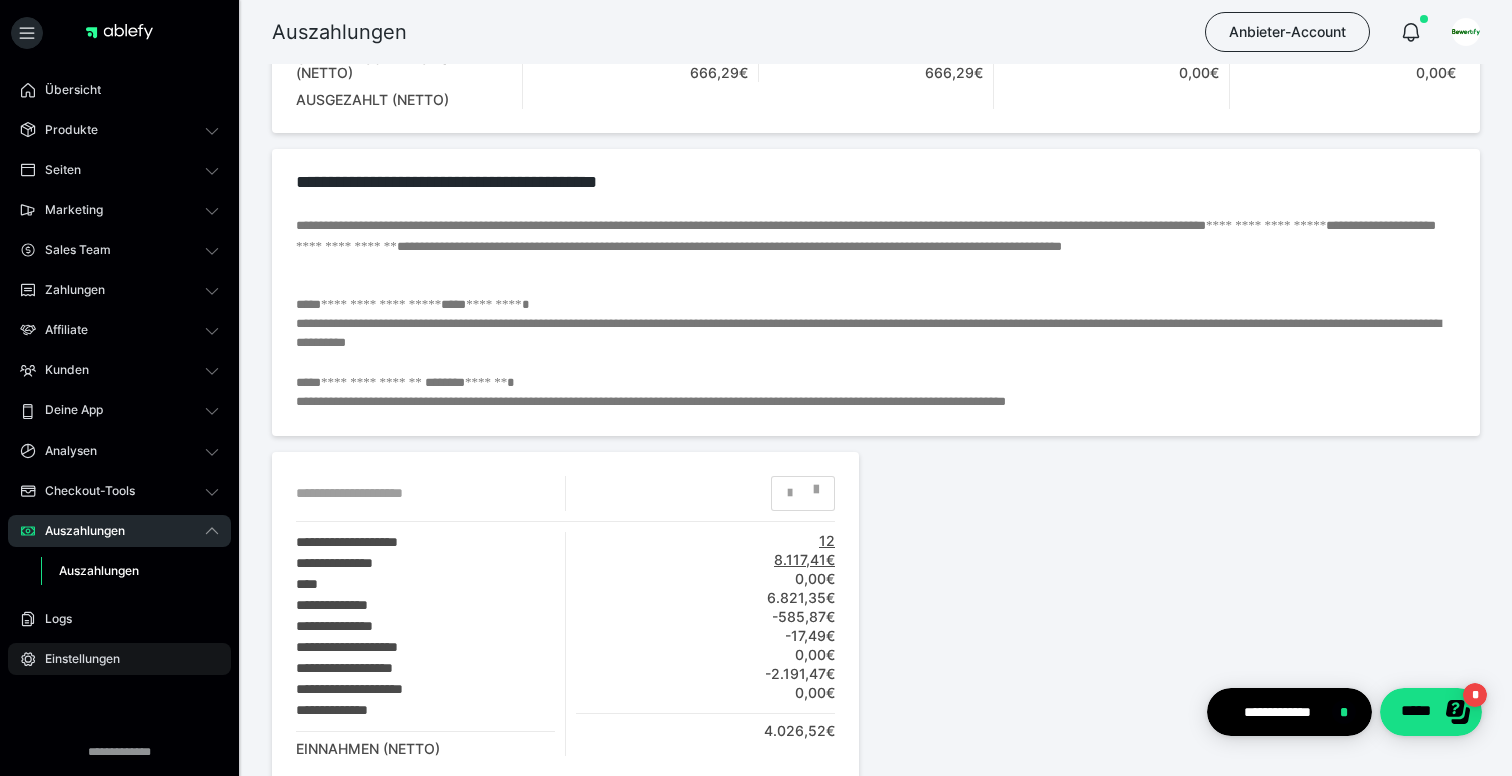 click on "Einstellungen" at bounding box center [75, 659] 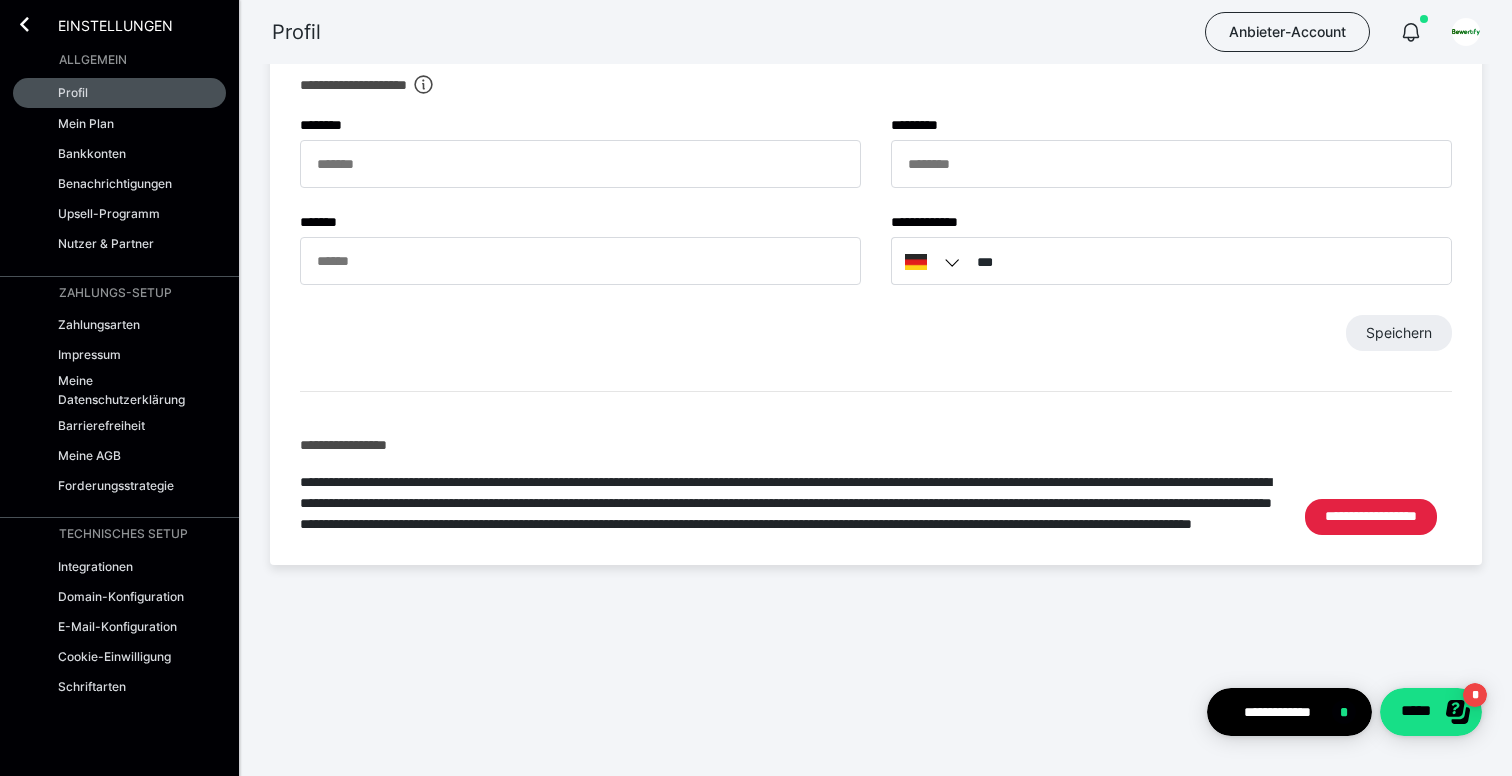 scroll, scrollTop: 0, scrollLeft: 0, axis: both 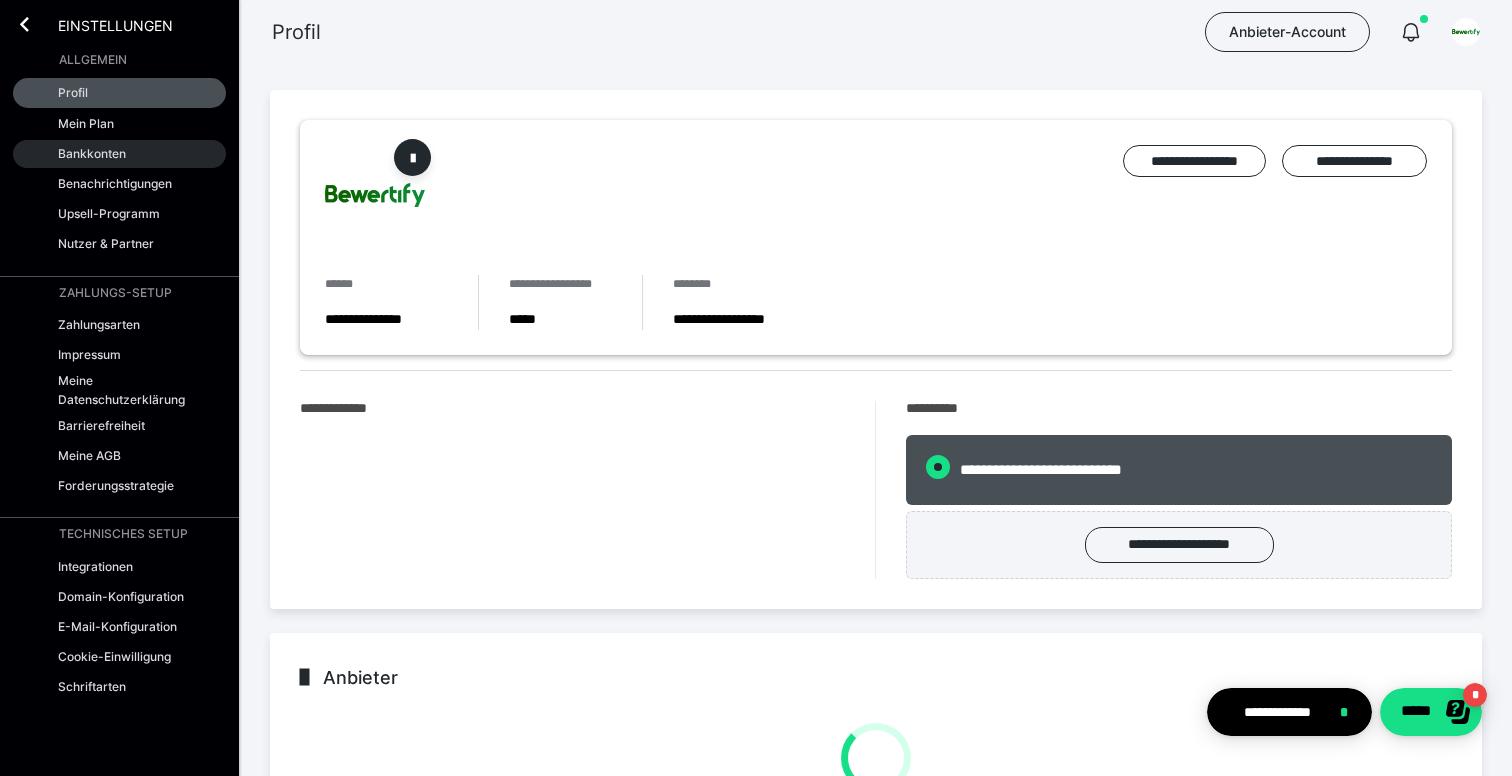 radio on "****" 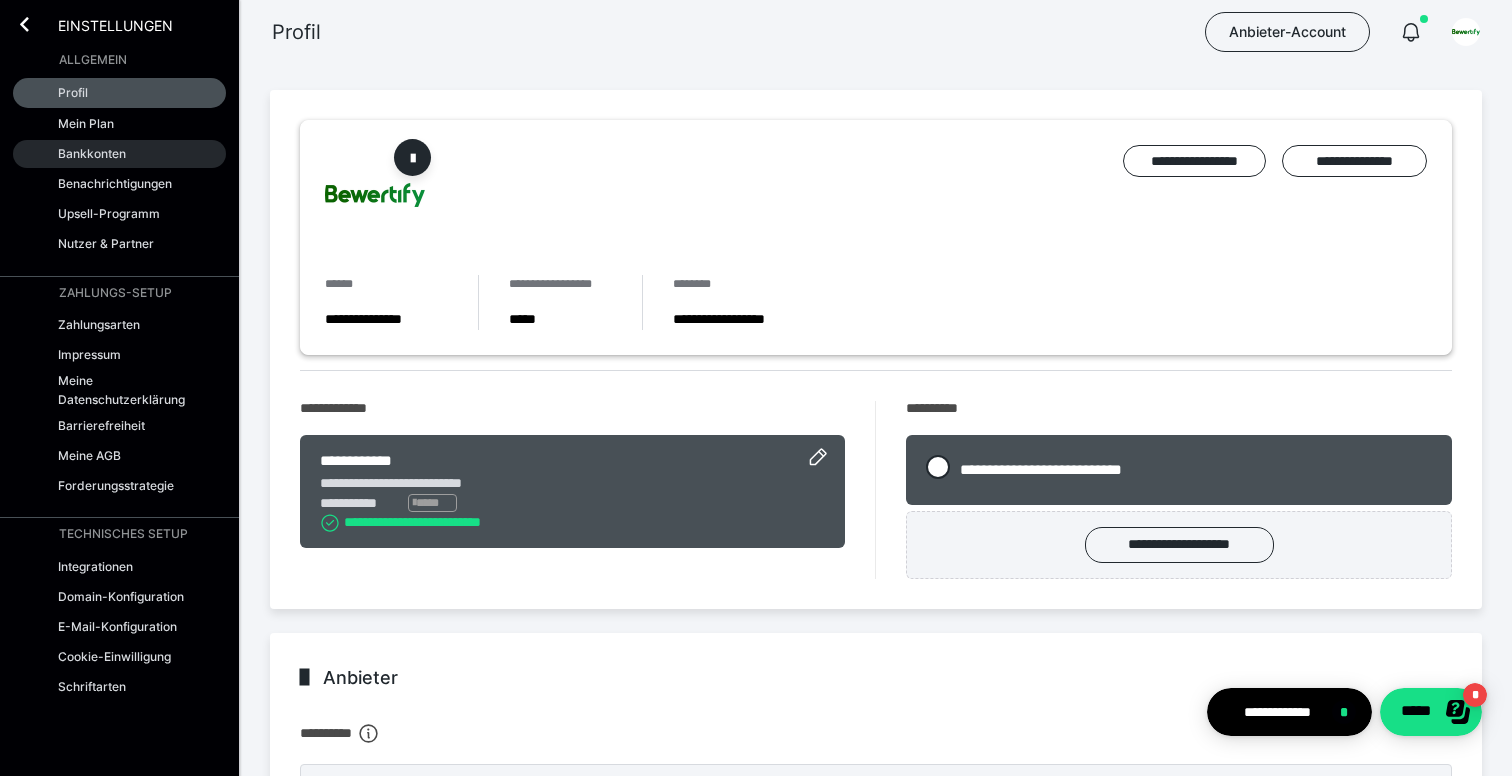 click on "Bankkonten" at bounding box center [119, 154] 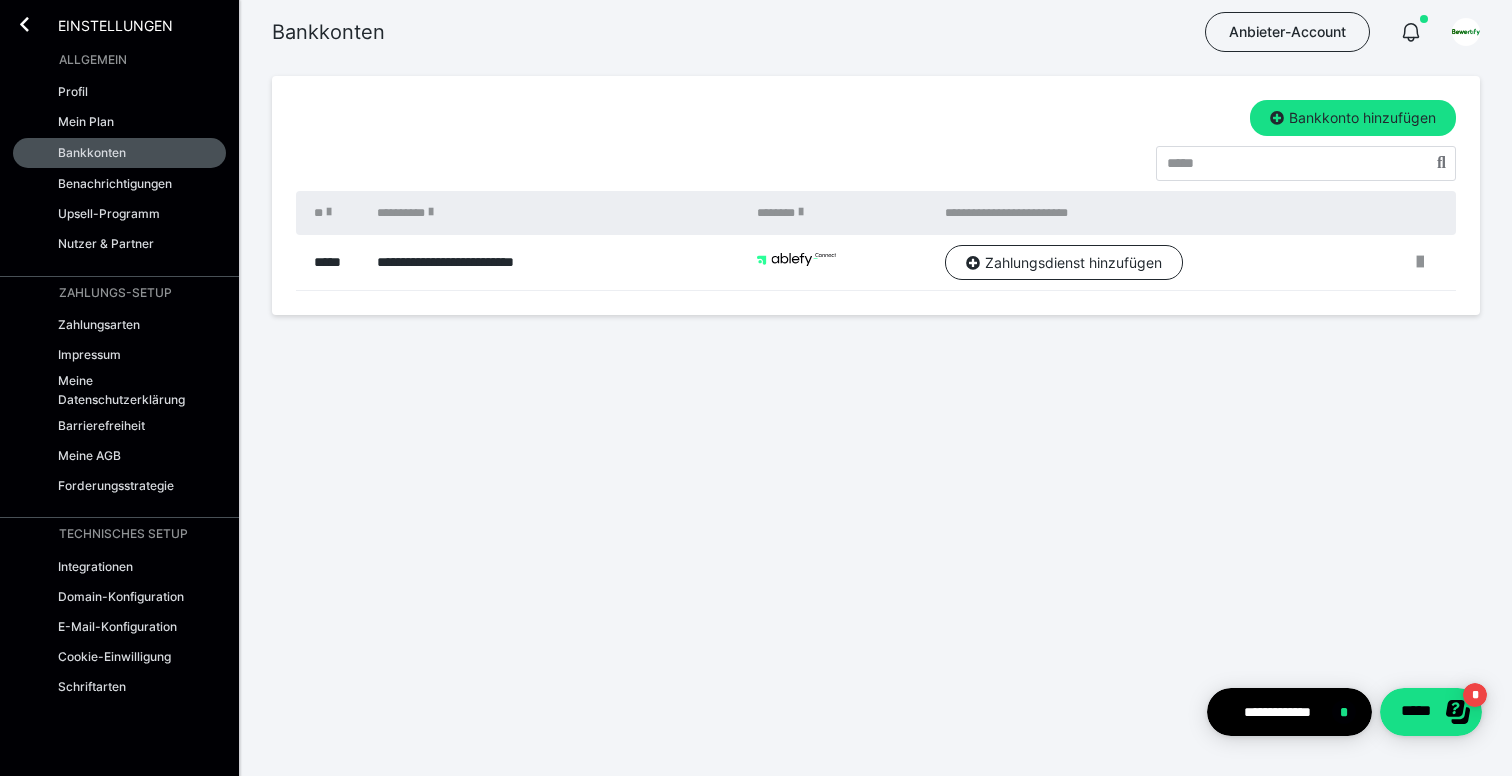 click on "**********" at bounding box center [876, 195] 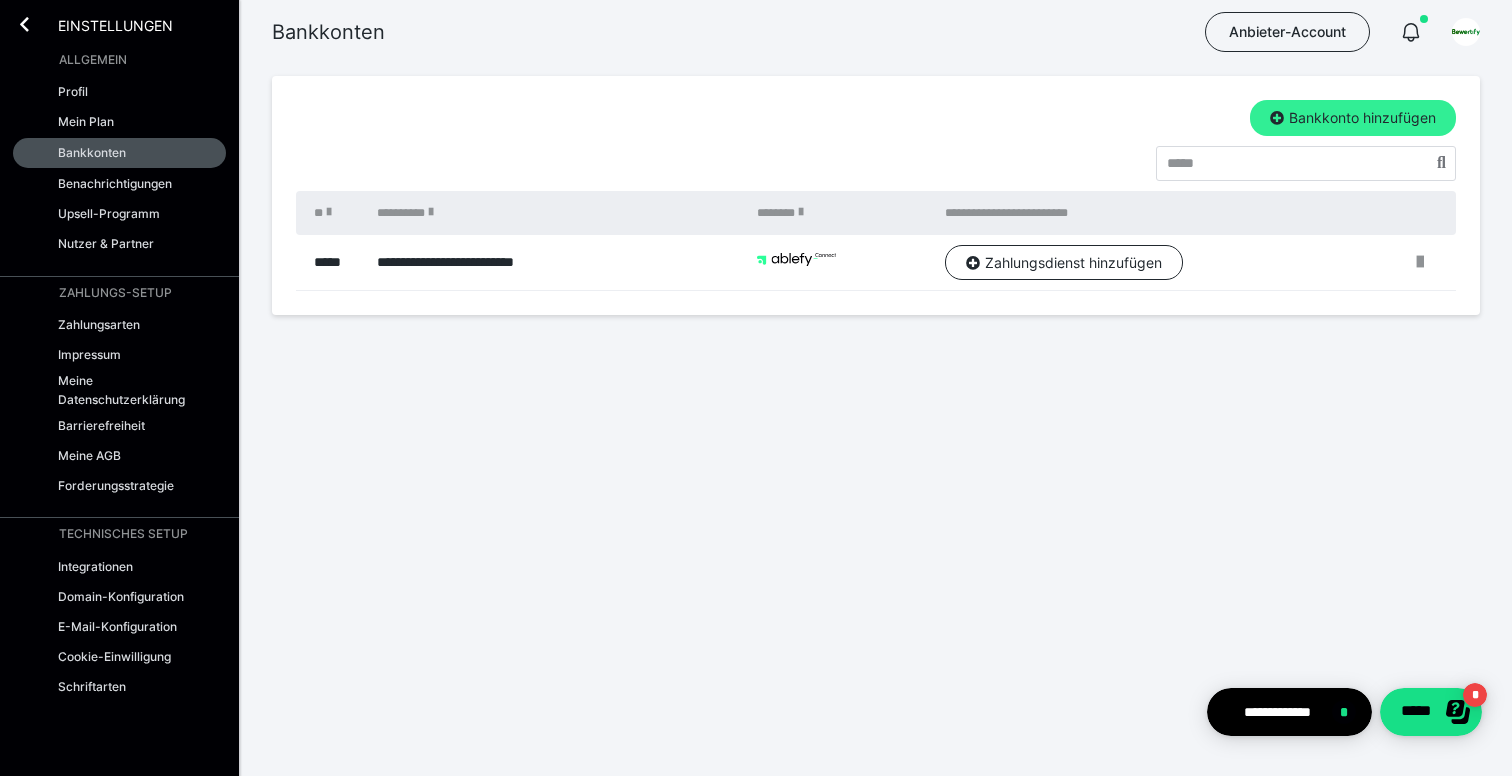 click on "Bankkonto hinzufügen" at bounding box center [1353, 118] 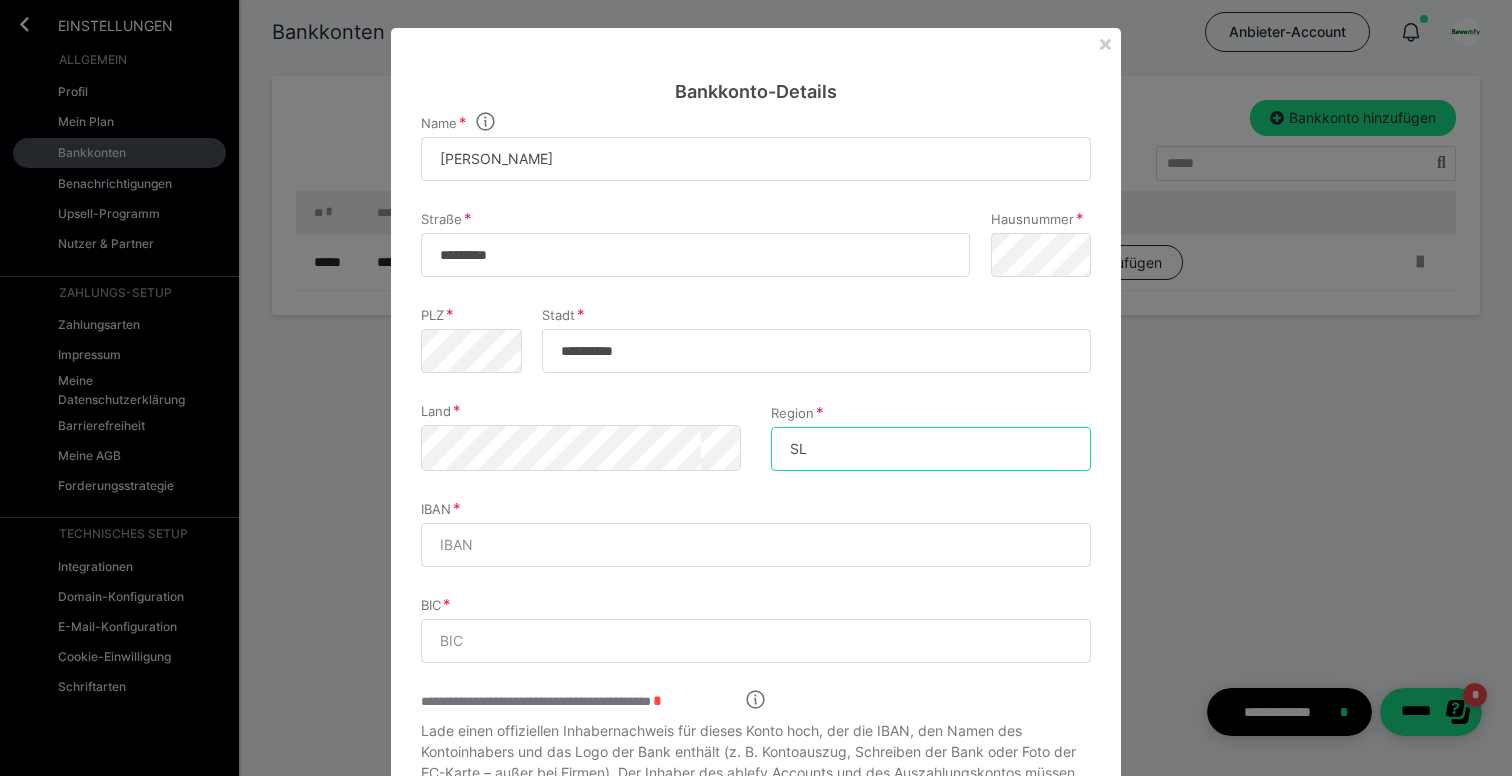 click on "SL" at bounding box center [931, 449] 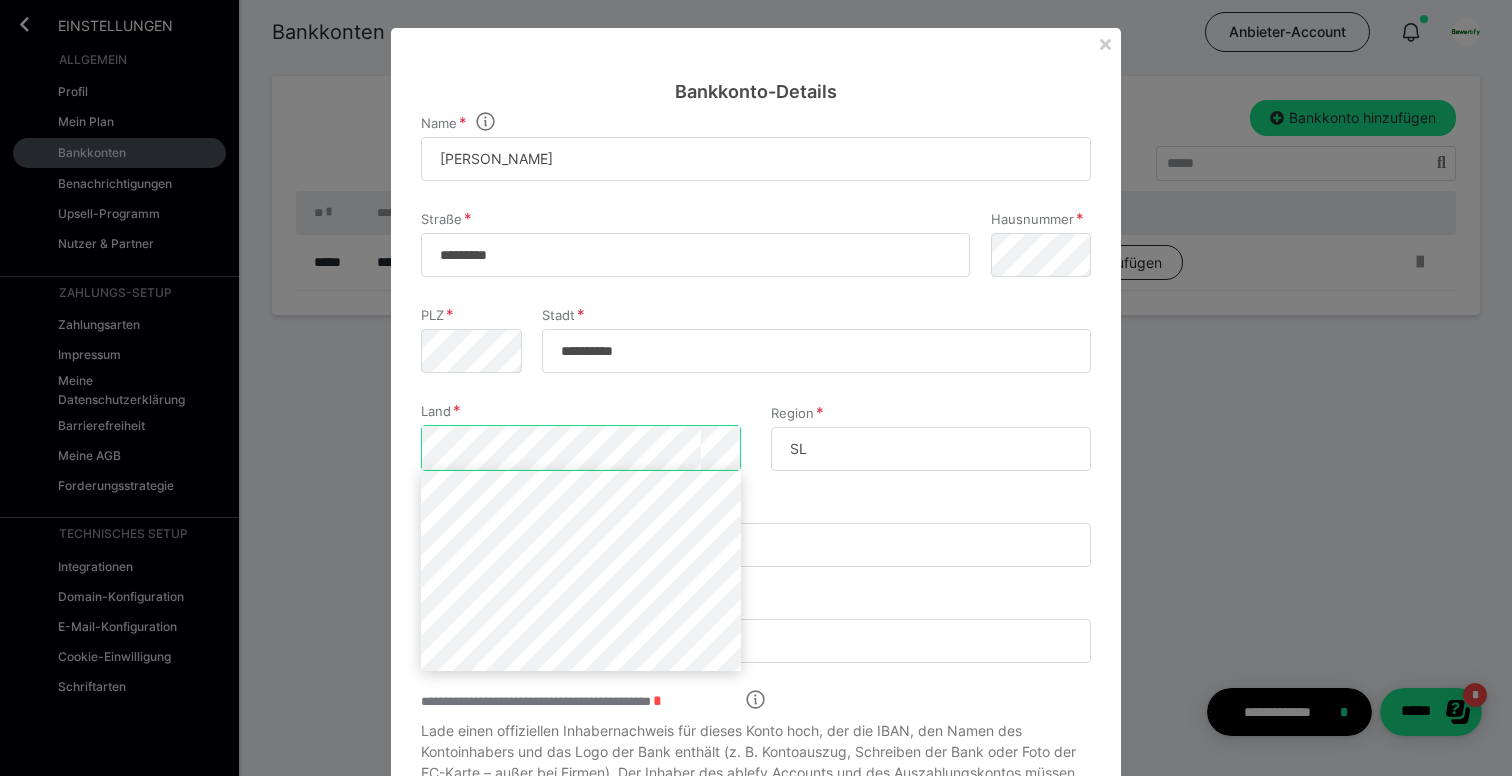 scroll, scrollTop: 1370, scrollLeft: 0, axis: vertical 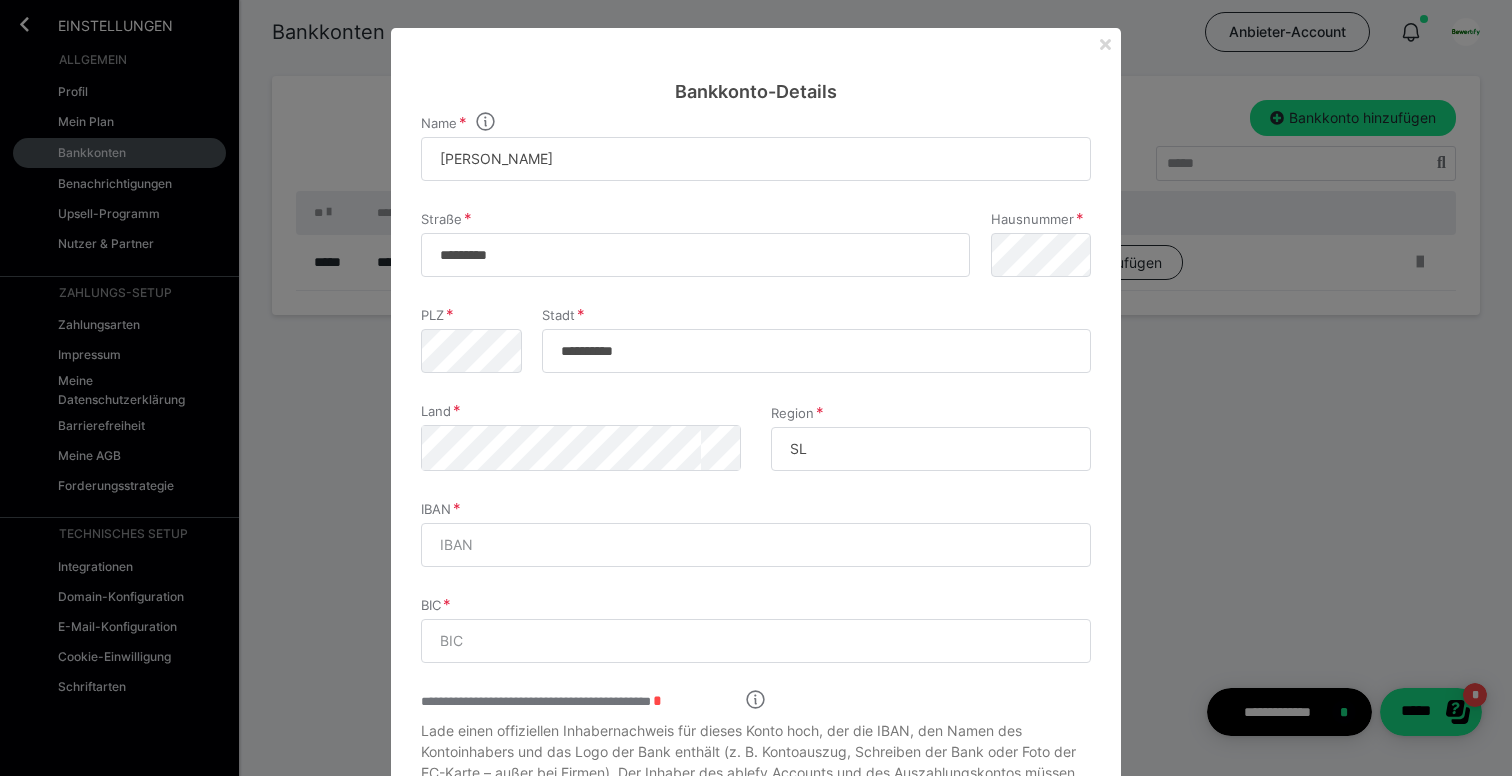 click at bounding box center [1105, 44] 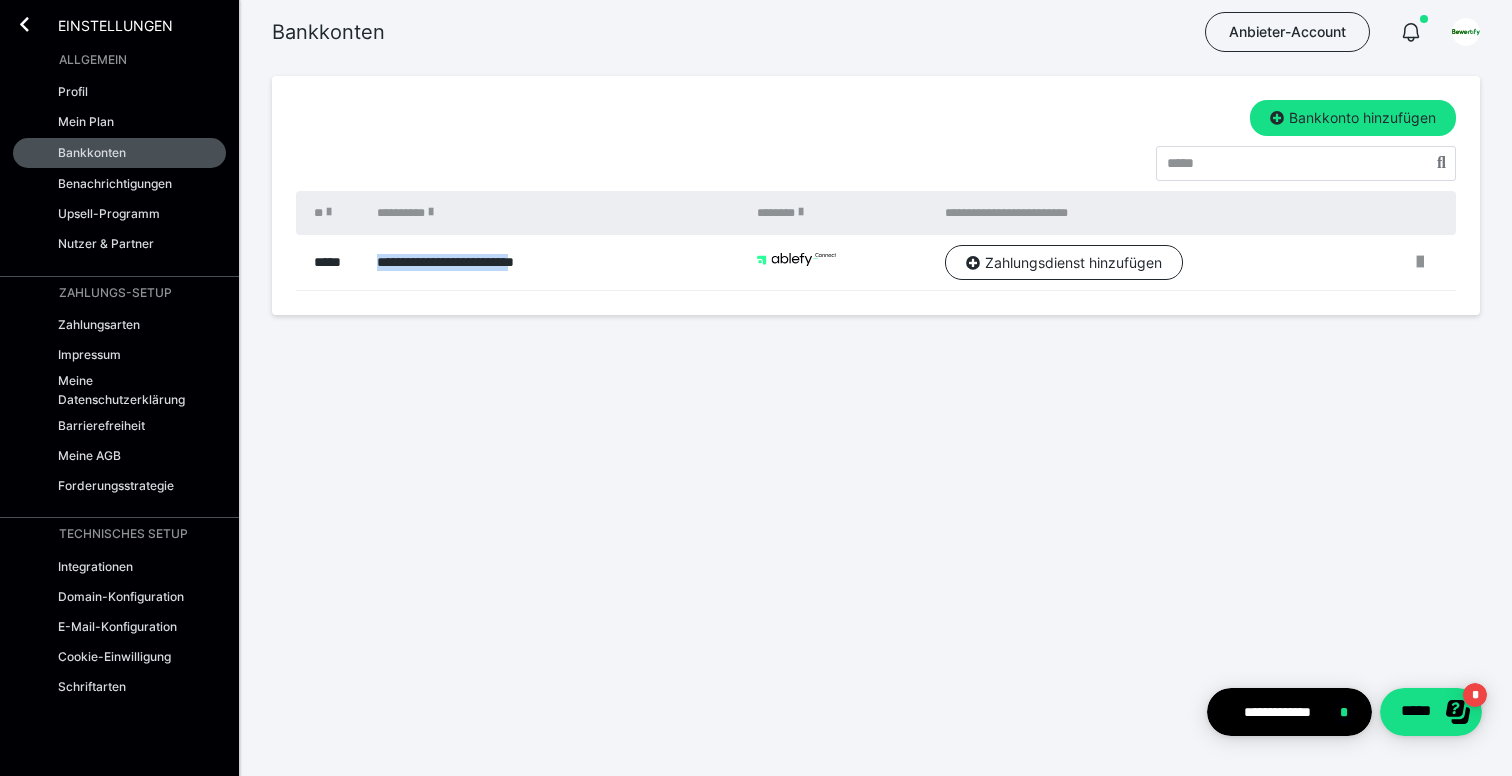 drag, startPoint x: 369, startPoint y: 264, endPoint x: 608, endPoint y: 269, distance: 239.05229 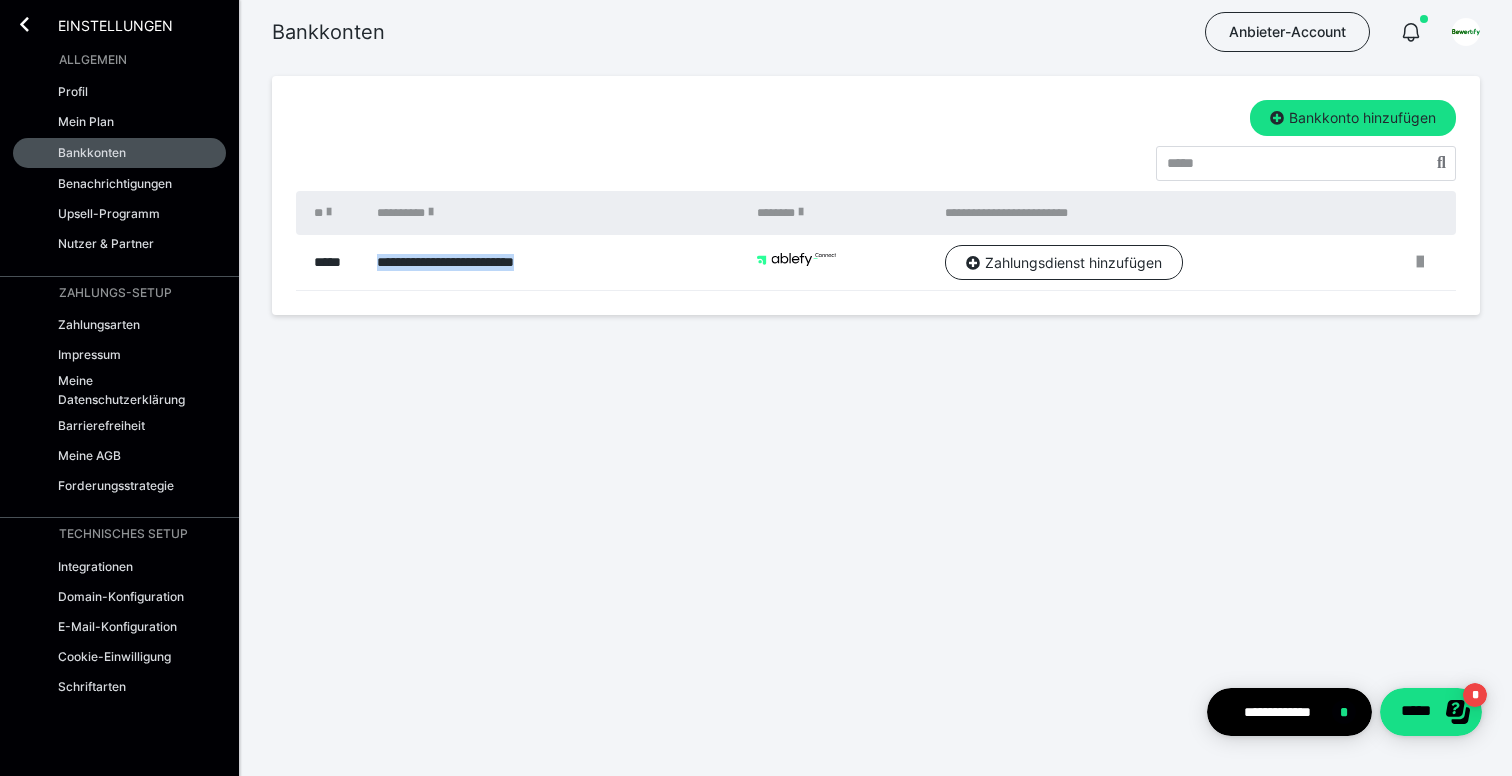 click on "**********" at bounding box center (557, 263) 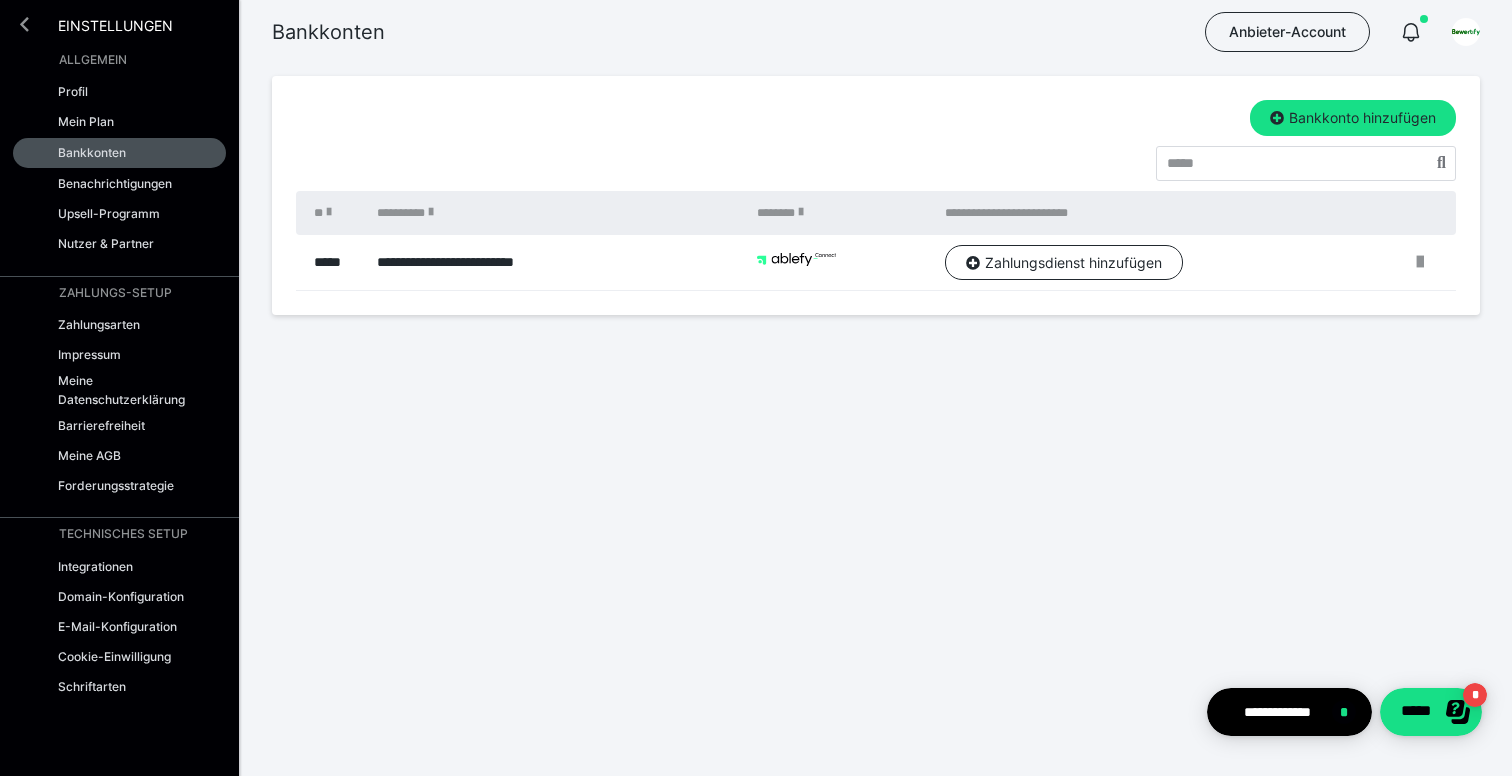 click at bounding box center (24, 24) 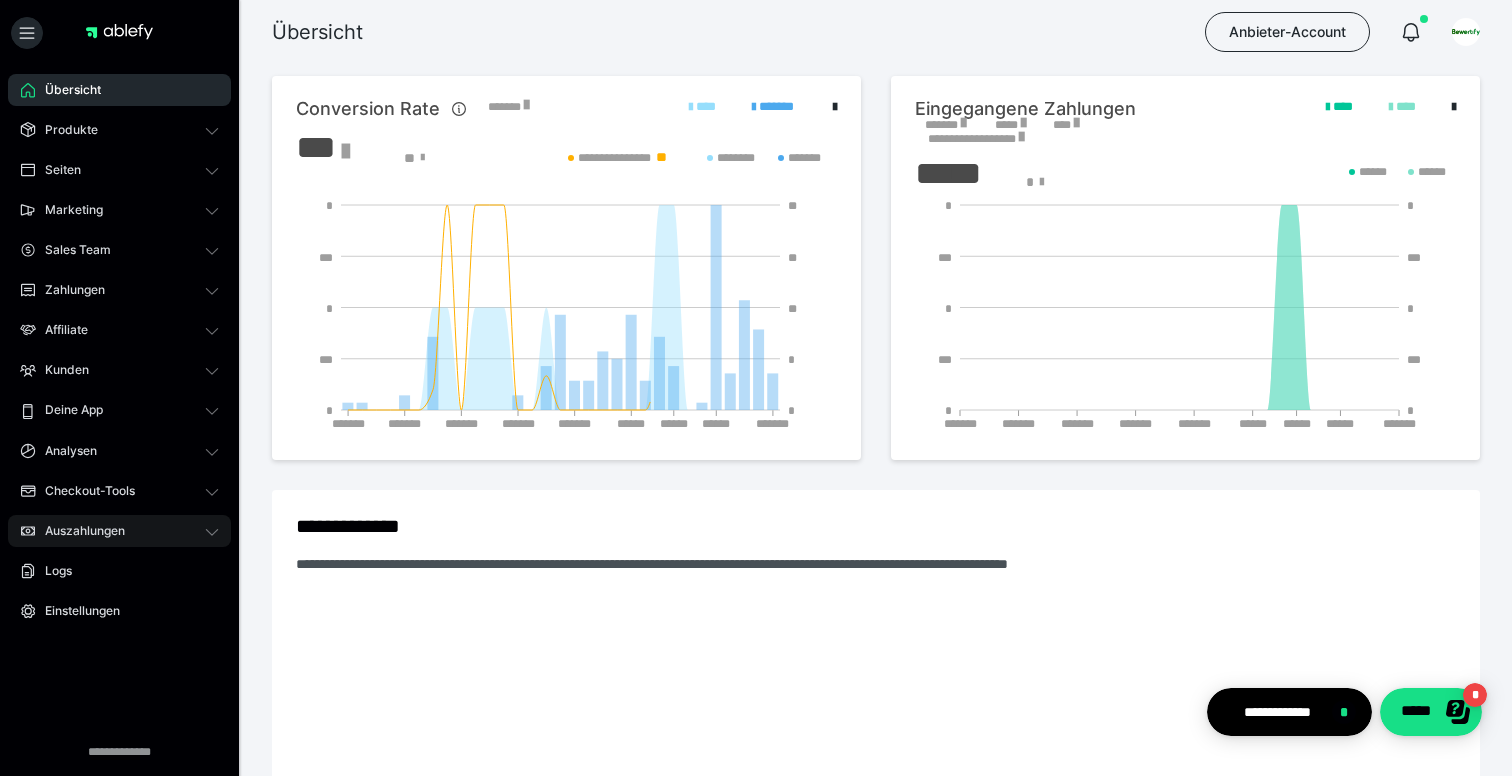 click on "Auszahlungen" at bounding box center [119, 531] 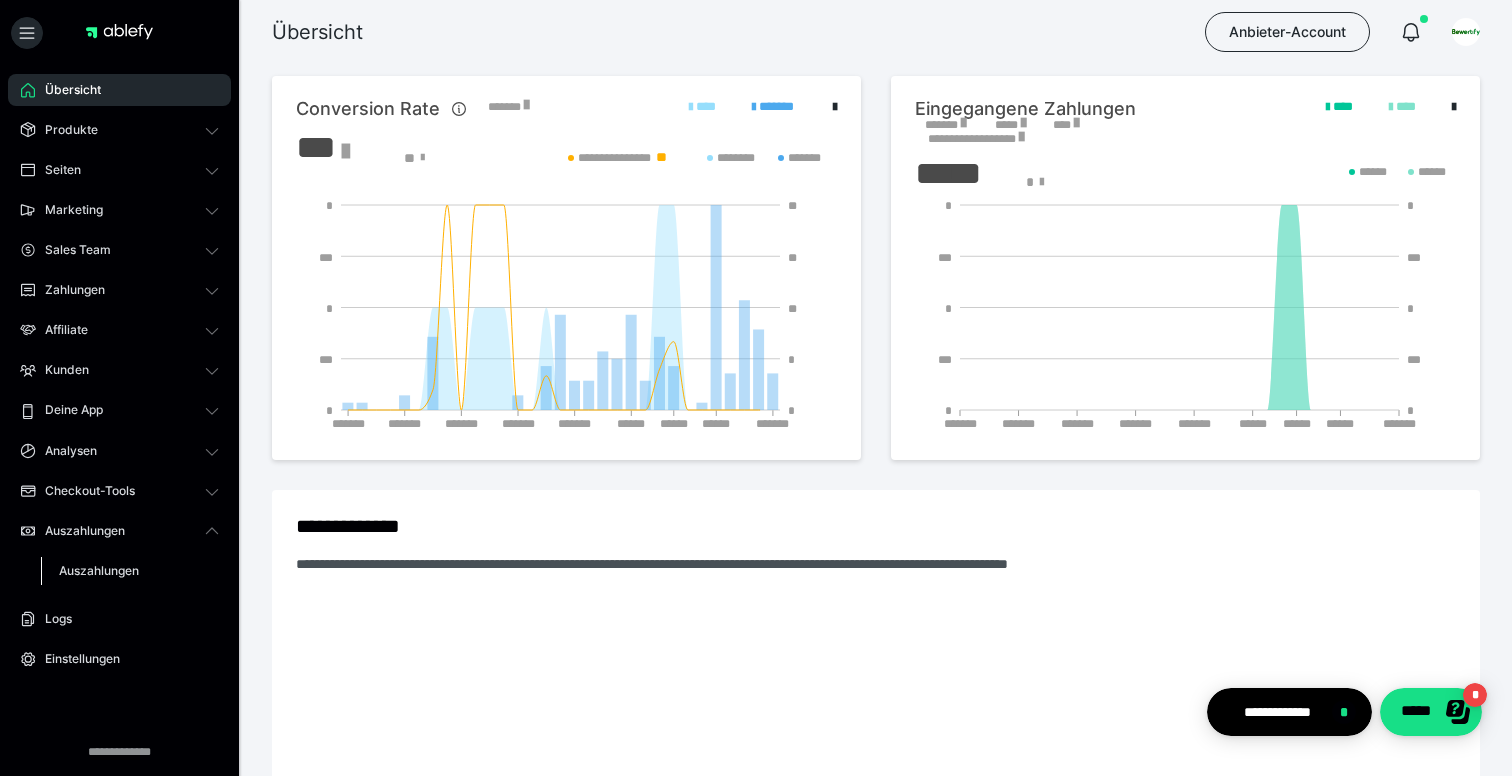 click on "Auszahlungen" at bounding box center [99, 570] 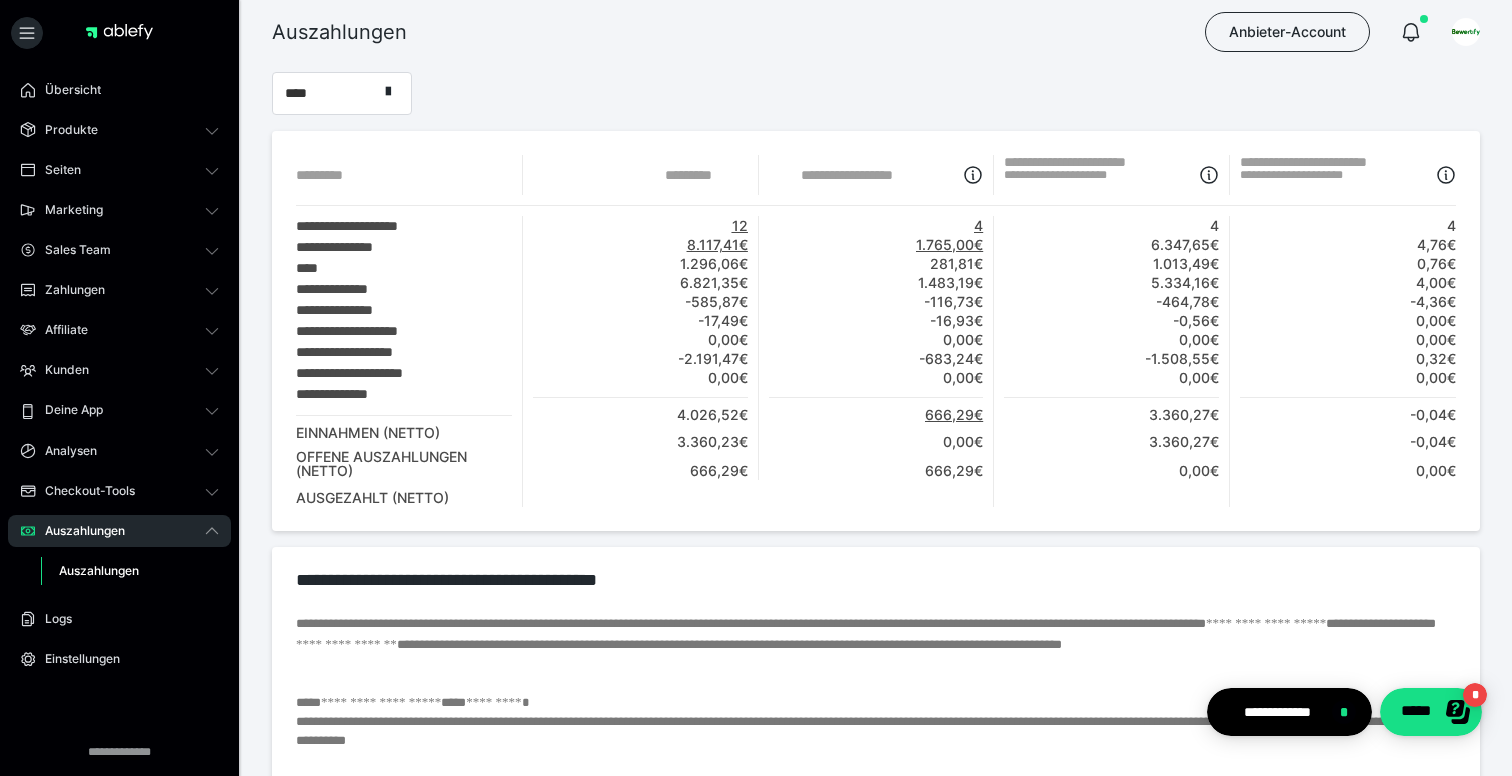 scroll, scrollTop: 0, scrollLeft: 0, axis: both 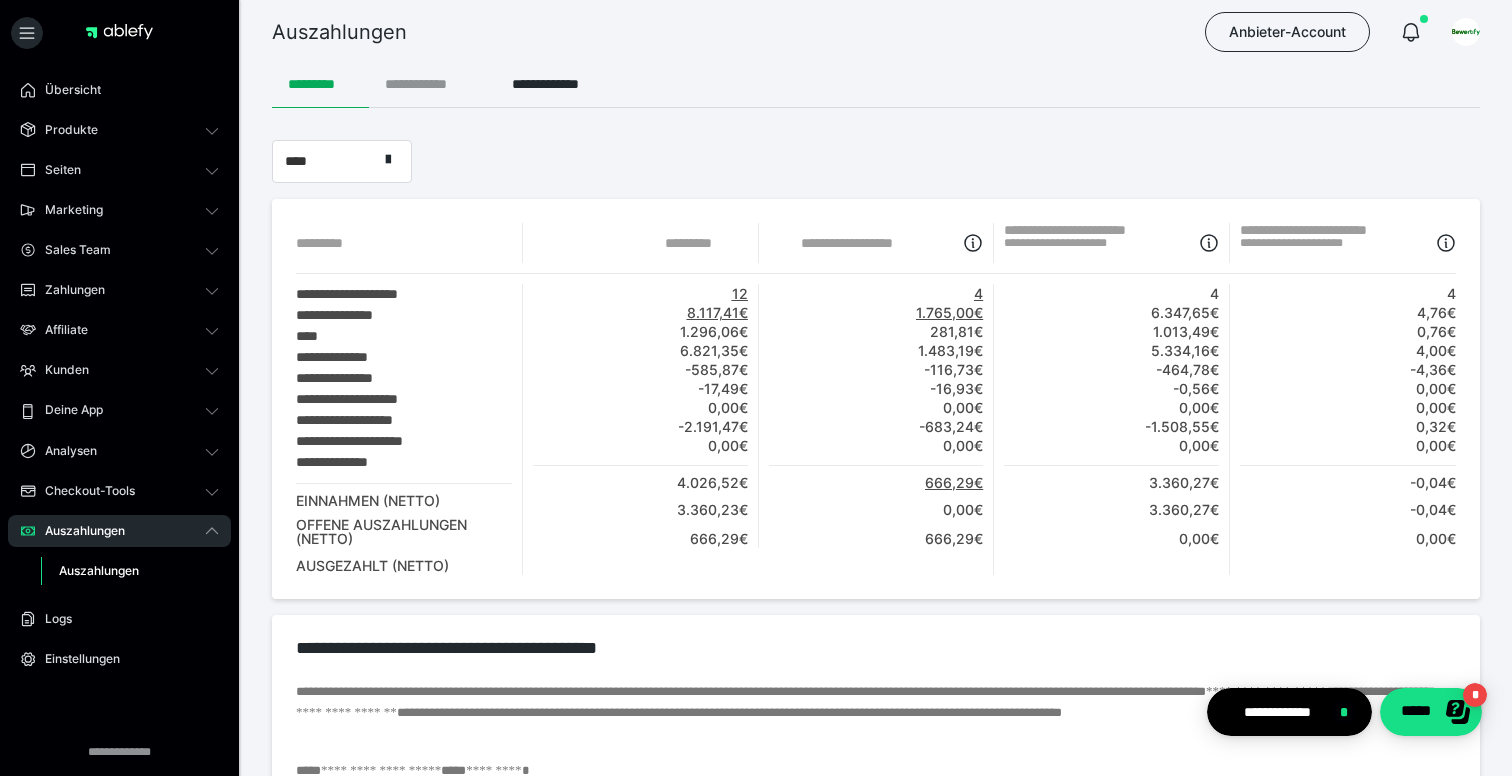 click on "**********" at bounding box center [432, 84] 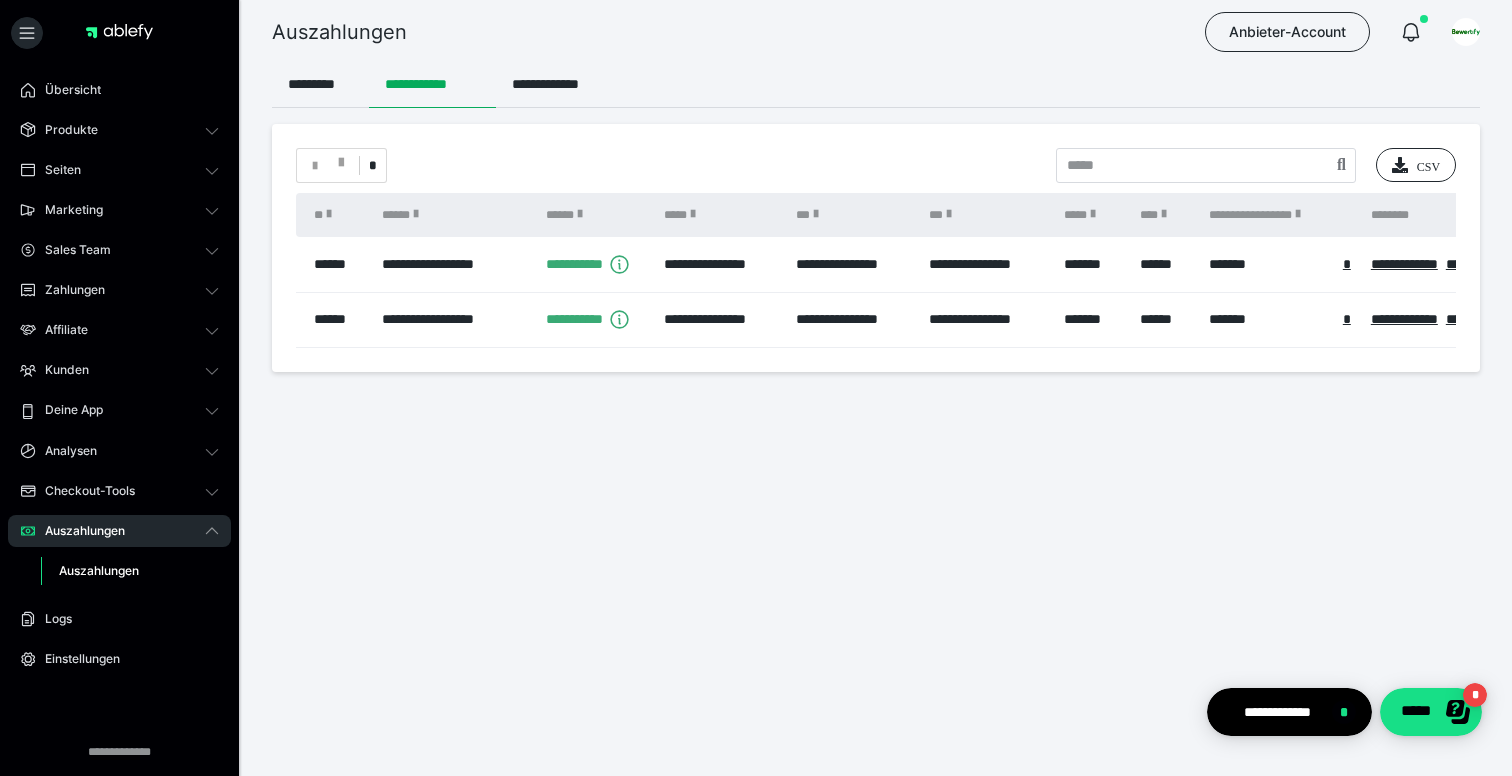 scroll, scrollTop: 0, scrollLeft: 73, axis: horizontal 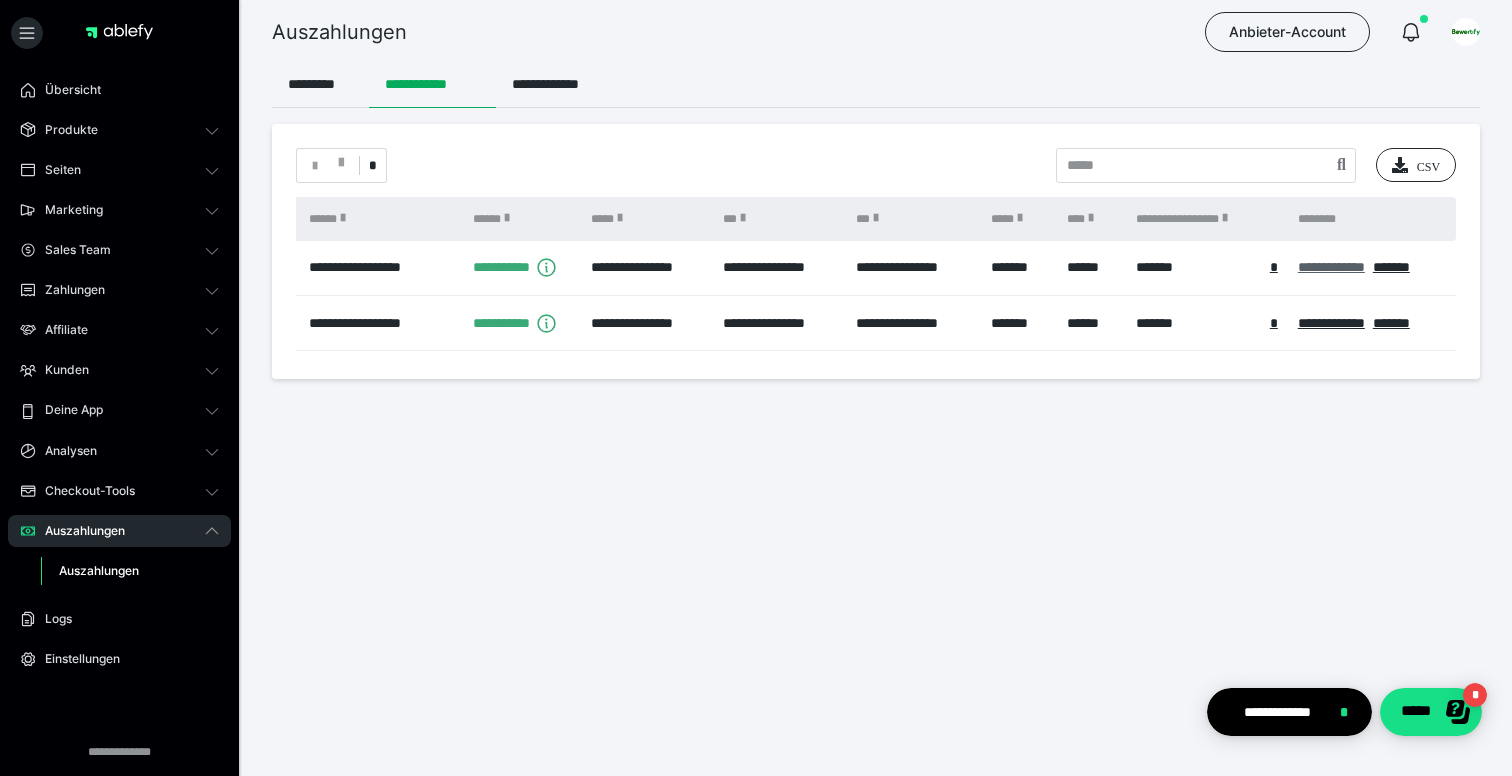 click on "**********" at bounding box center (1331, 267) 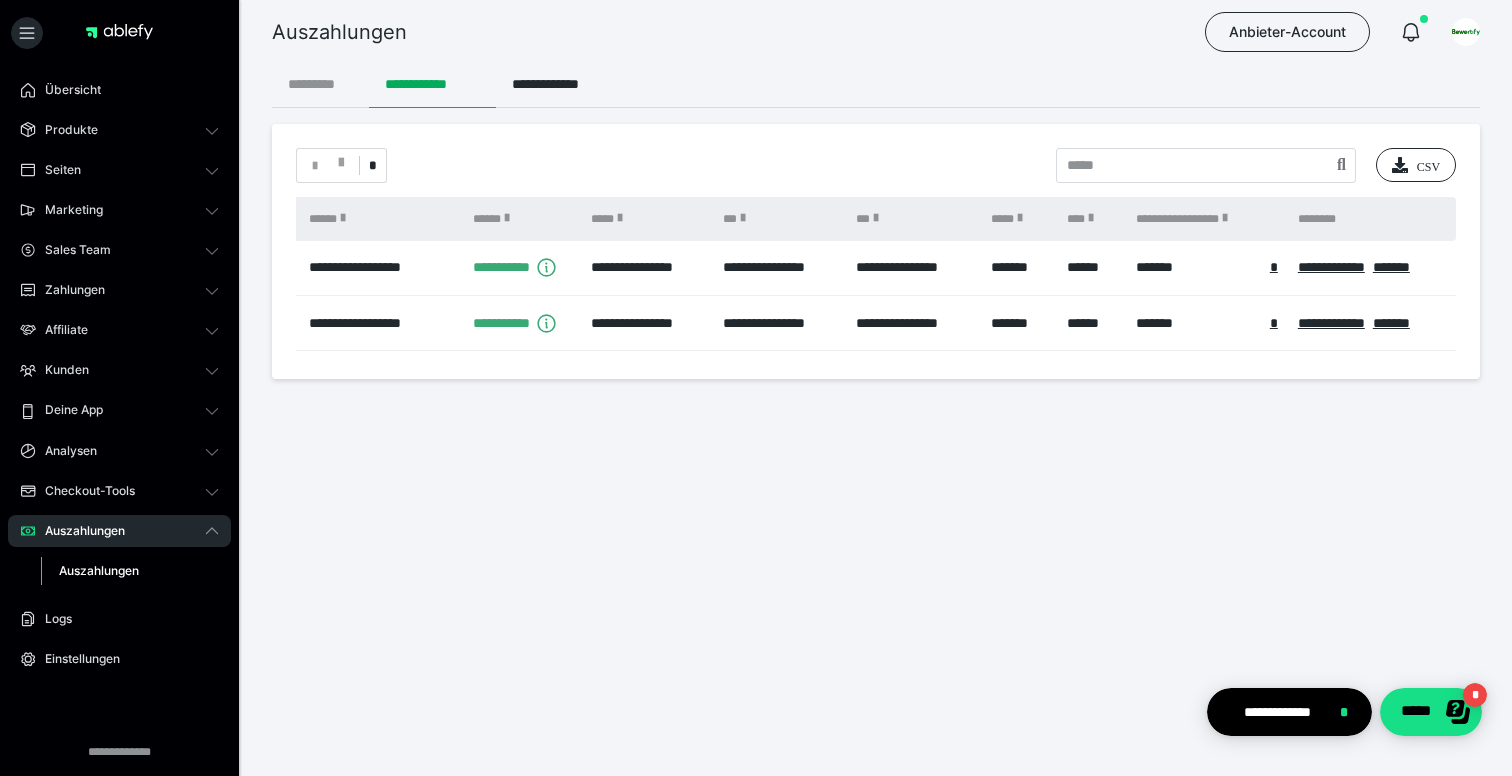 click on "*********" at bounding box center (320, 84) 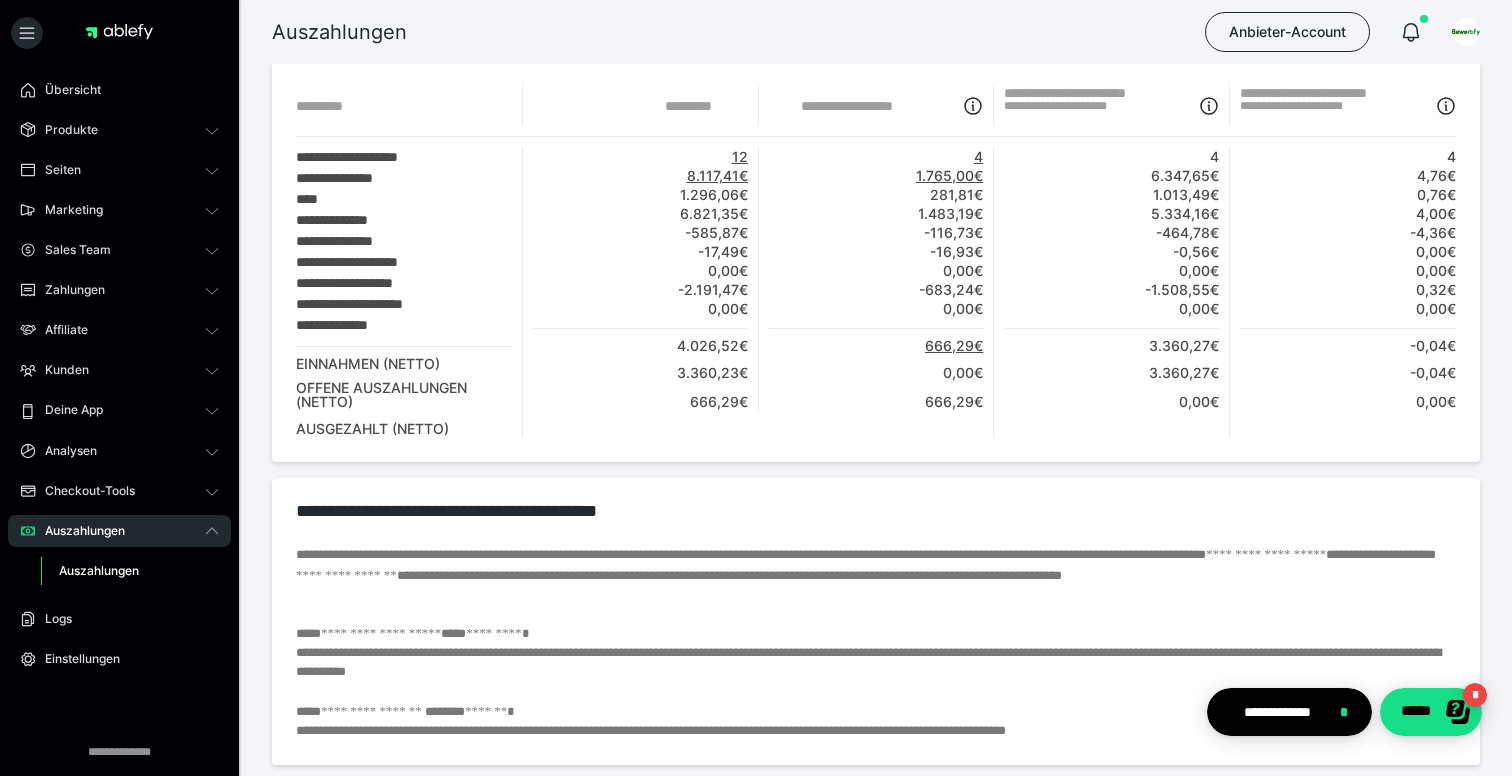 scroll, scrollTop: 140, scrollLeft: 0, axis: vertical 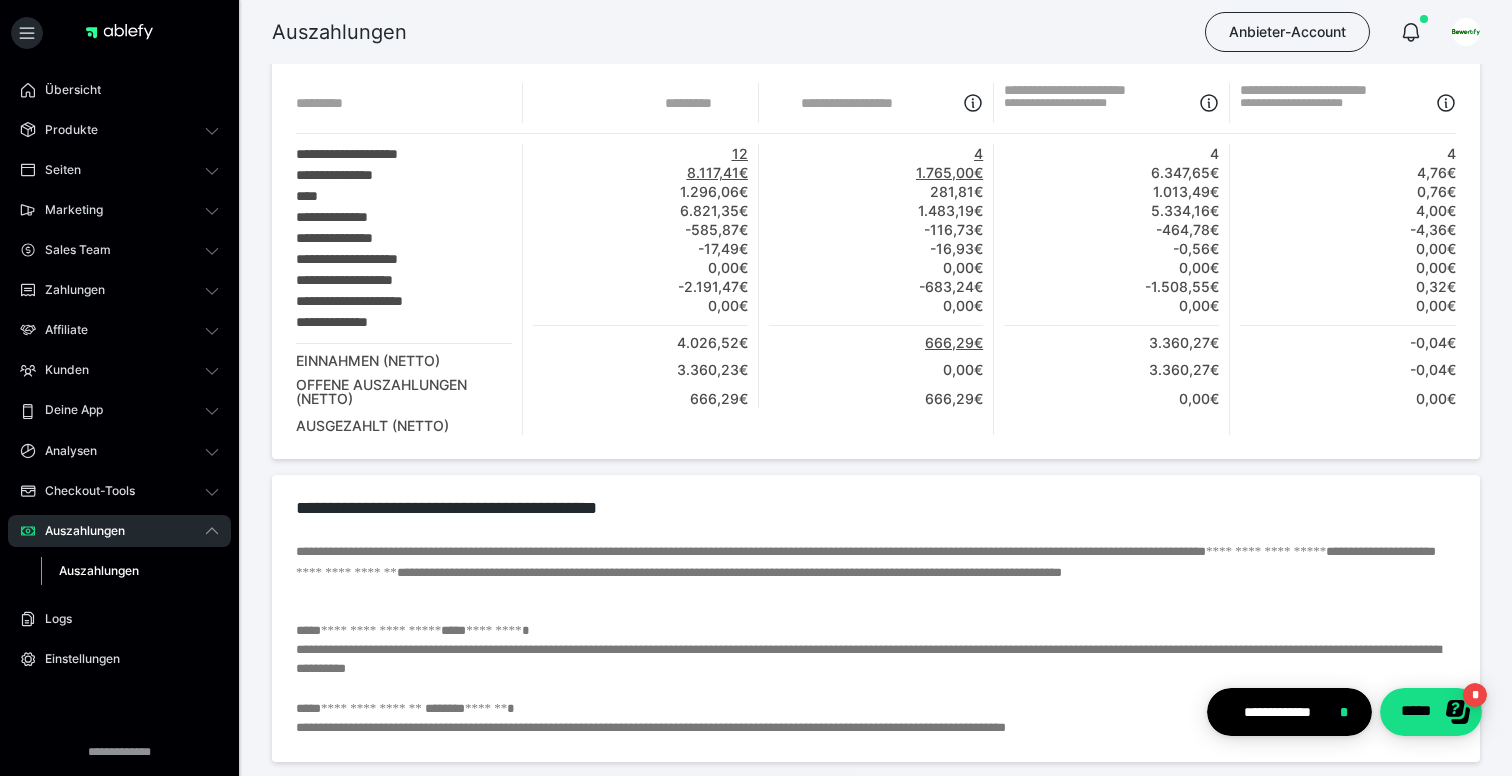 click on "-683,24€" at bounding box center (876, 286) 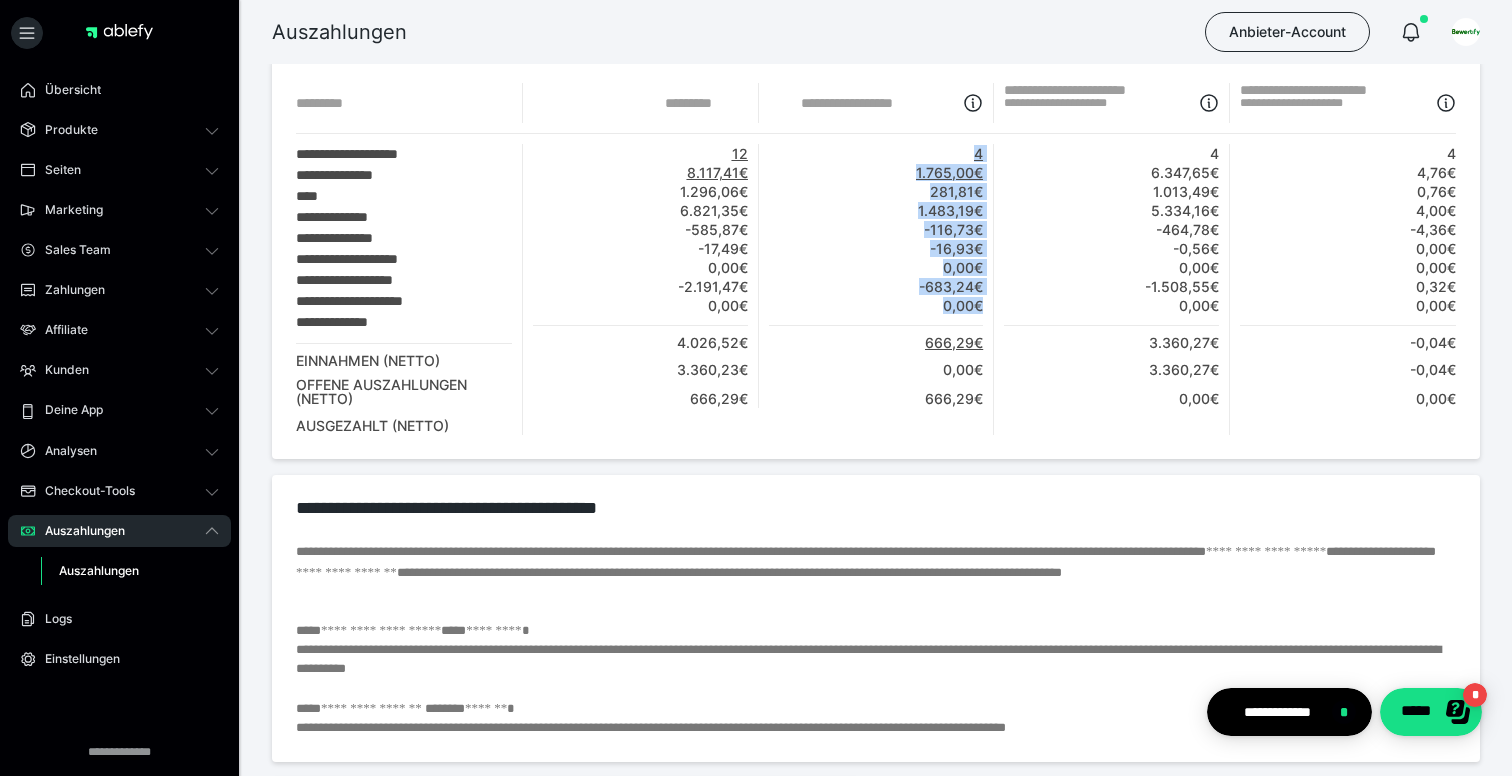 drag, startPoint x: 984, startPoint y: 304, endPoint x: 919, endPoint y: 145, distance: 171.7731 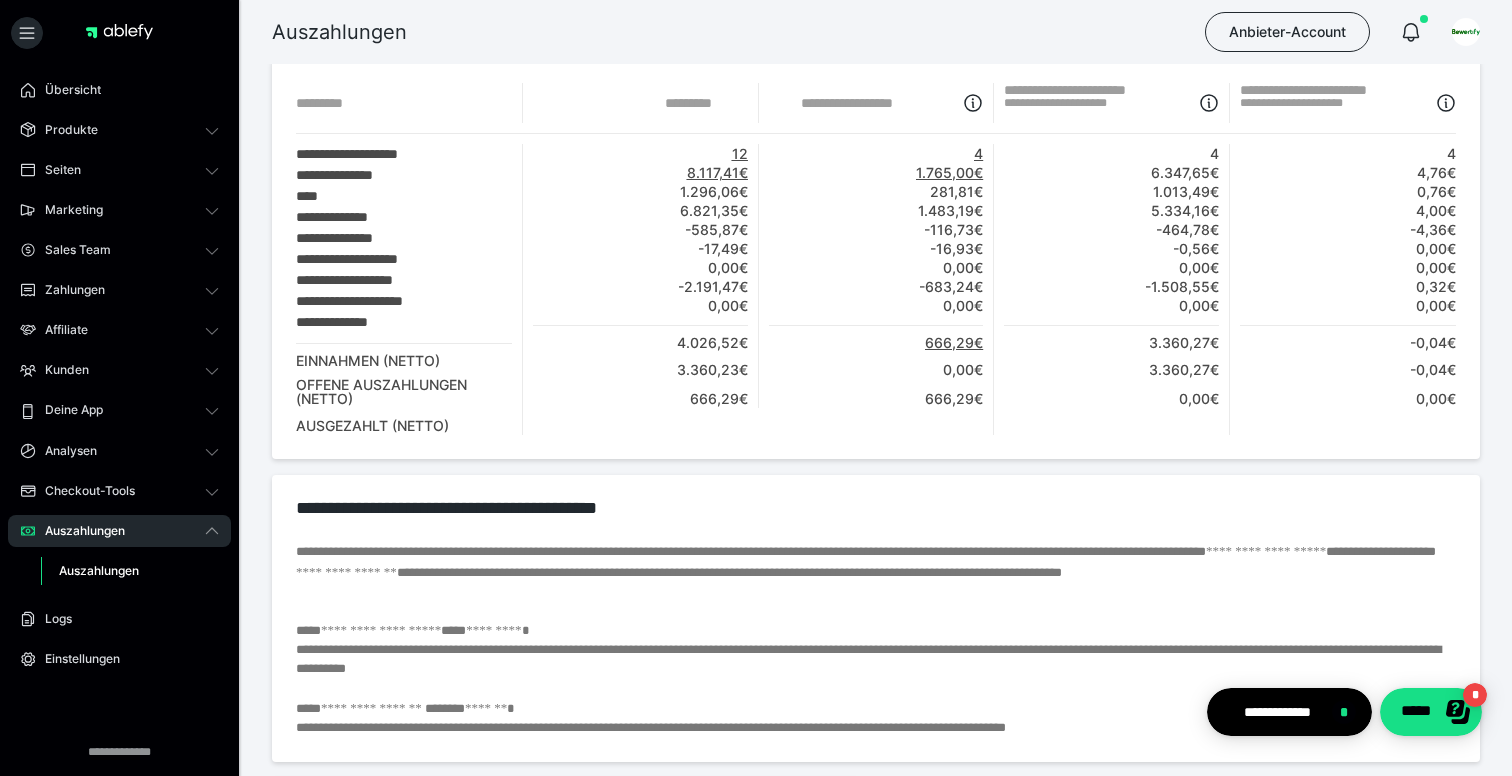 click on "4.026,52€" at bounding box center (640, 337) 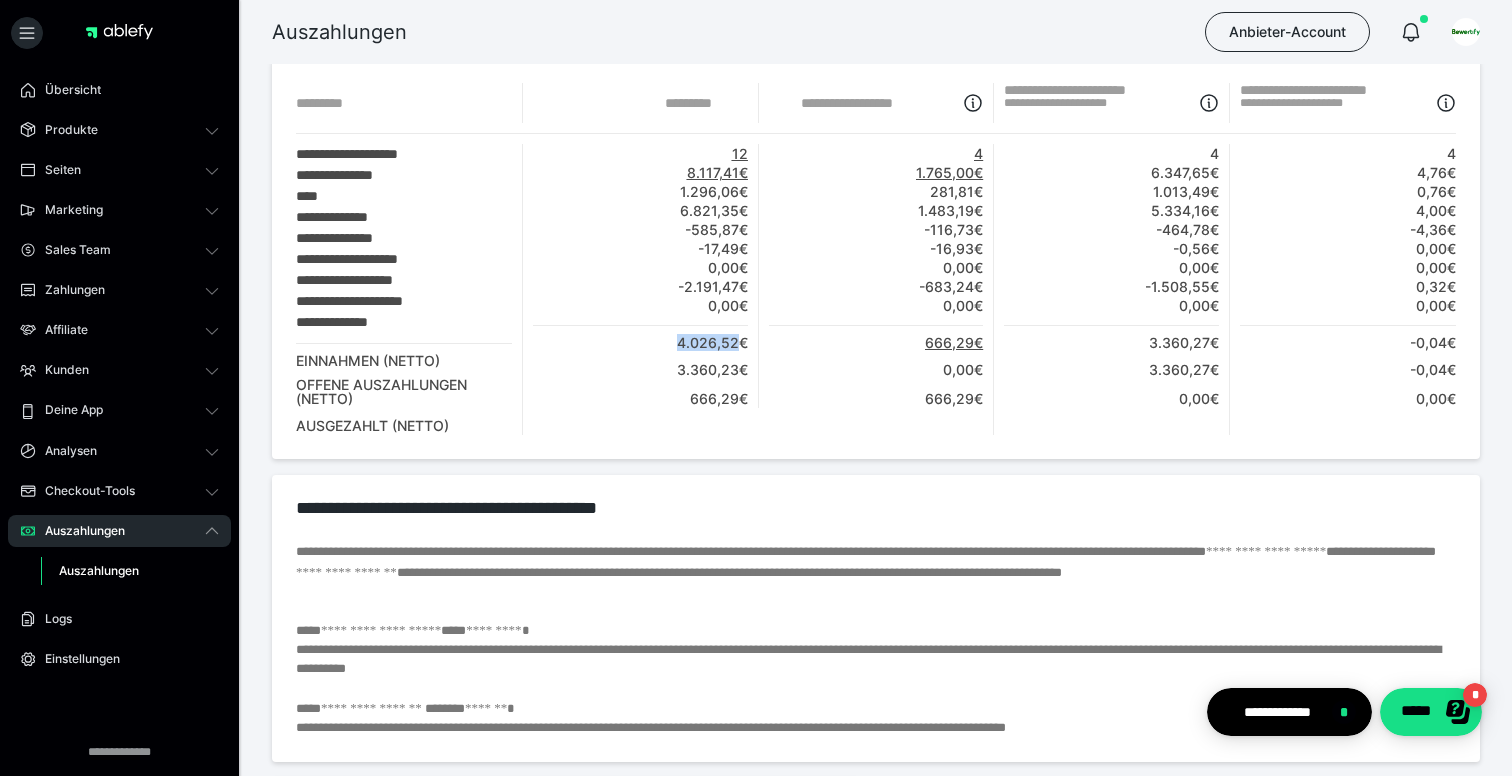 drag, startPoint x: 671, startPoint y: 346, endPoint x: 741, endPoint y: 346, distance: 70 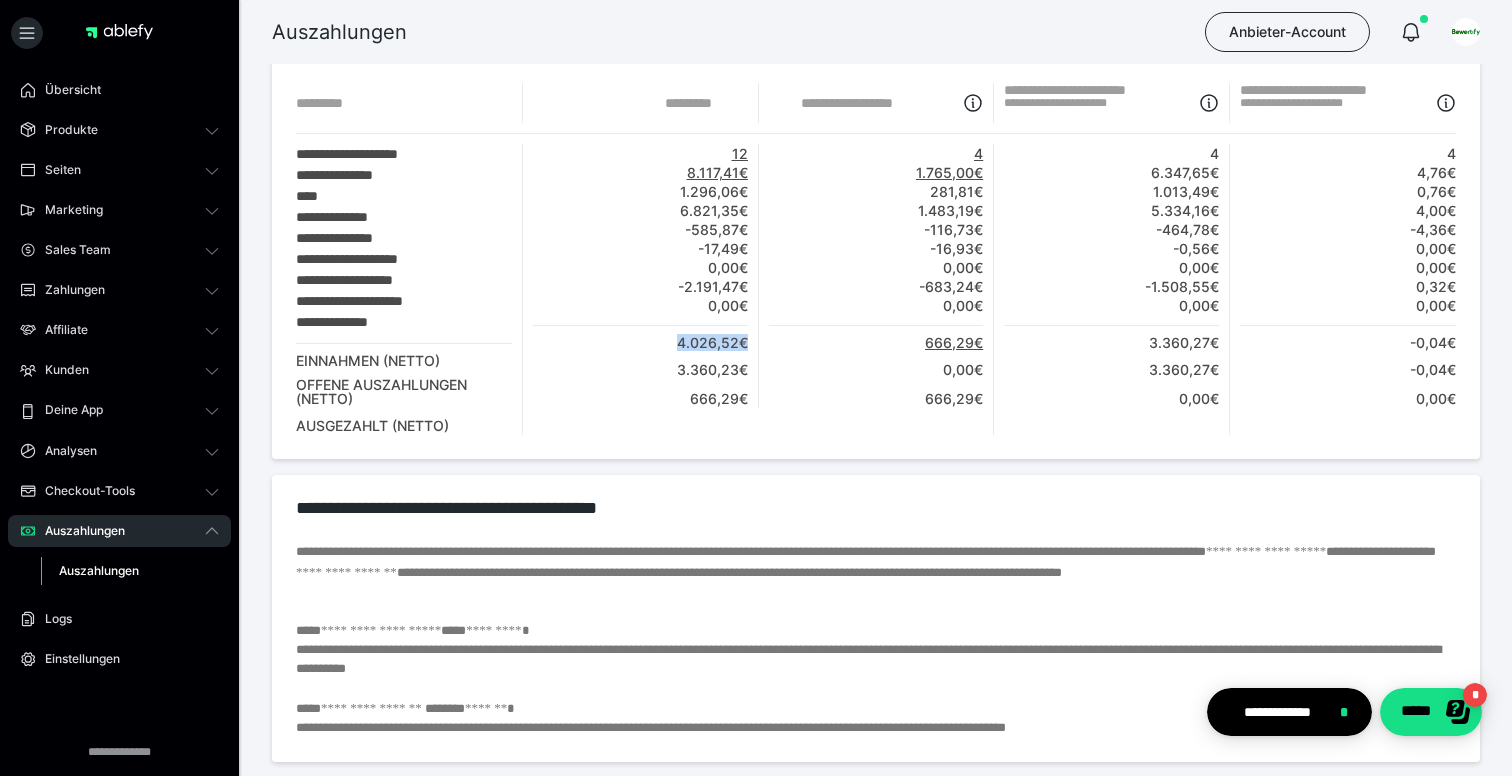 drag, startPoint x: 675, startPoint y: 345, endPoint x: 751, endPoint y: 341, distance: 76.105194 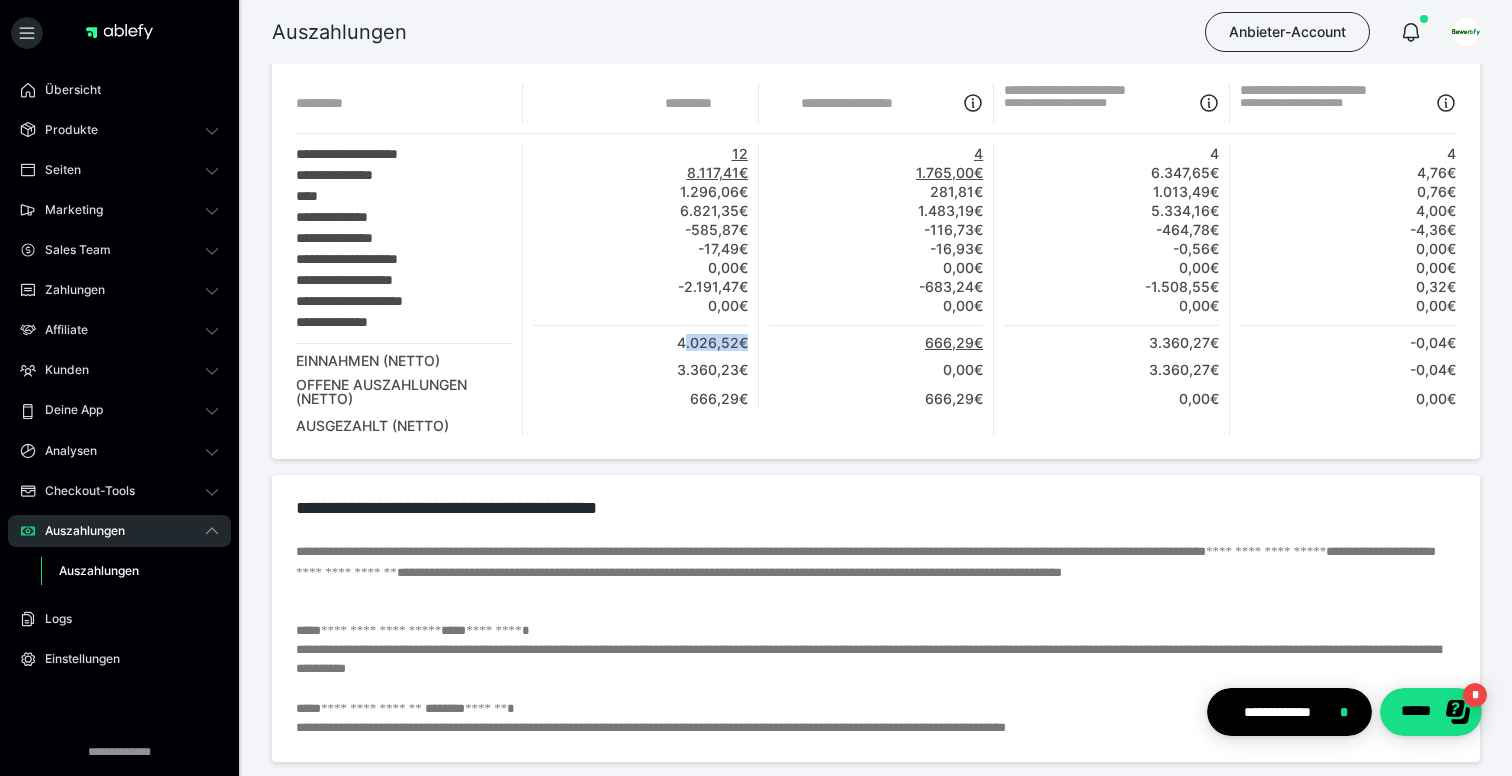 drag, startPoint x: 754, startPoint y: 342, endPoint x: 685, endPoint y: 342, distance: 69 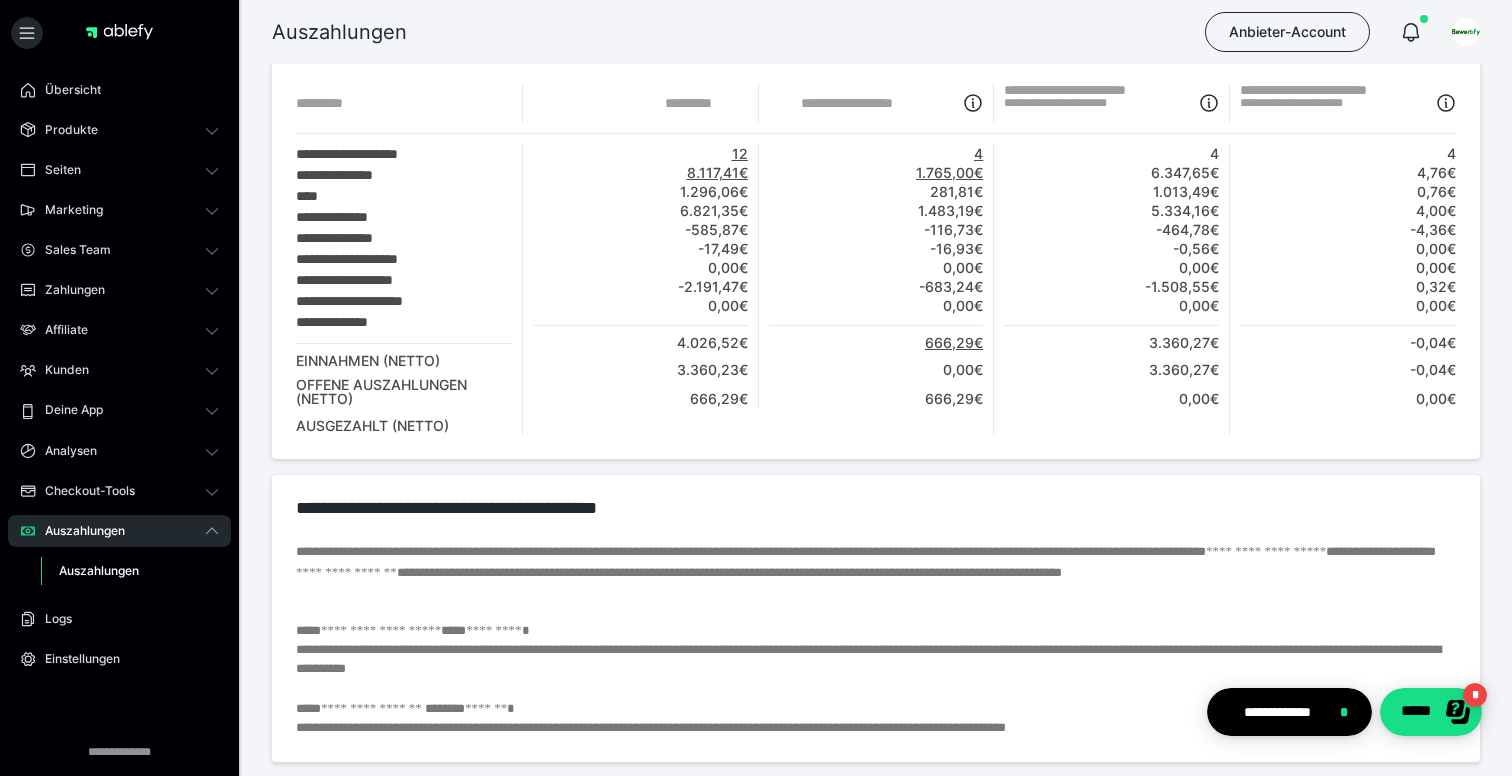 click on "4.026,52€" at bounding box center (640, 337) 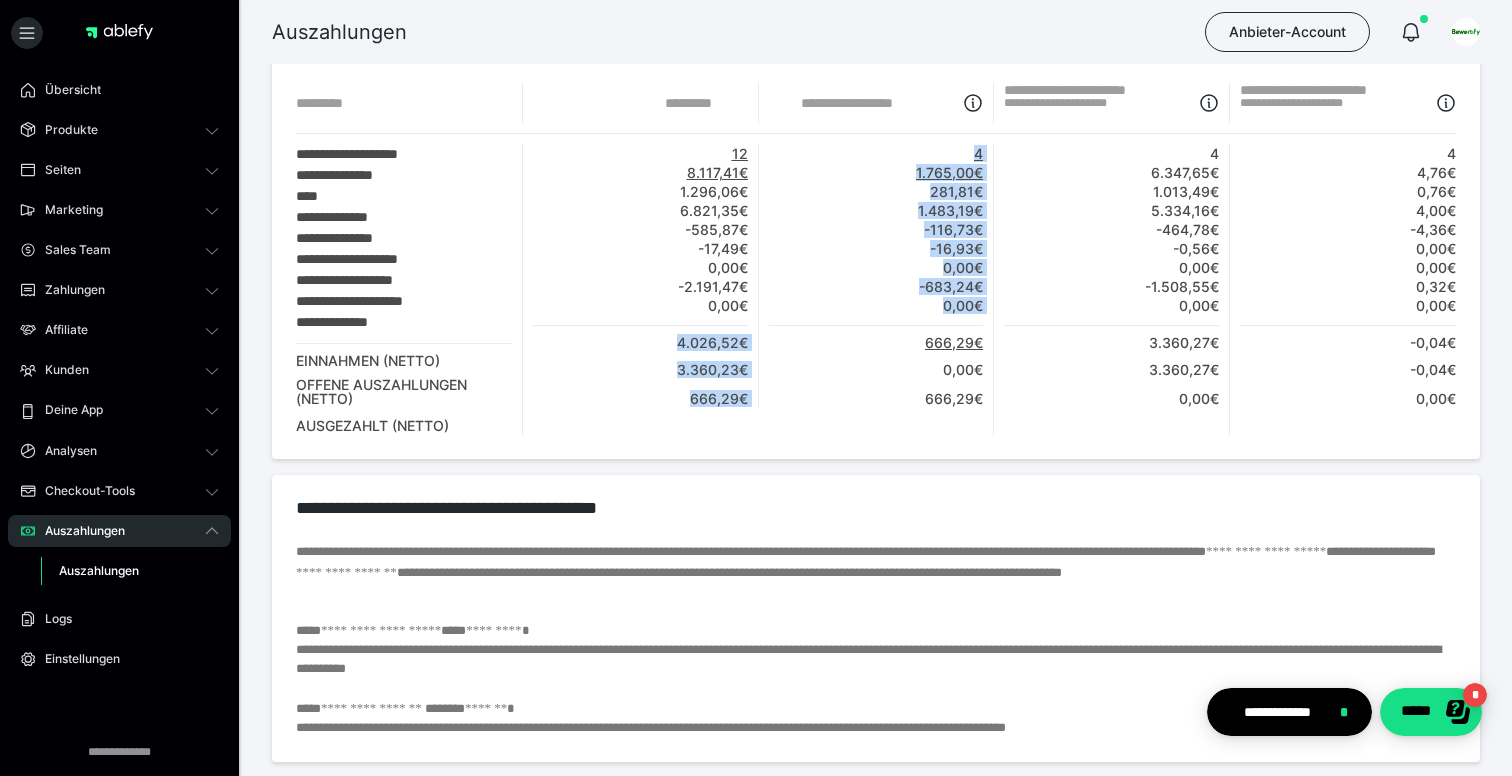 drag, startPoint x: 676, startPoint y: 343, endPoint x: 786, endPoint y: 343, distance: 110 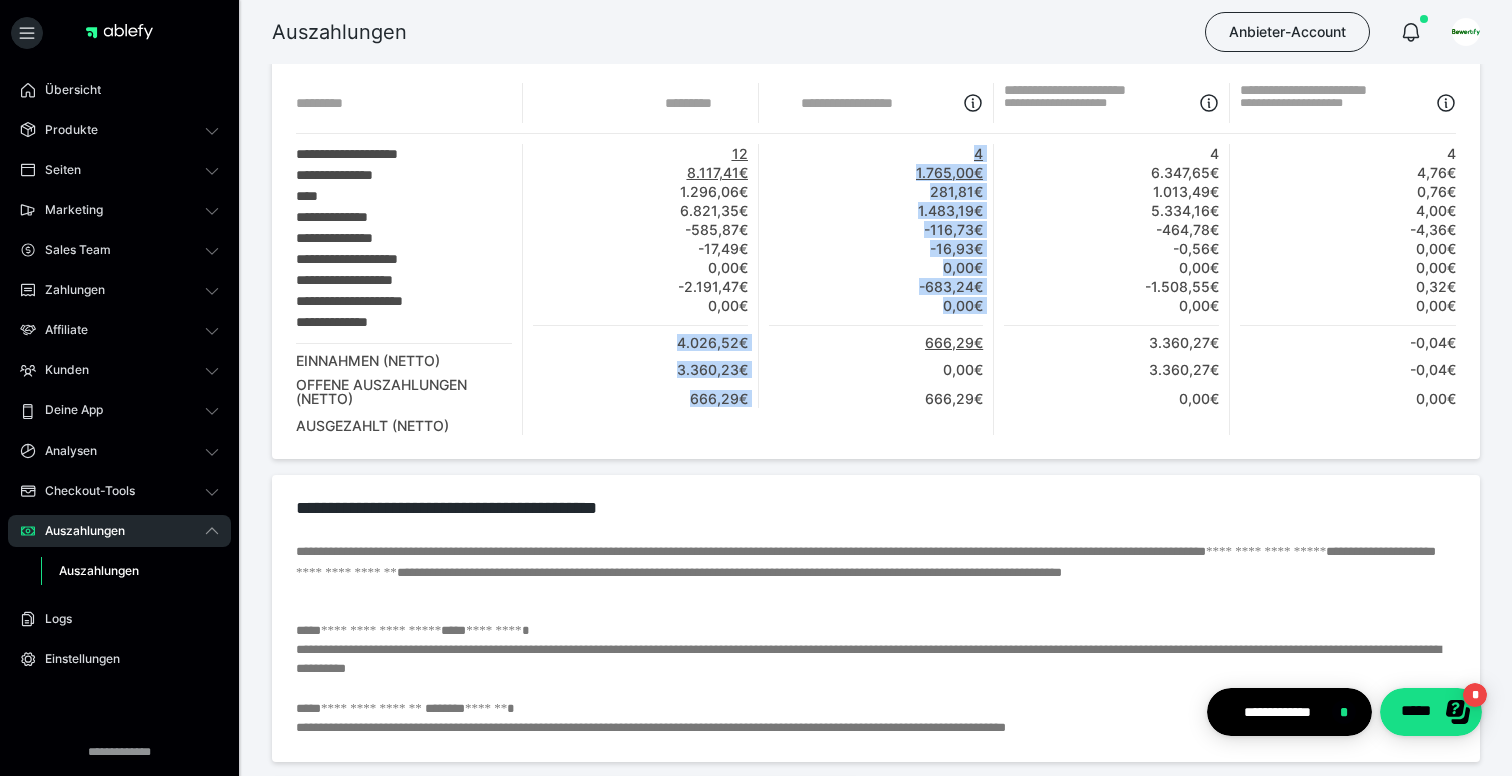 click on "12 8.117,41€ 1.296,06€ 6.821,35€ -585,87€ -17,49€ 0,00€ -2.191,47€ 0,00€ 4.026,52€ 3.360,23€ 666,29€" at bounding box center [640, 276] 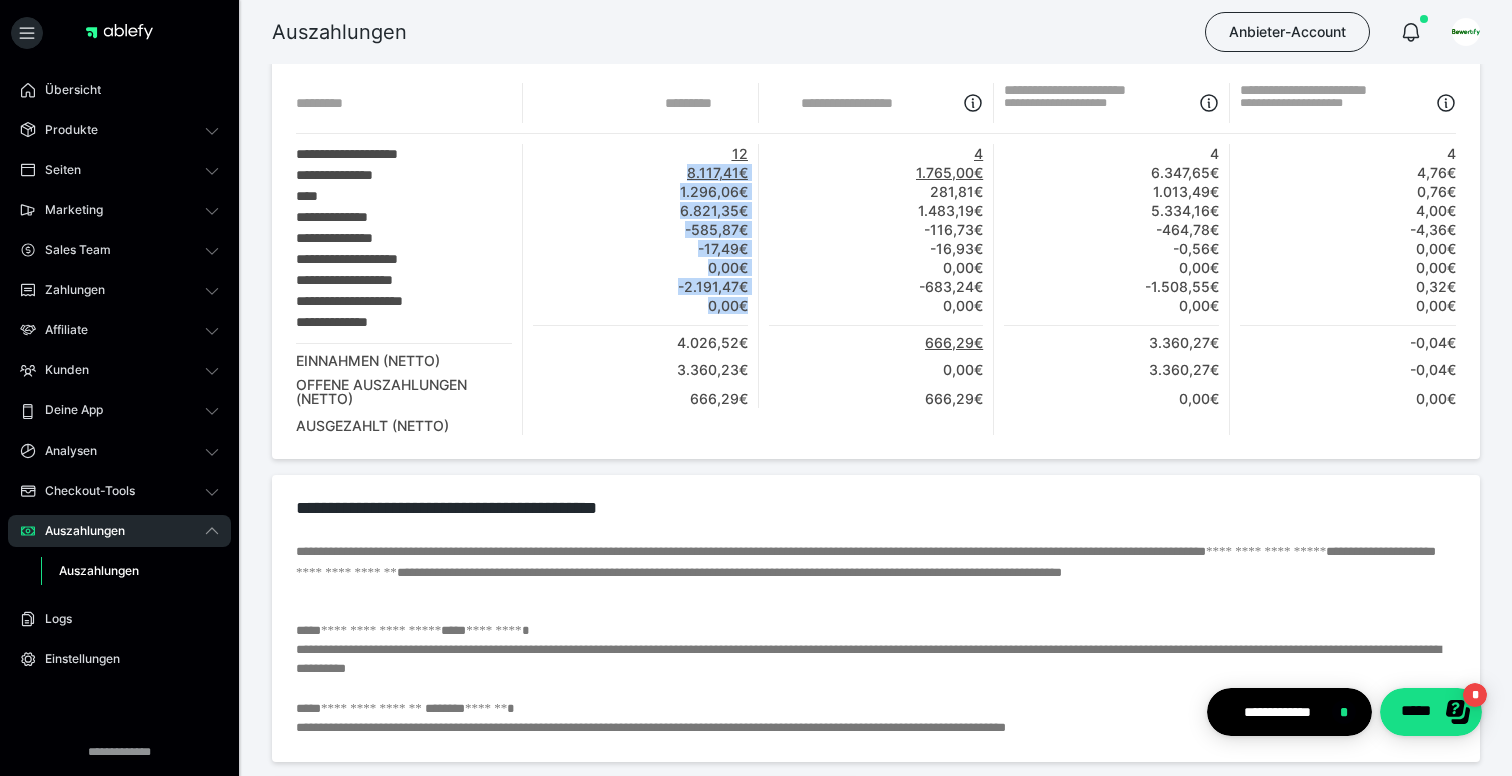 drag, startPoint x: 747, startPoint y: 307, endPoint x: 674, endPoint y: 164, distance: 160.55528 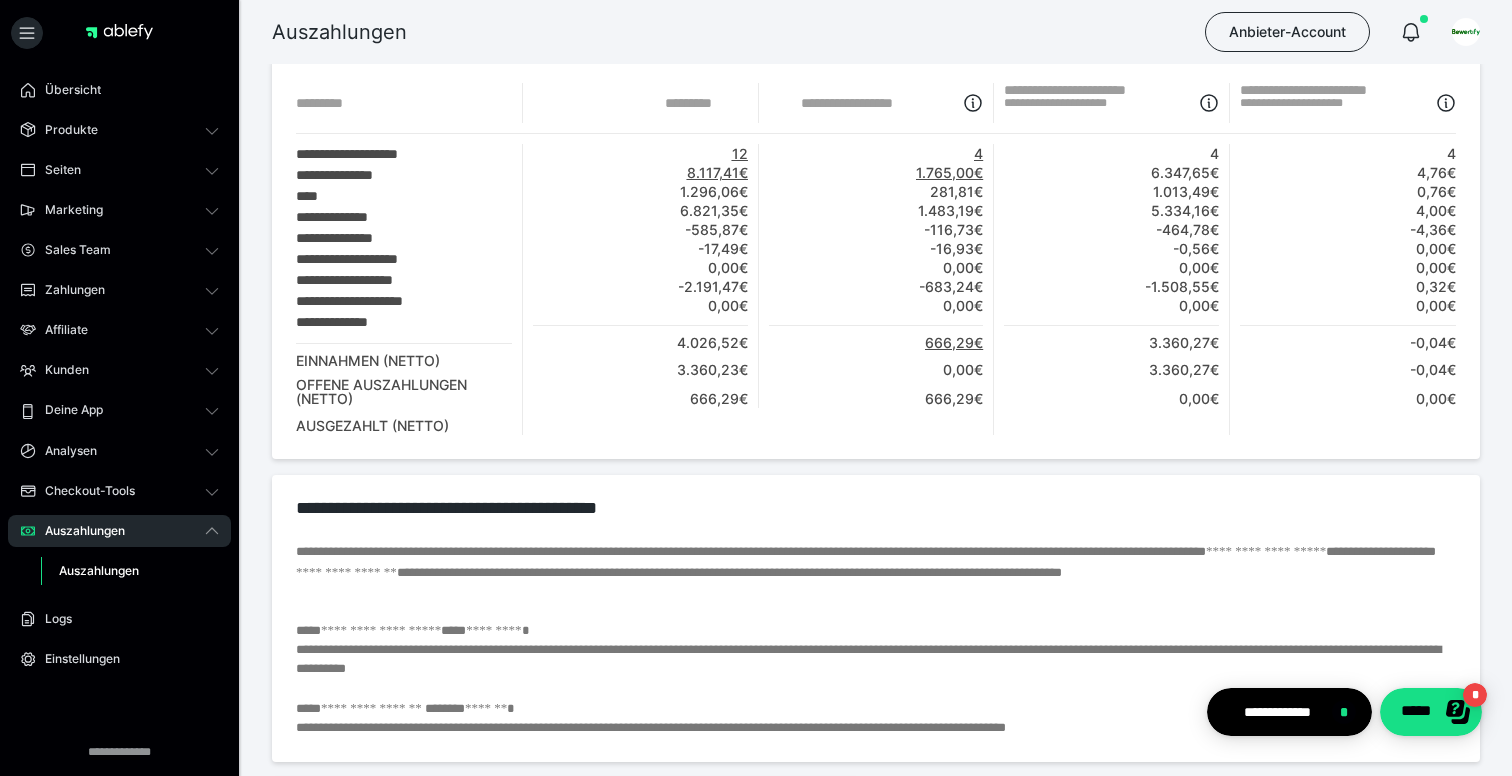 click on "-585,87€" at bounding box center [640, 229] 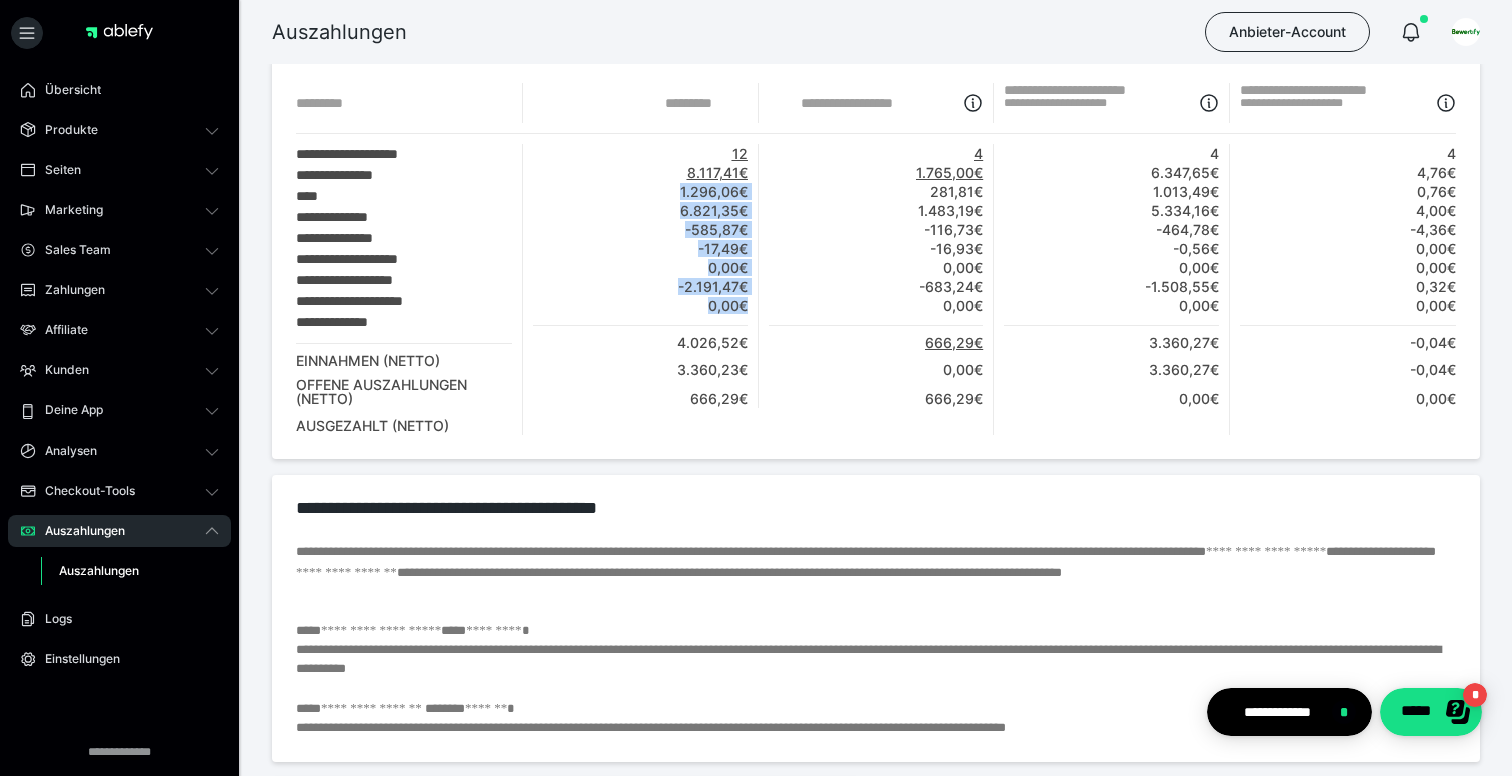 drag, startPoint x: 676, startPoint y: 190, endPoint x: 751, endPoint y: 315, distance: 145.7738 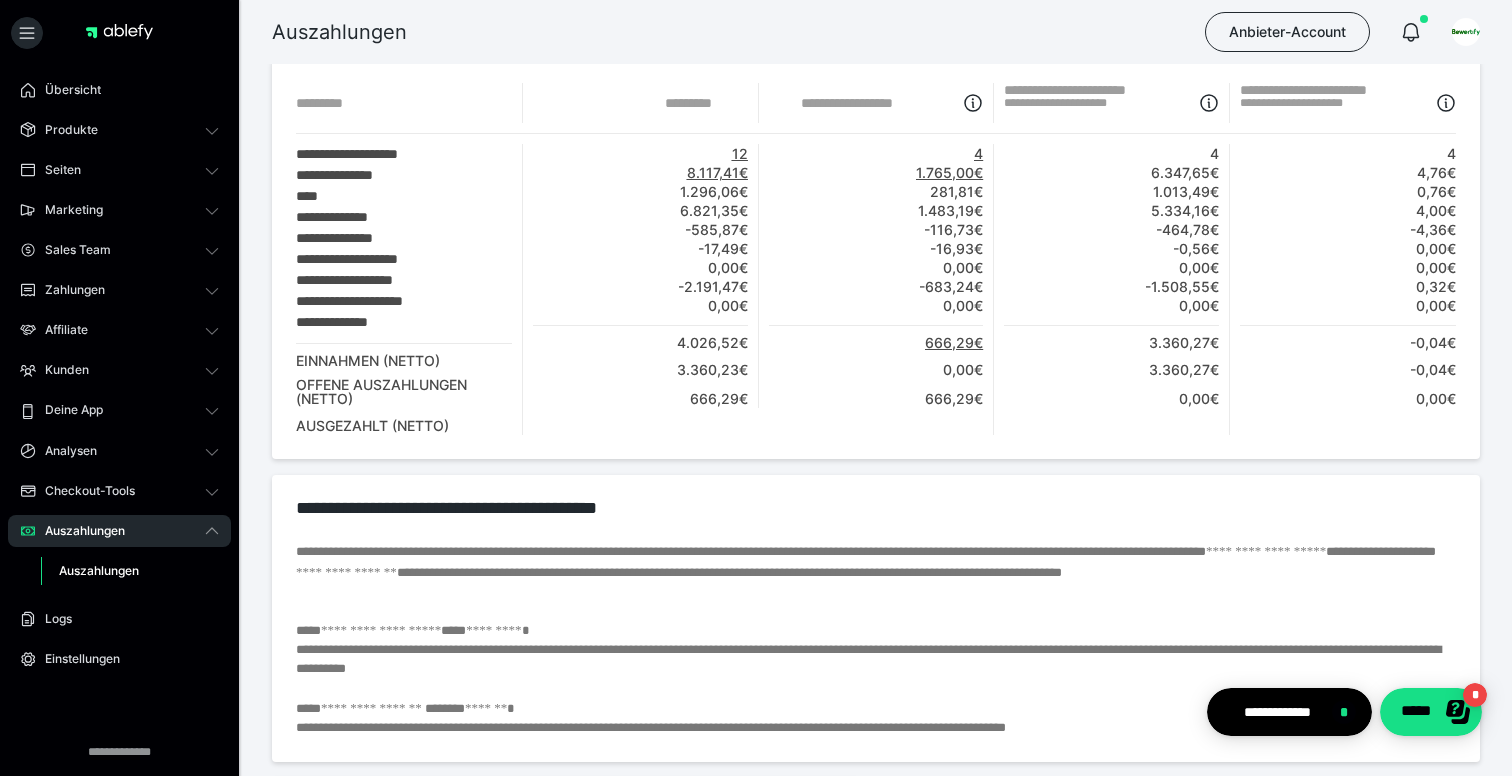 click on "4 1.765,00€ 281,81€ 1.483,19€ -116,73€ -16,93€ 0,00€ -683,24€ 0,00€ 666,29€ 0,00€ 666,29€" at bounding box center [876, 289] 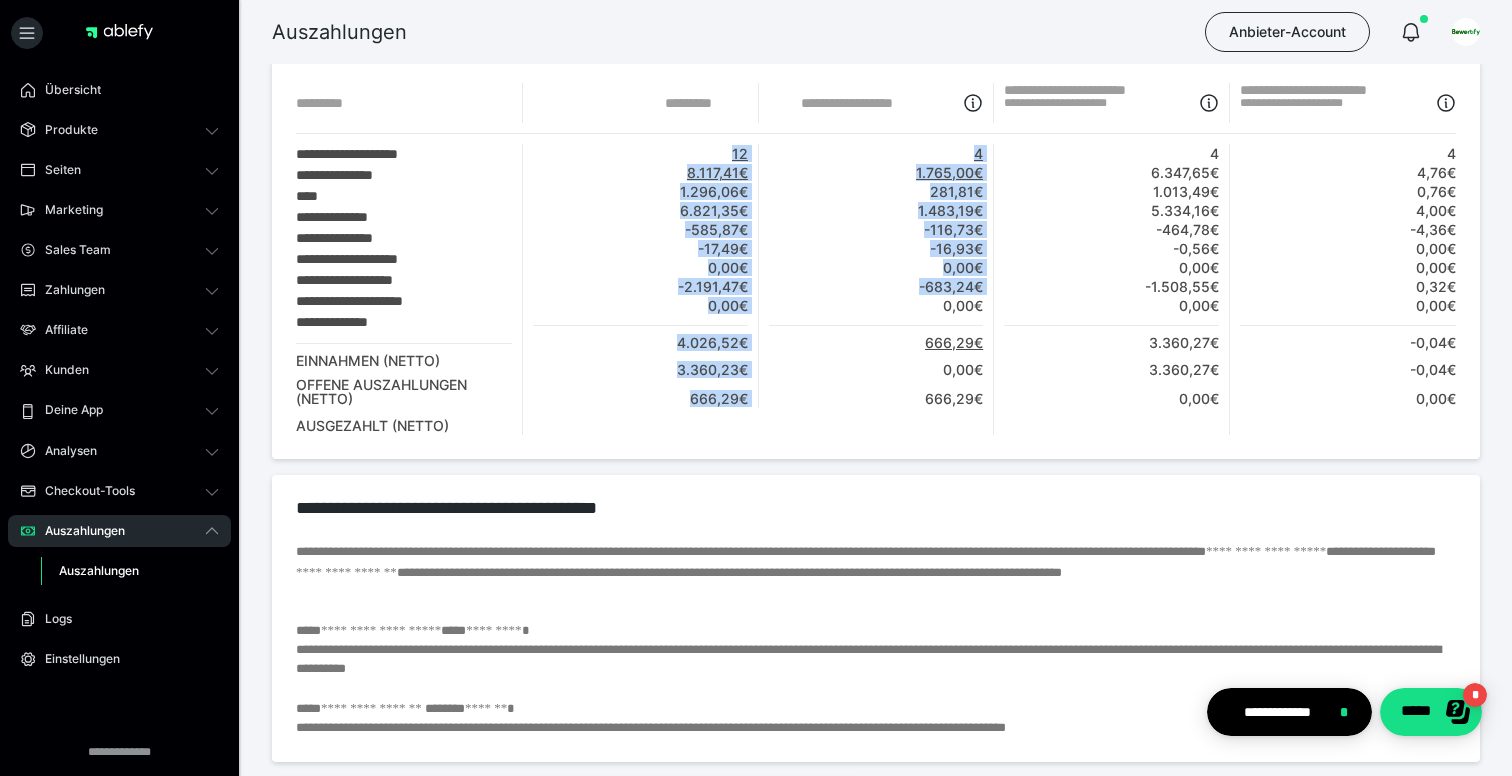 drag, startPoint x: 758, startPoint y: 304, endPoint x: 667, endPoint y: 134, distance: 192.82376 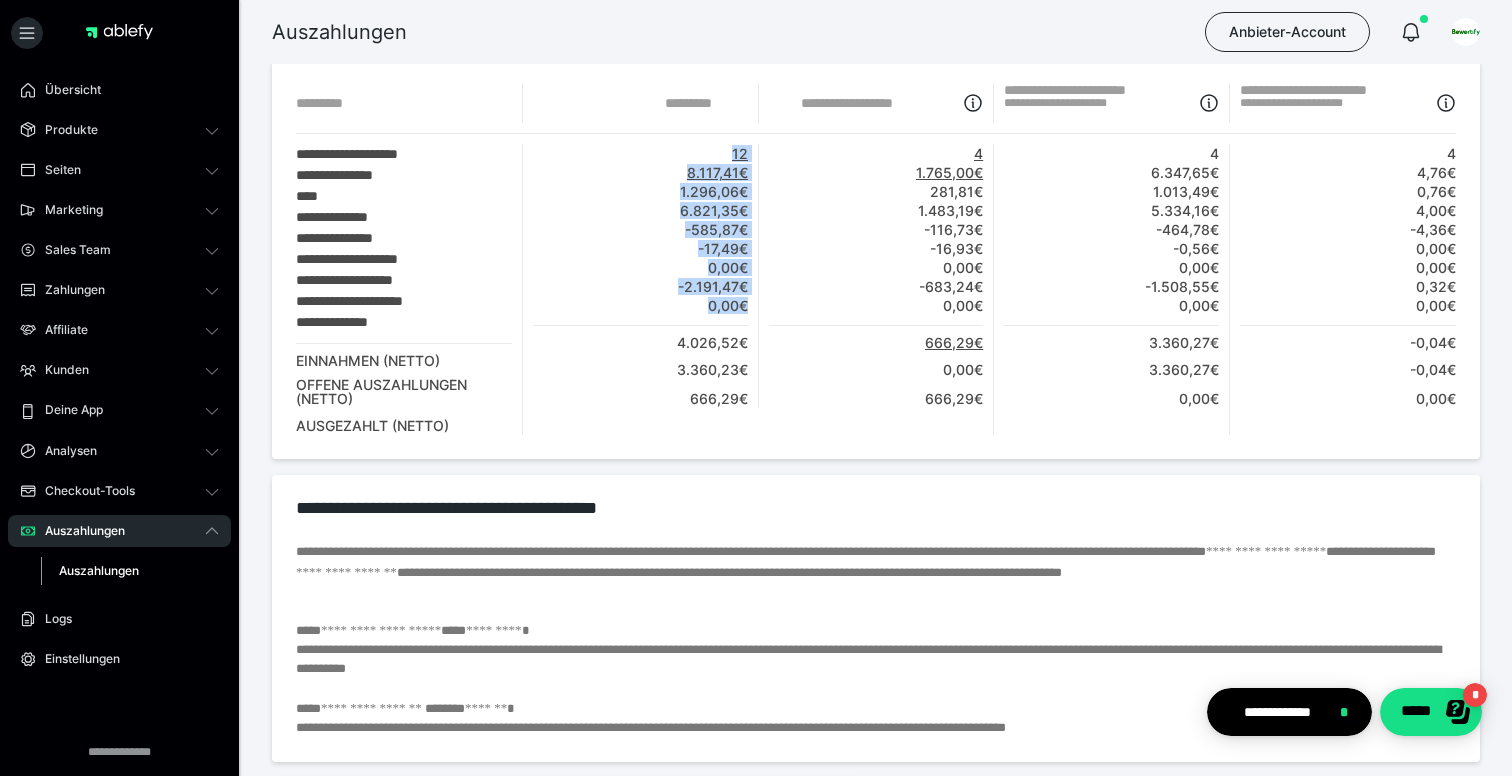 drag, startPoint x: 698, startPoint y: 141, endPoint x: 737, endPoint y: 313, distance: 176.3661 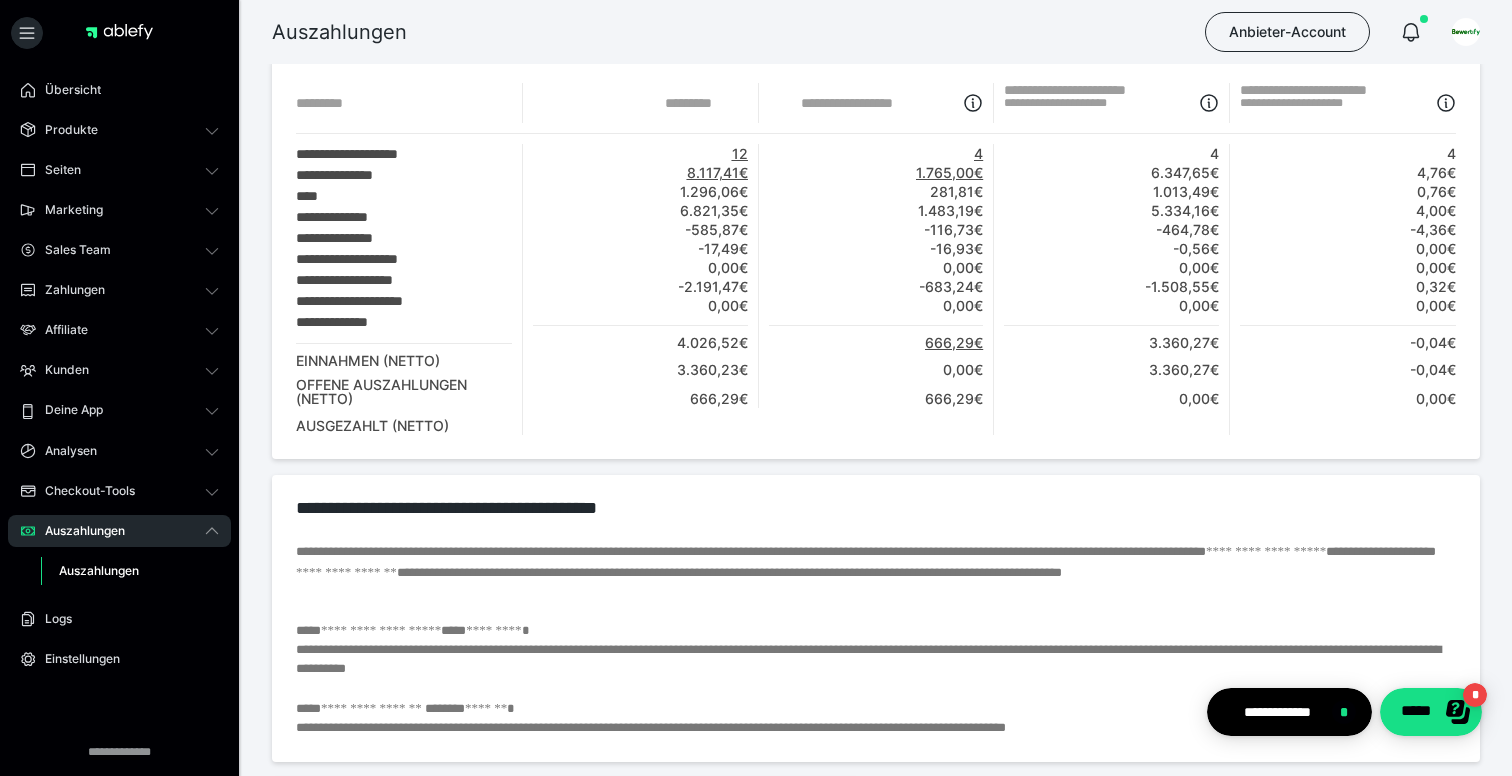 click on "0,00€" at bounding box center (640, 305) 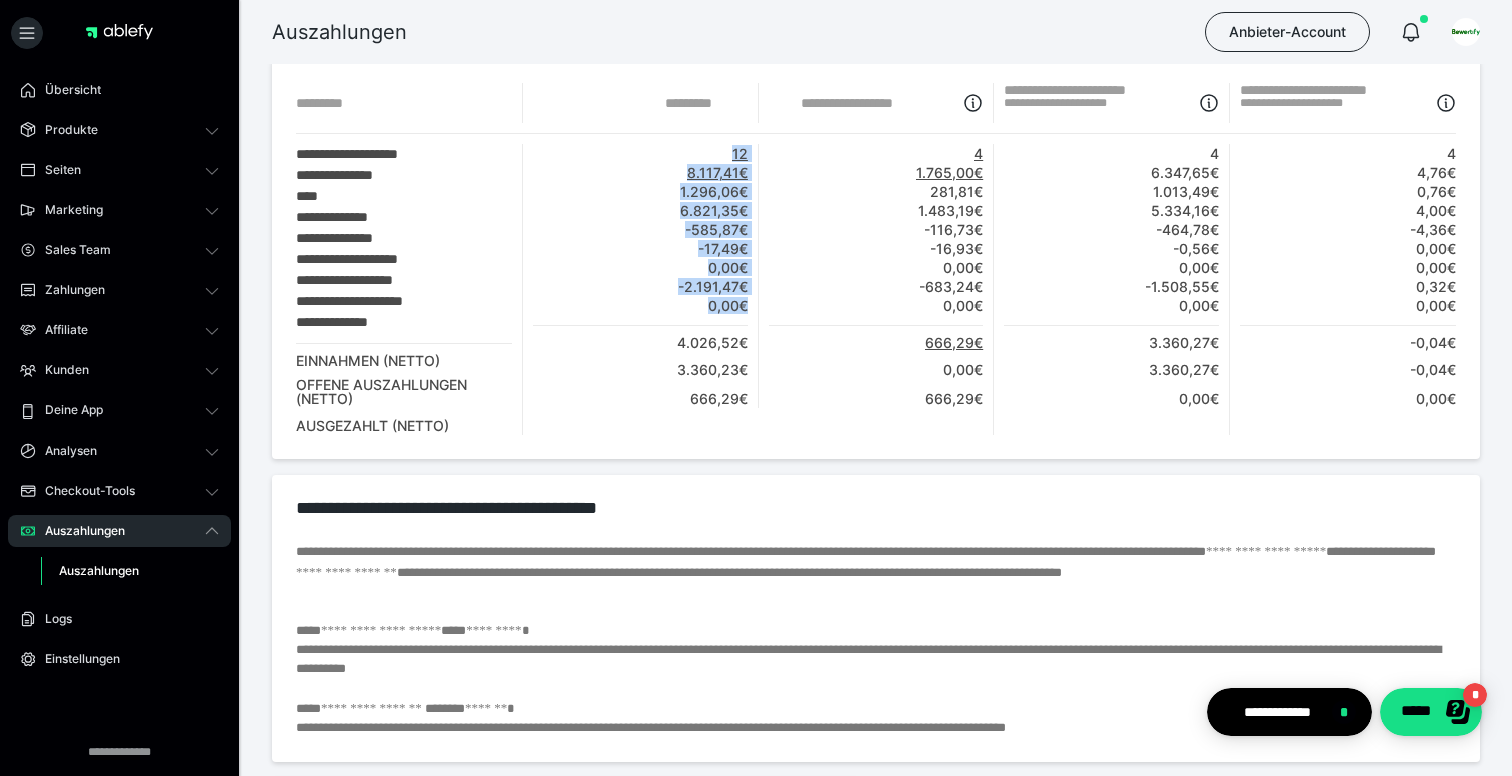 drag, startPoint x: 748, startPoint y: 306, endPoint x: 698, endPoint y: 141, distance: 172.4094 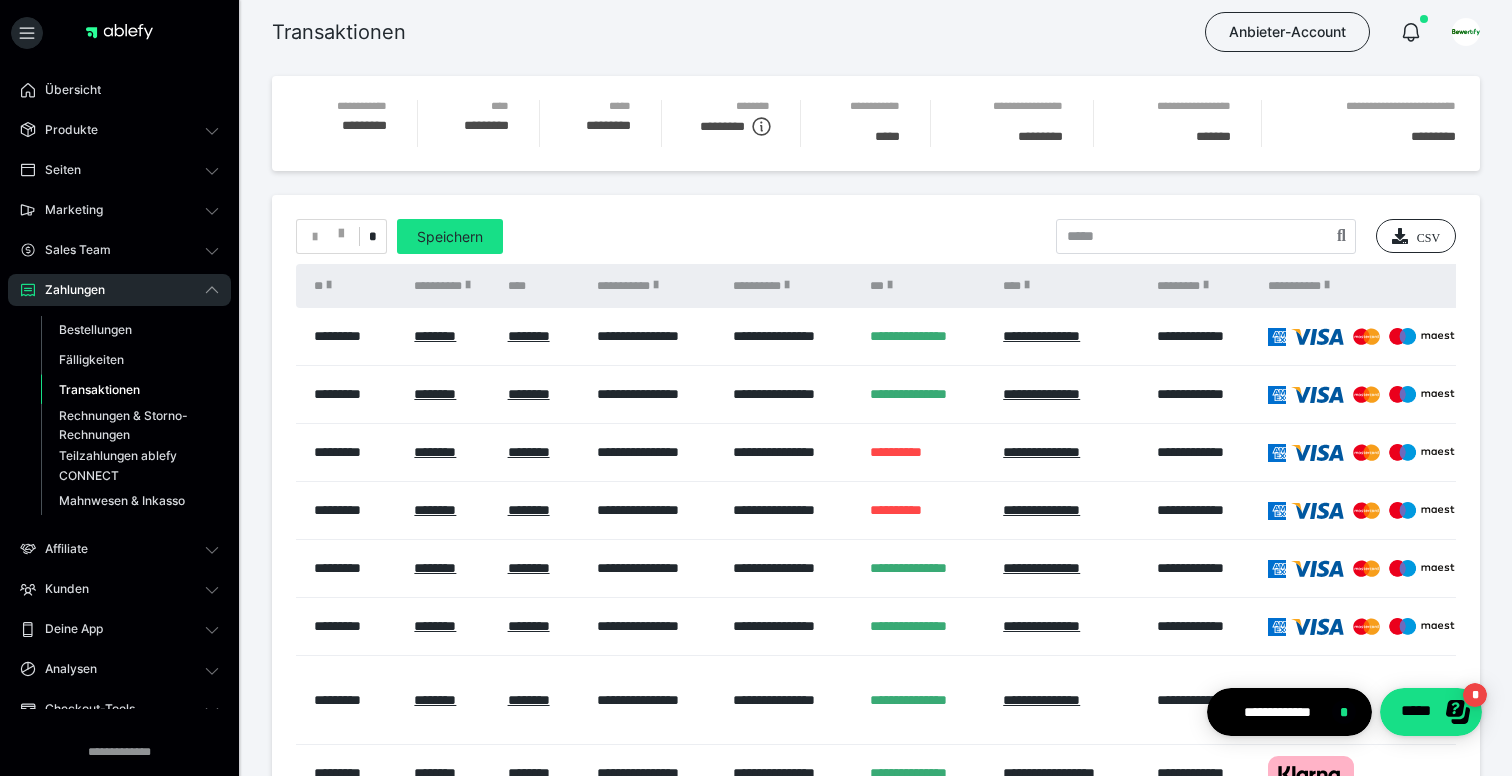 click on "Transaktionen" at bounding box center [99, 389] 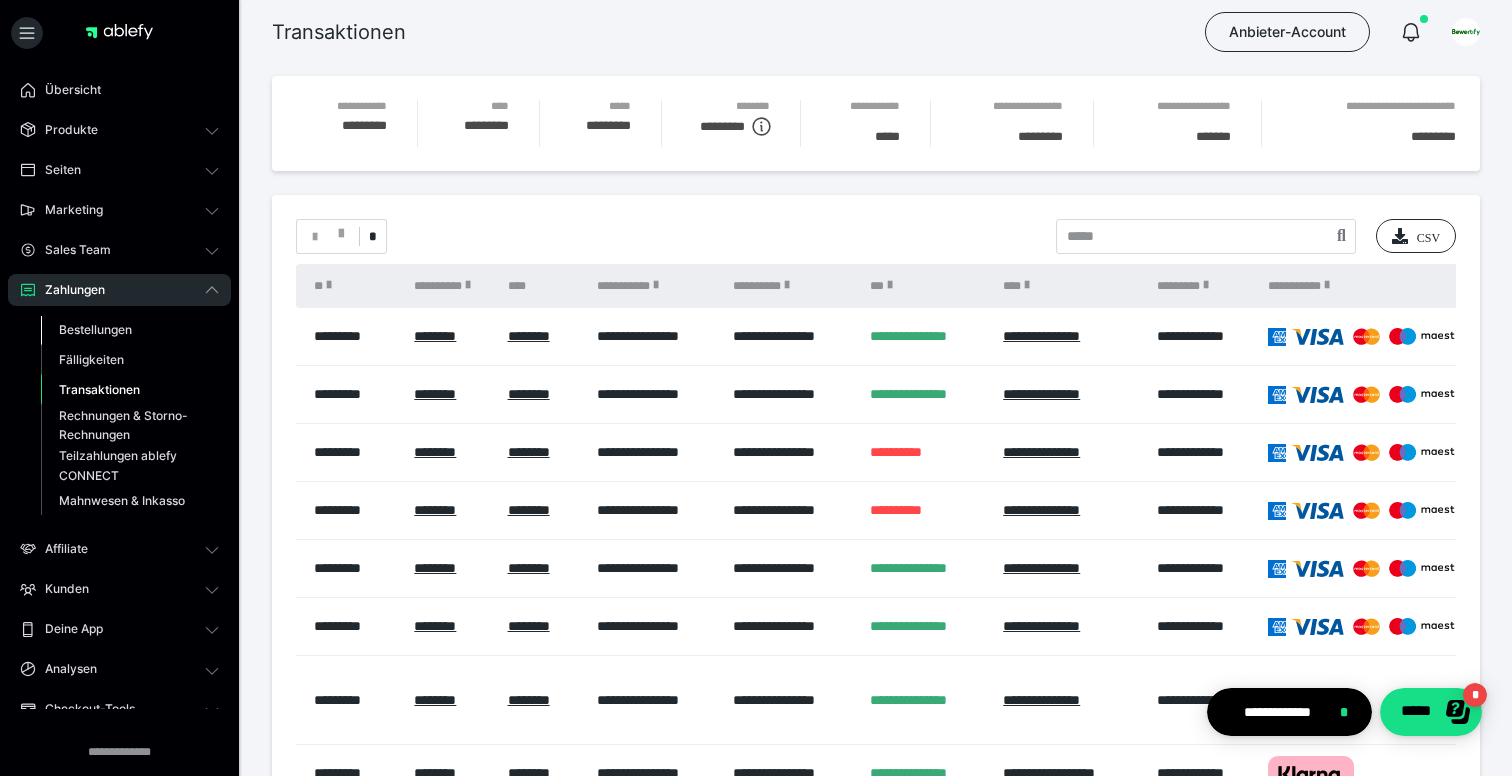 click on "Bestellungen" at bounding box center [95, 329] 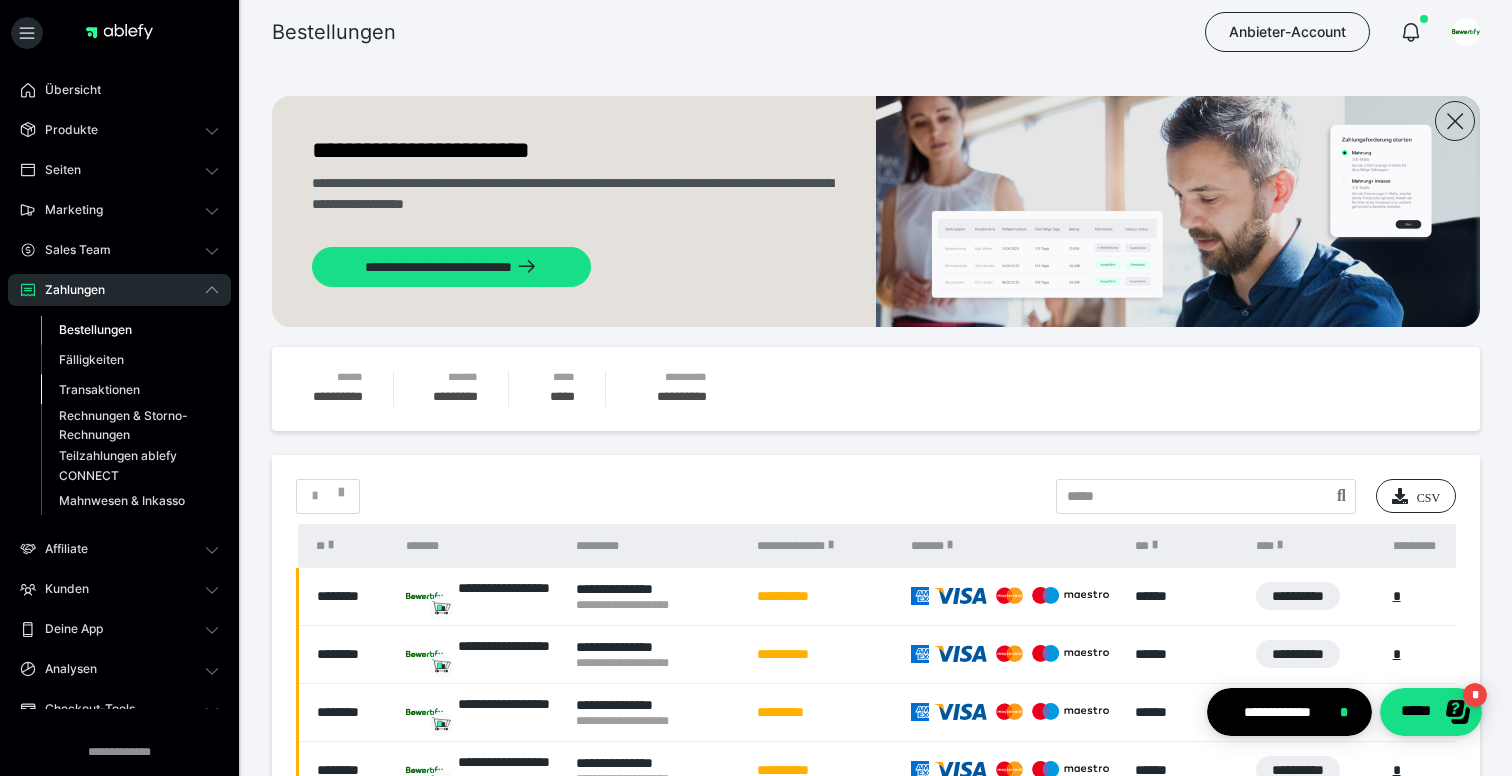 click on "Transaktionen" at bounding box center (99, 389) 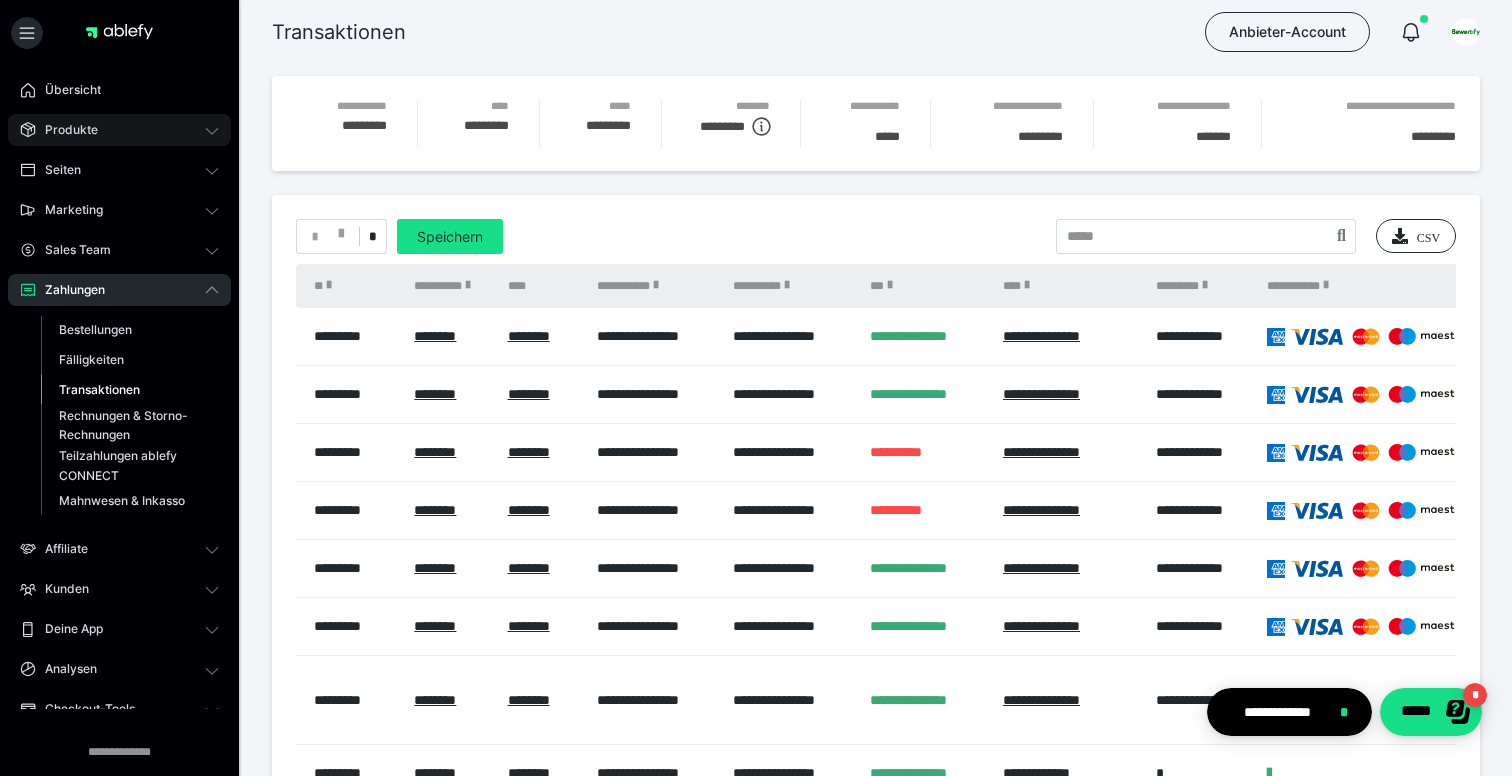 click on "Produkte" at bounding box center [119, 130] 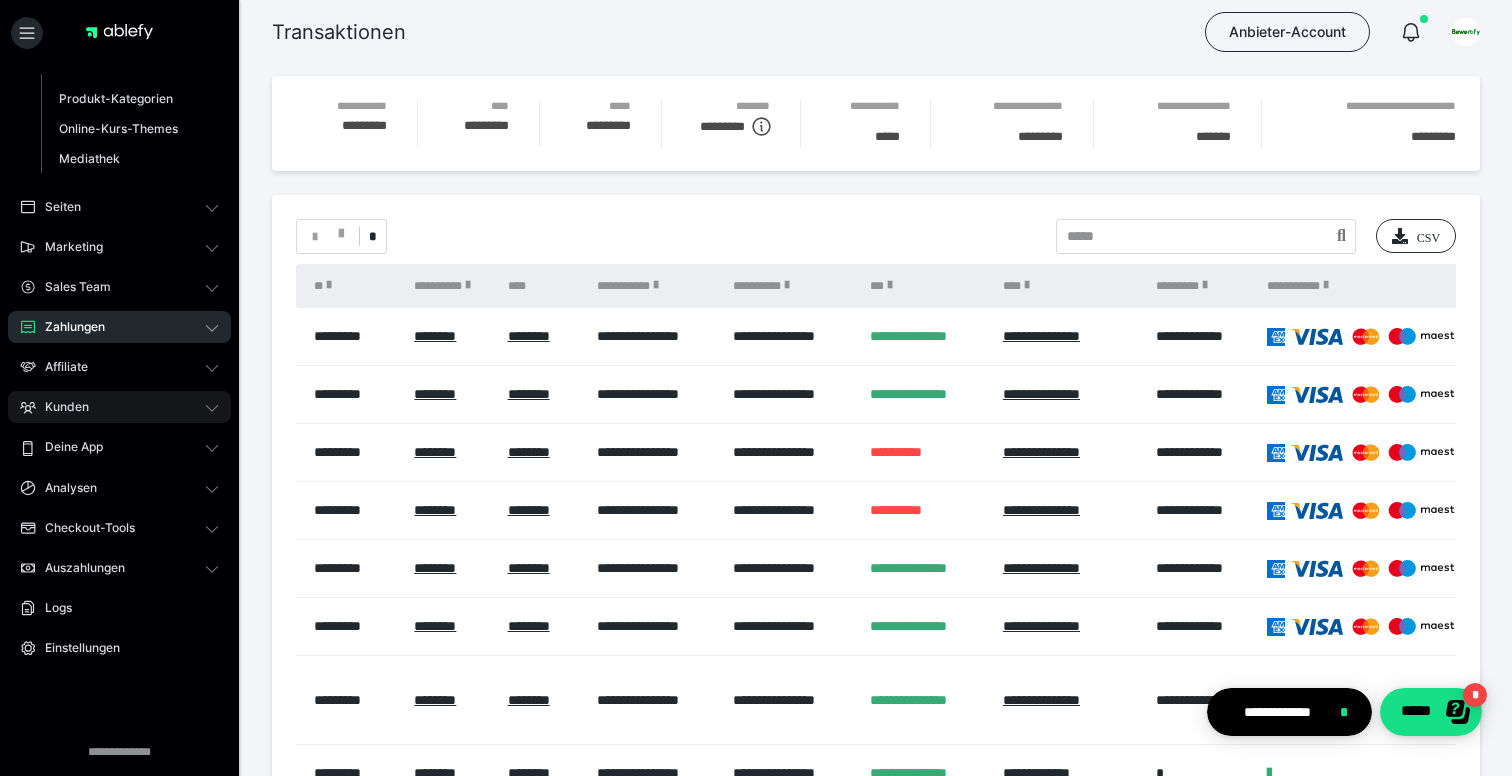 scroll, scrollTop: 0, scrollLeft: 0, axis: both 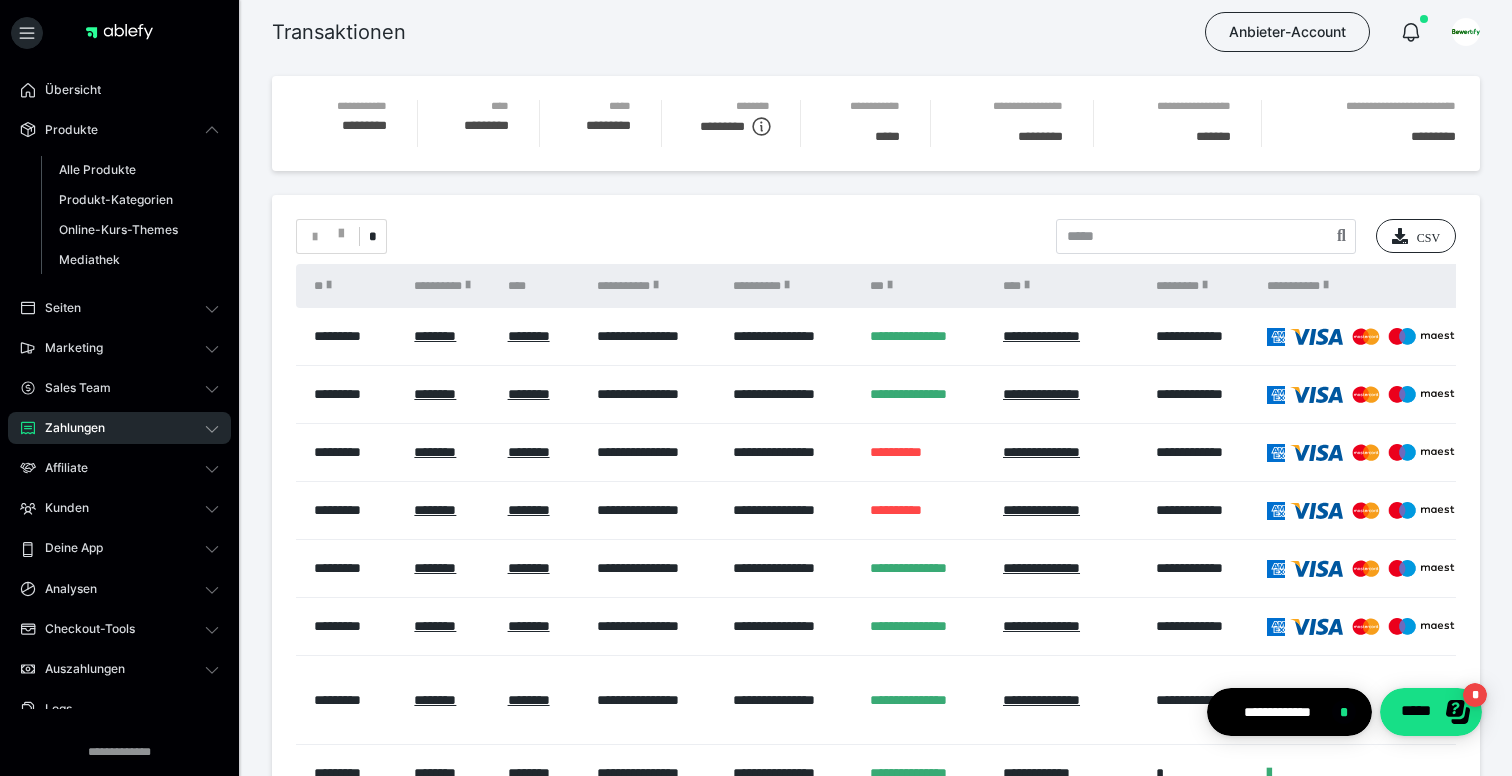 click on "**********" at bounding box center [876, 123] 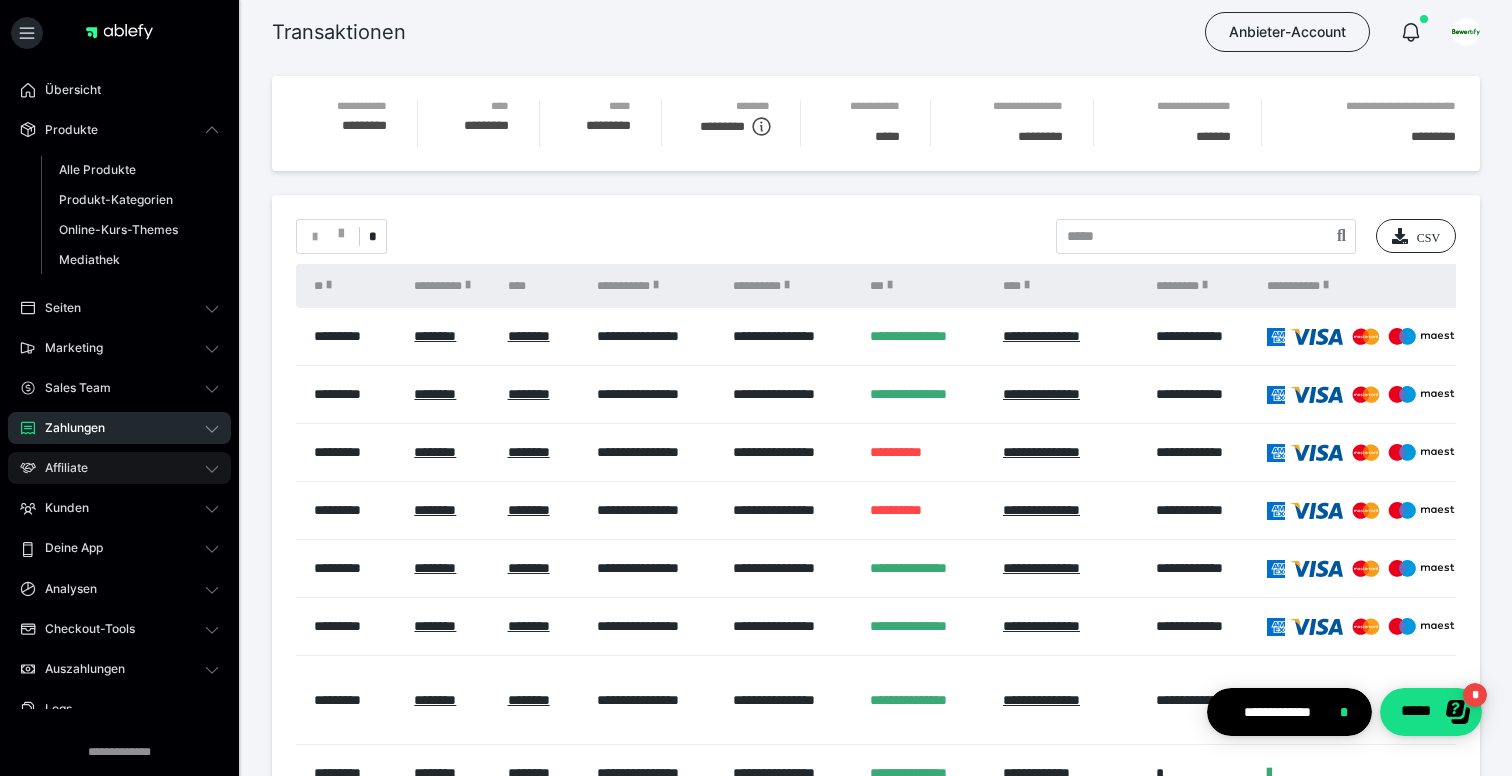 click on "Affiliate" at bounding box center [119, 468] 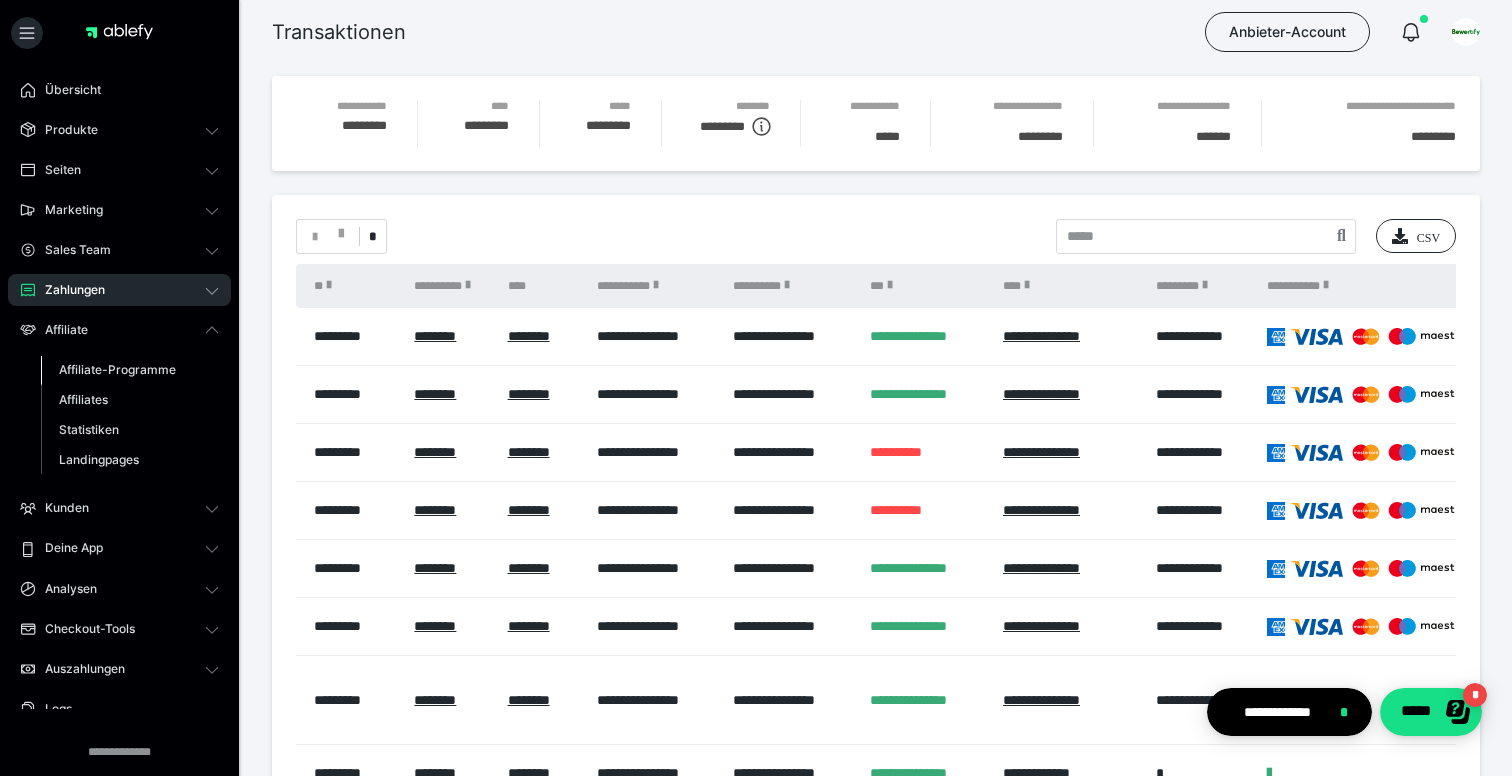 click on "Affiliate-Programme" at bounding box center (117, 369) 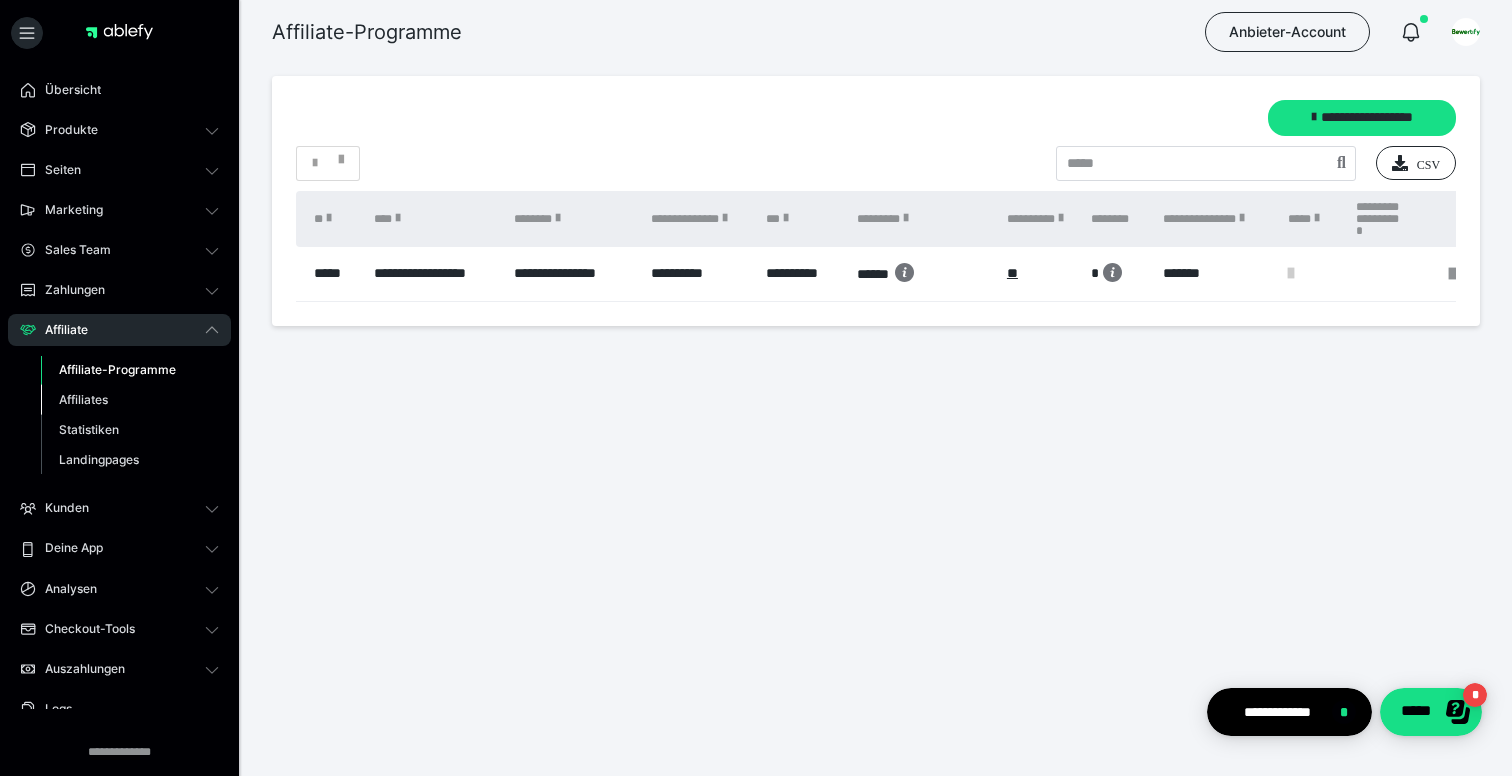 click on "Affiliates" at bounding box center [130, 400] 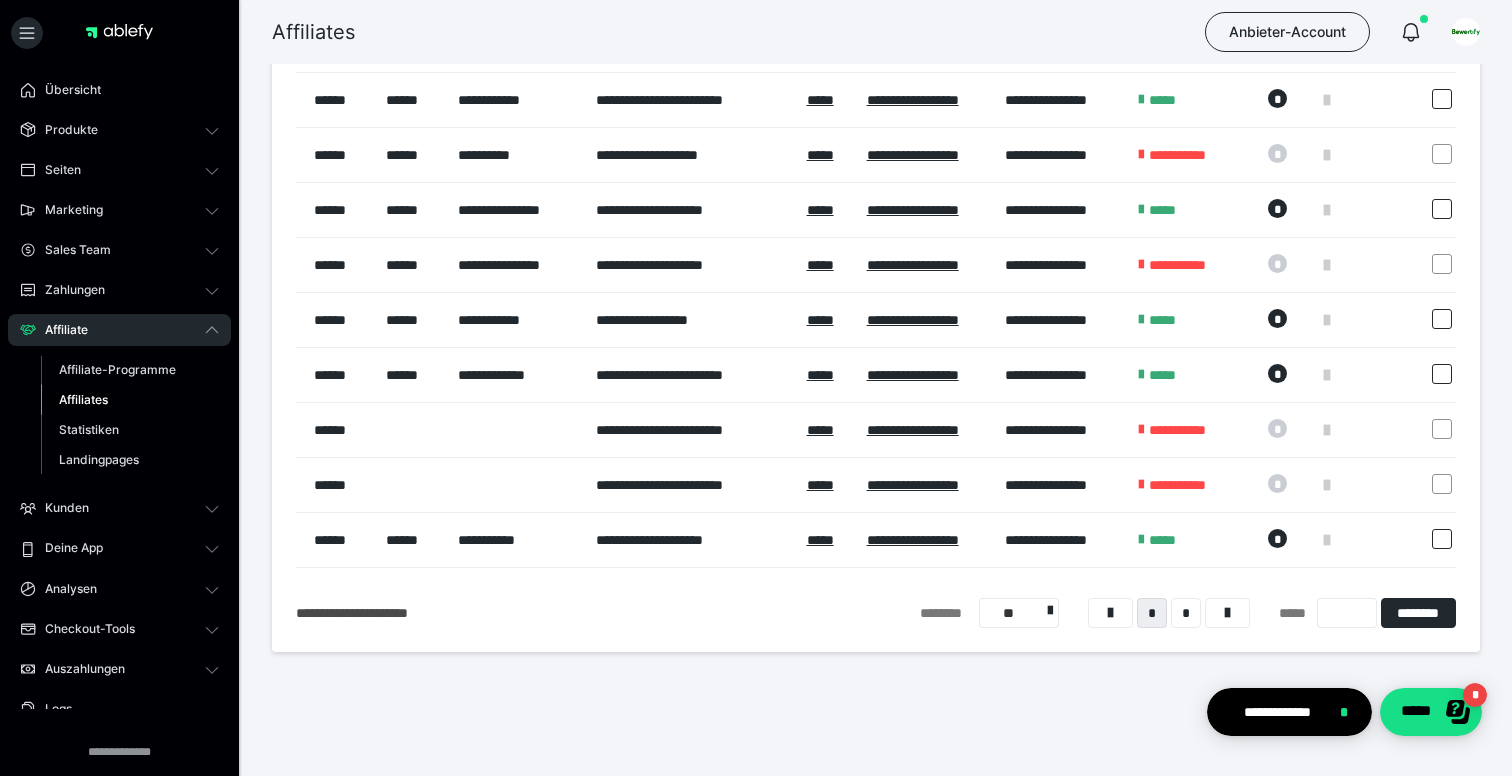 scroll, scrollTop: 0, scrollLeft: 0, axis: both 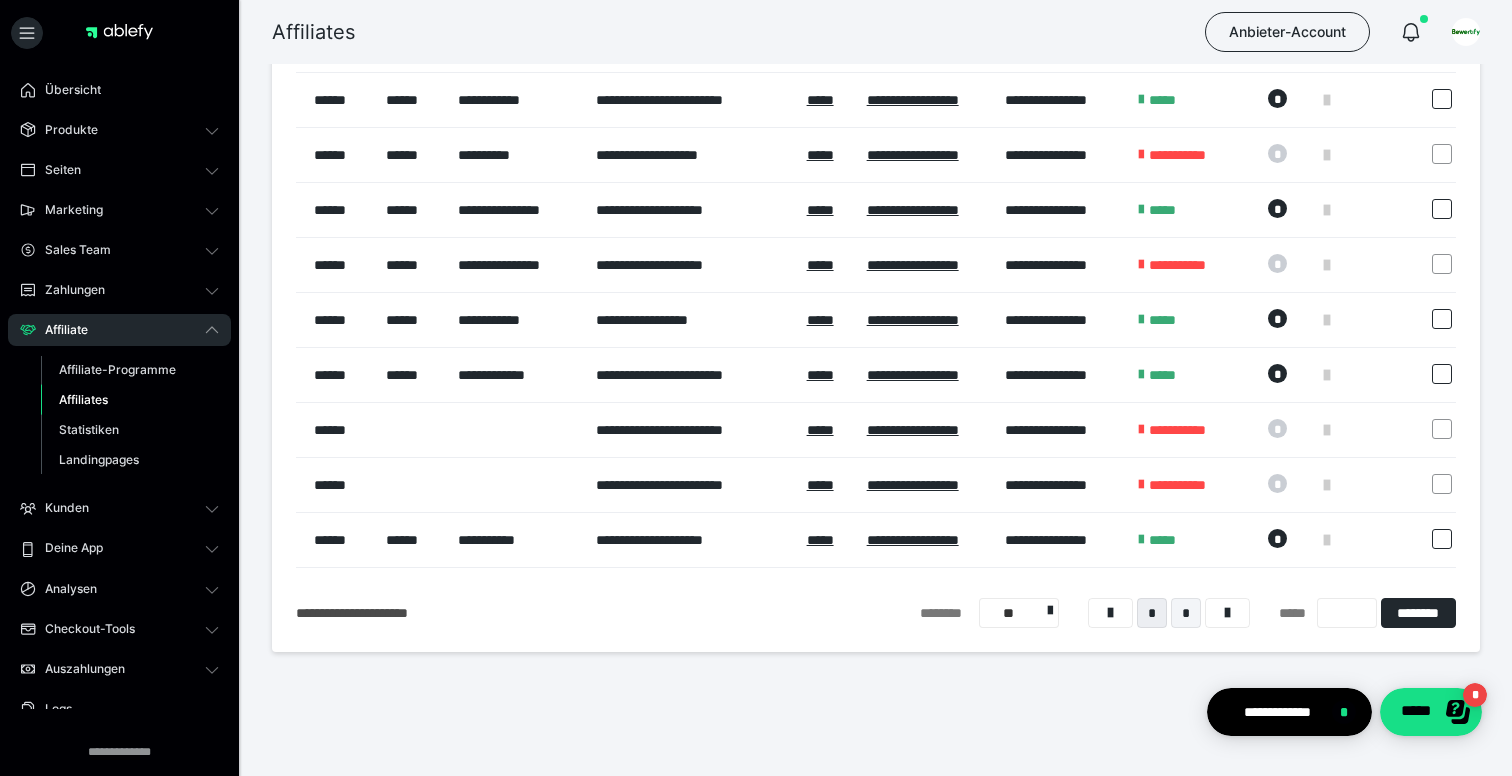 click on "*" at bounding box center [1186, 613] 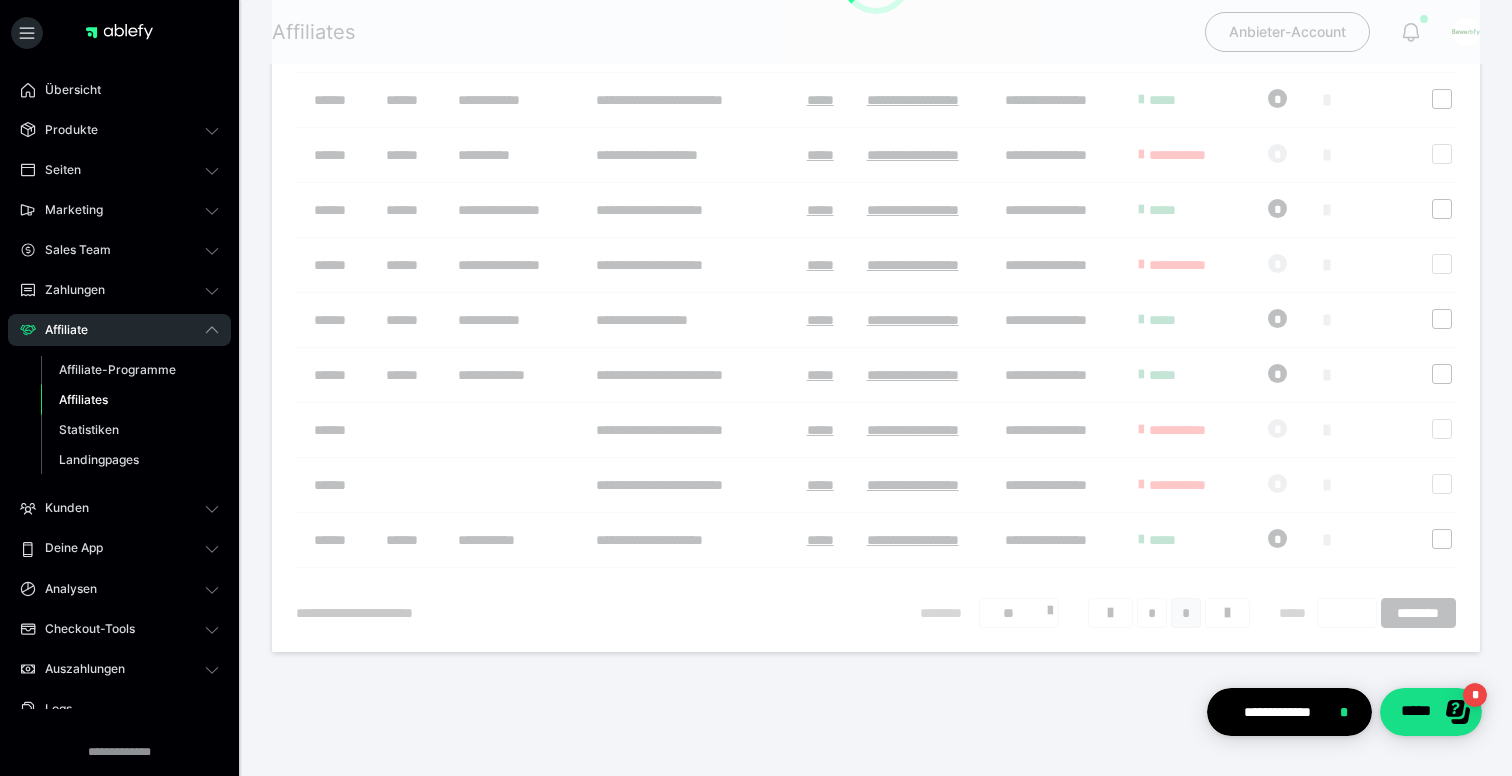 scroll, scrollTop: 16, scrollLeft: 0, axis: vertical 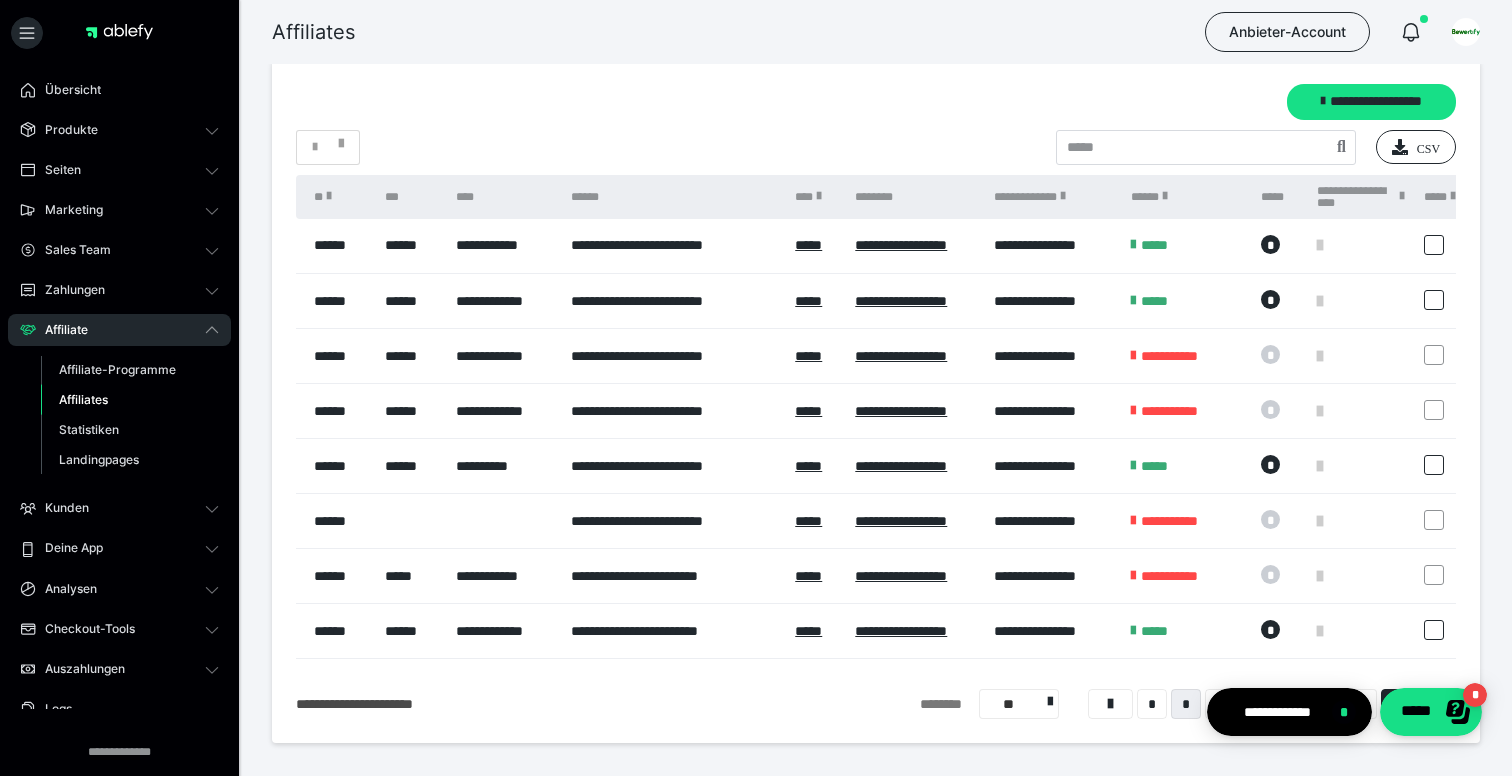 click on "* CSV" at bounding box center (876, 147) 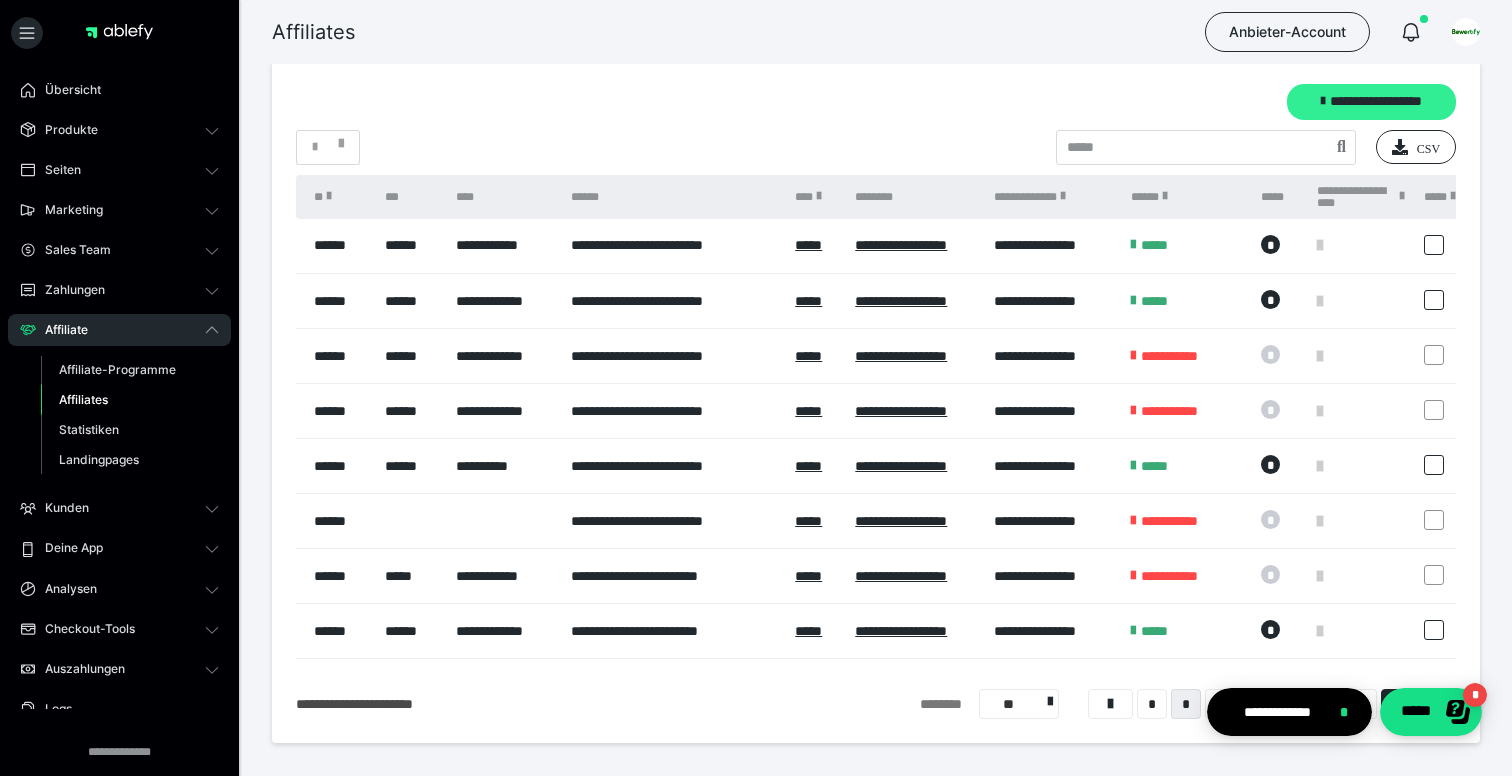 click on "**********" at bounding box center (1371, 102) 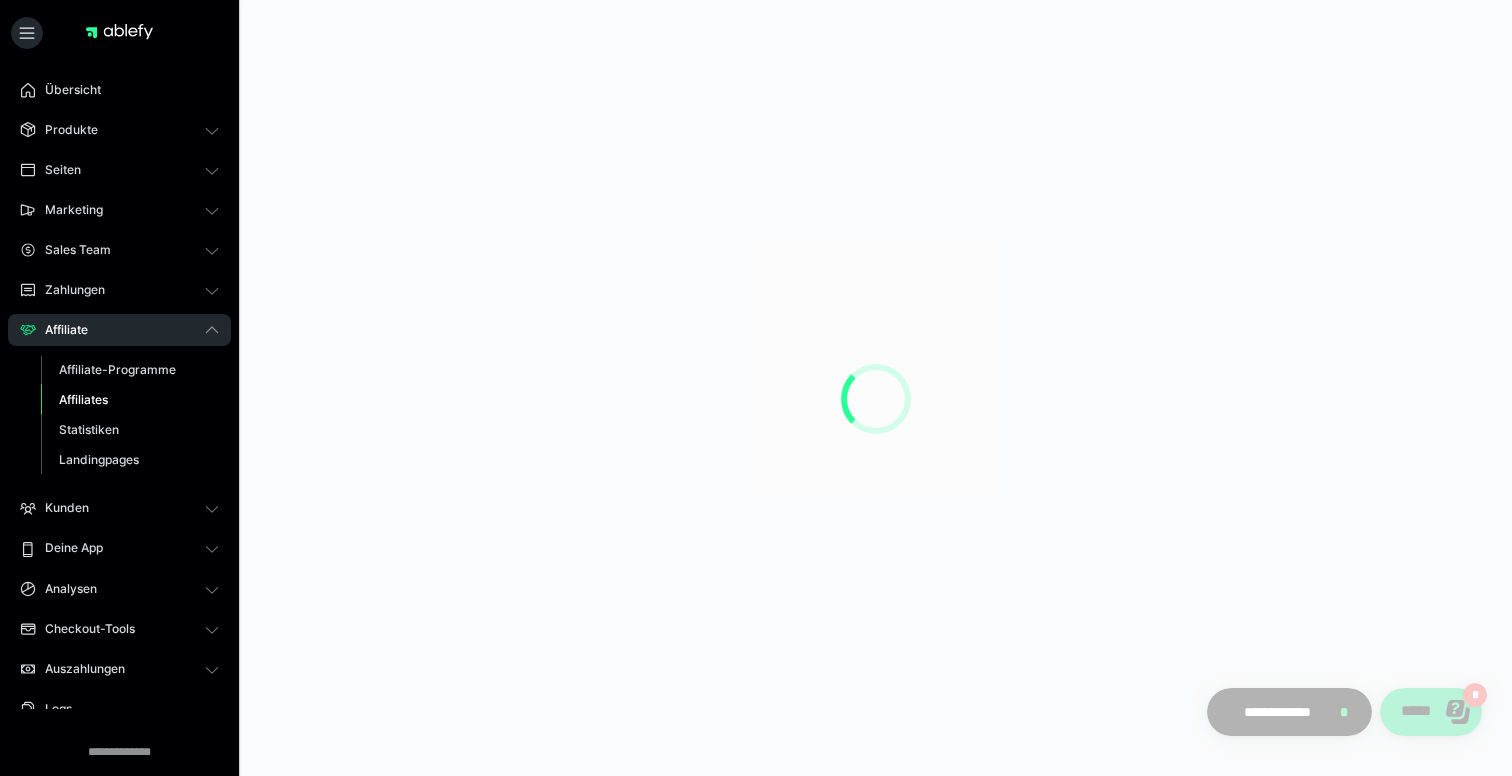 scroll, scrollTop: 0, scrollLeft: 0, axis: both 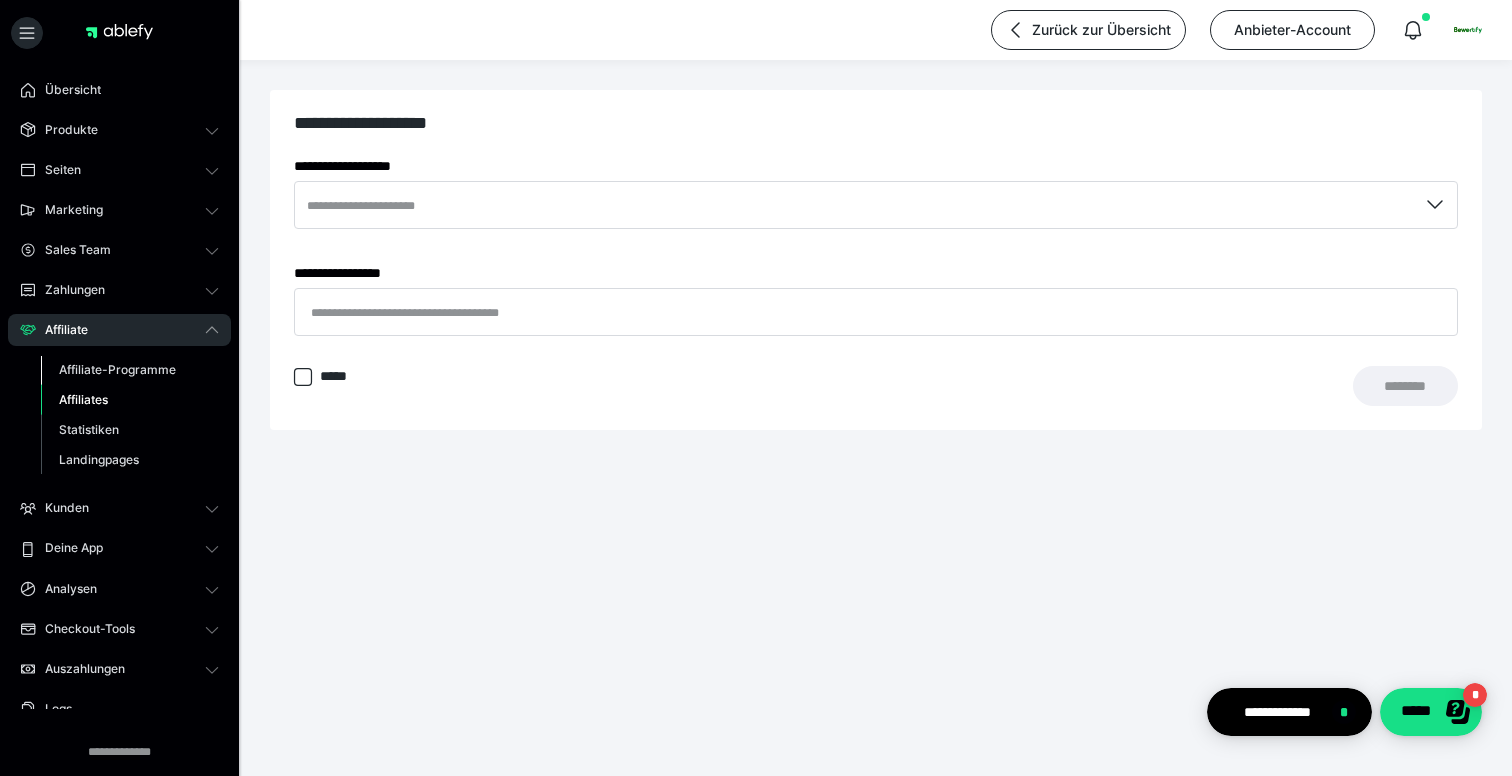 click on "Affiliate-Programme" at bounding box center [117, 369] 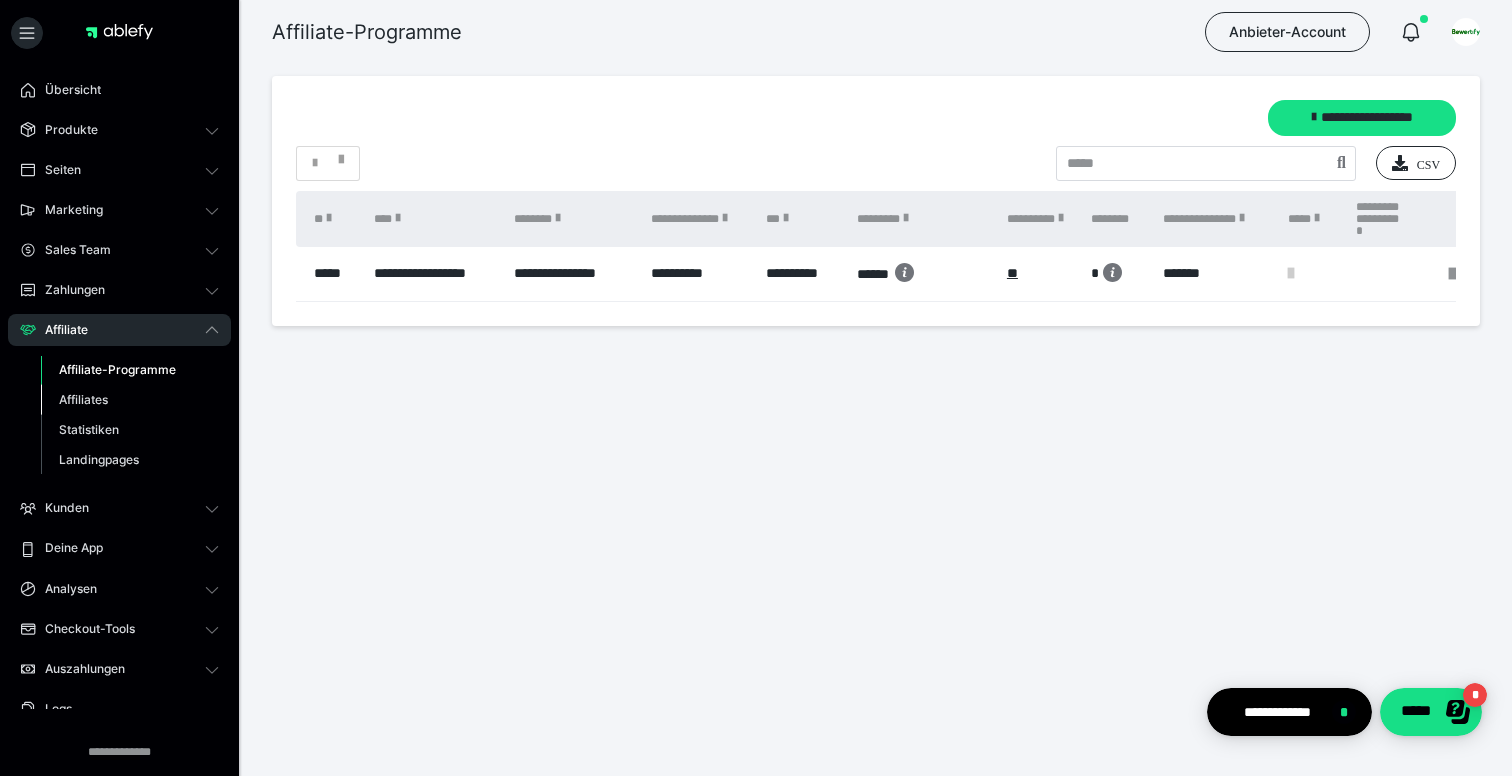 click on "Affiliates" at bounding box center [83, 399] 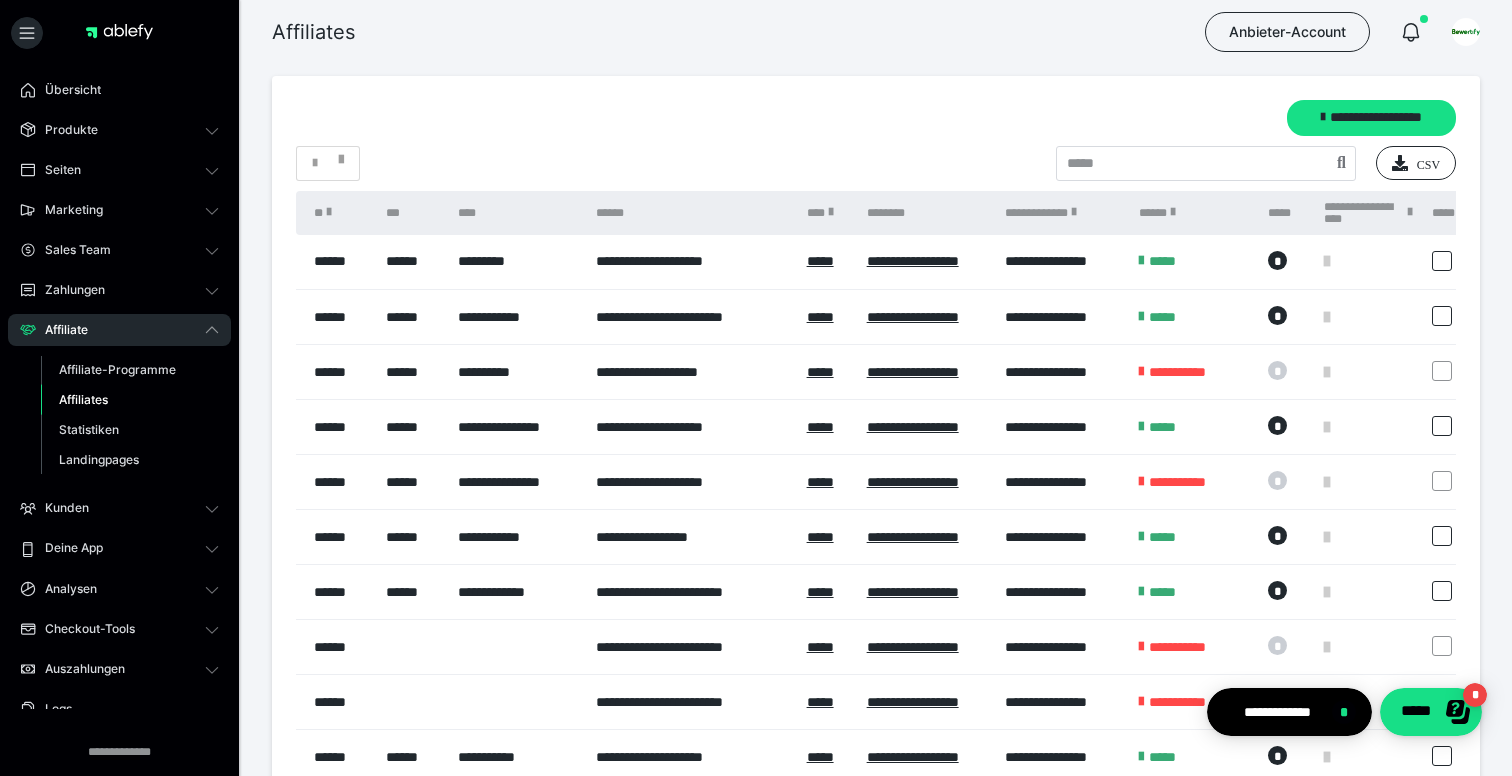 scroll, scrollTop: 0, scrollLeft: 157, axis: horizontal 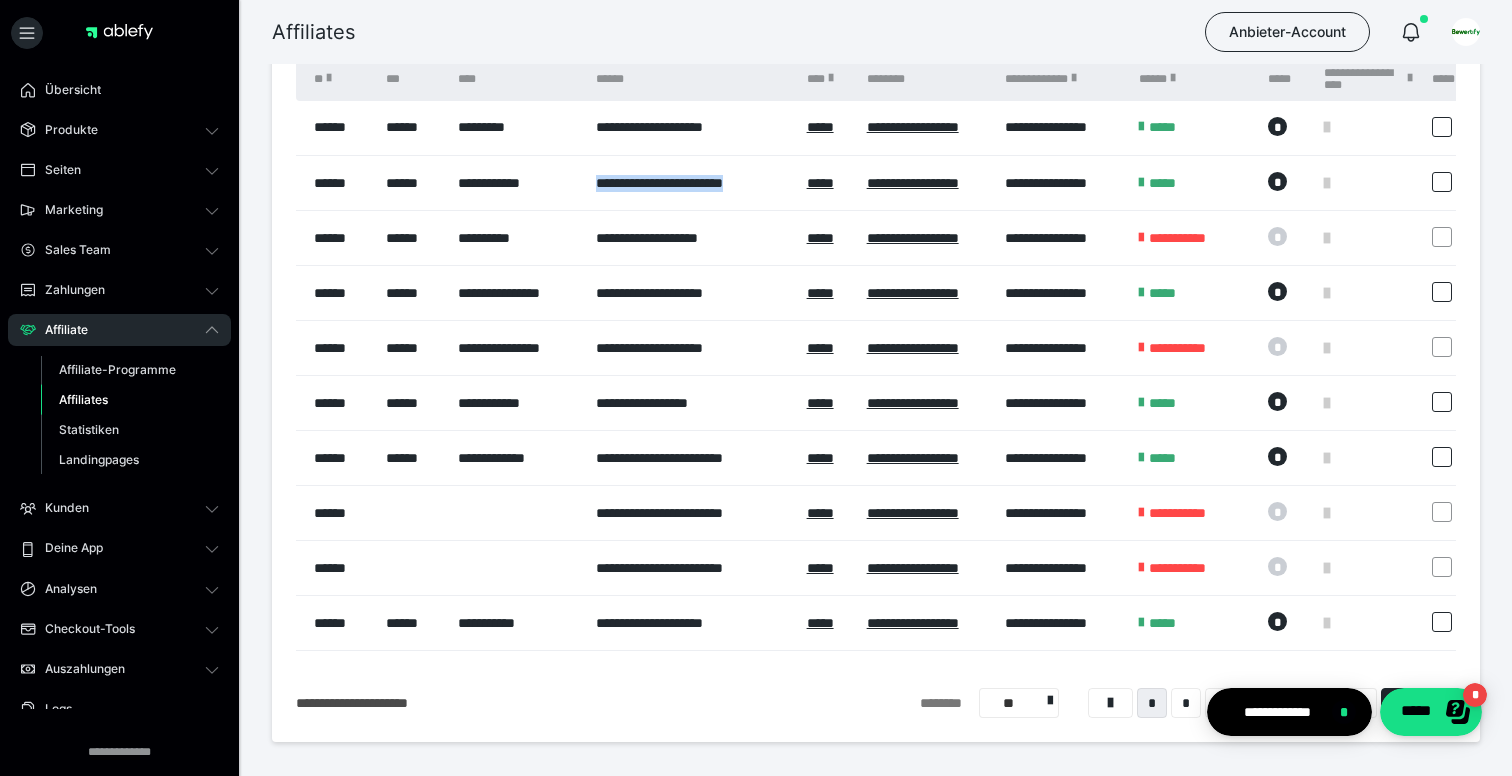 drag, startPoint x: 584, startPoint y: 183, endPoint x: 777, endPoint y: 179, distance: 193.04144 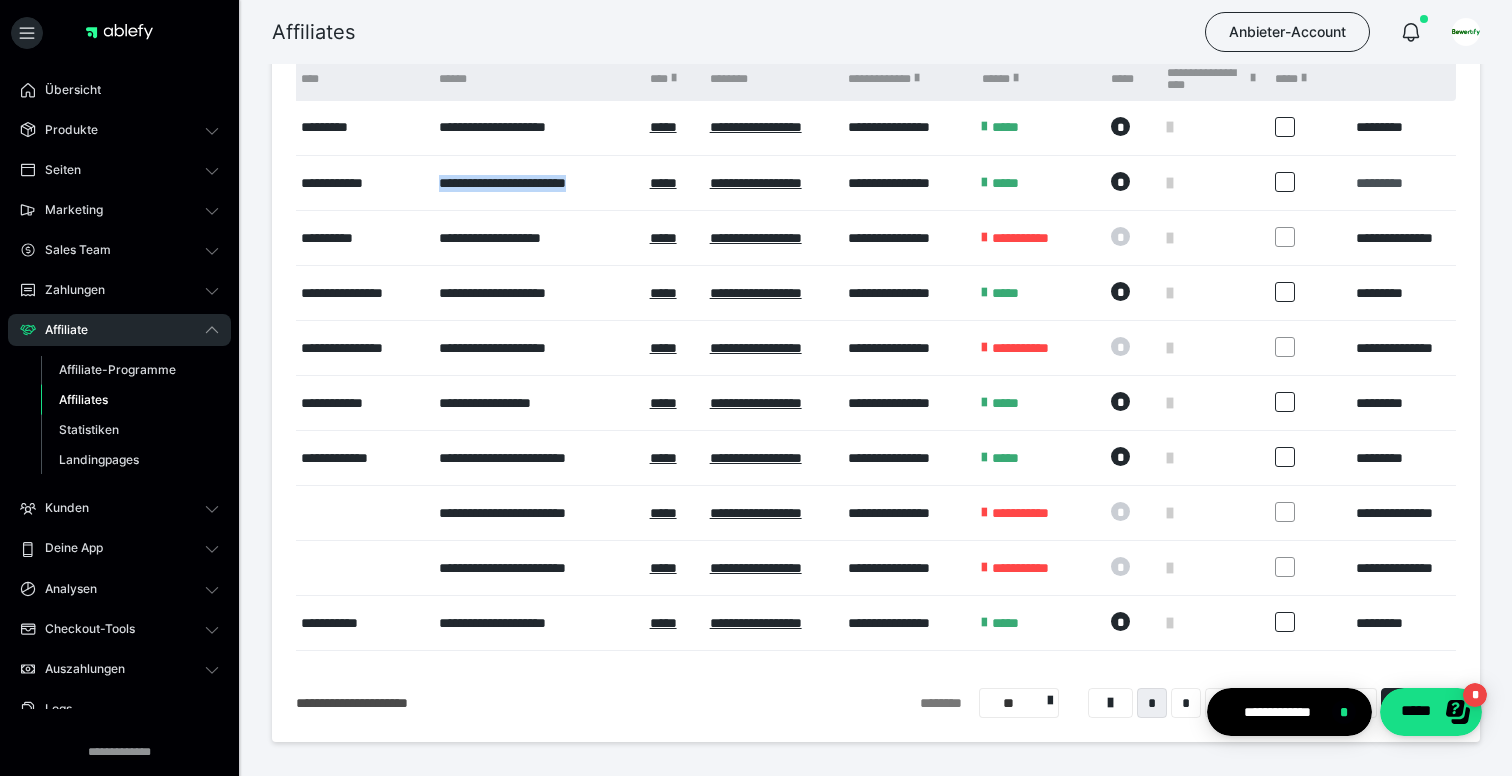 click on "*********" at bounding box center (1379, 183) 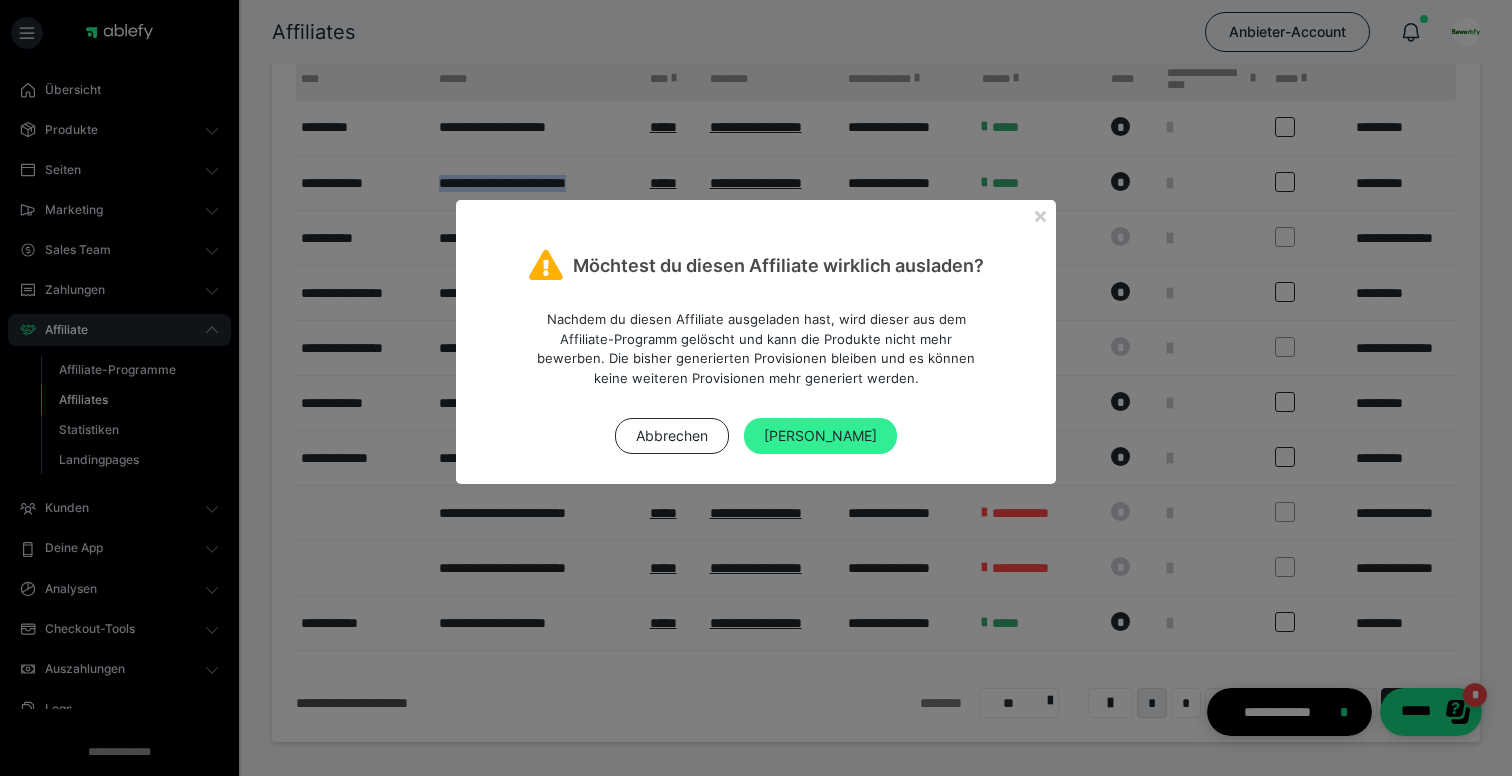 click on "Ja" at bounding box center (820, 436) 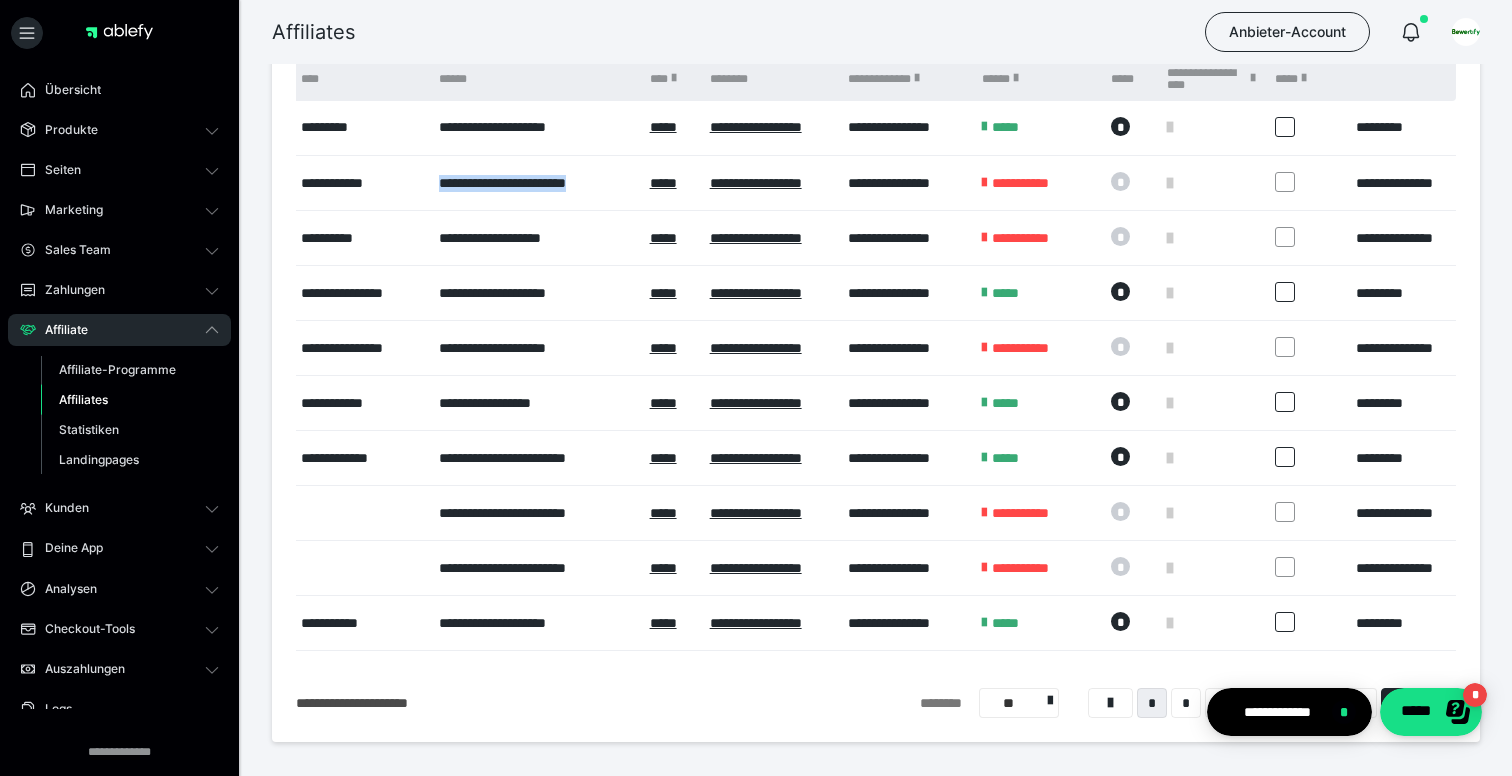 scroll, scrollTop: 224, scrollLeft: 0, axis: vertical 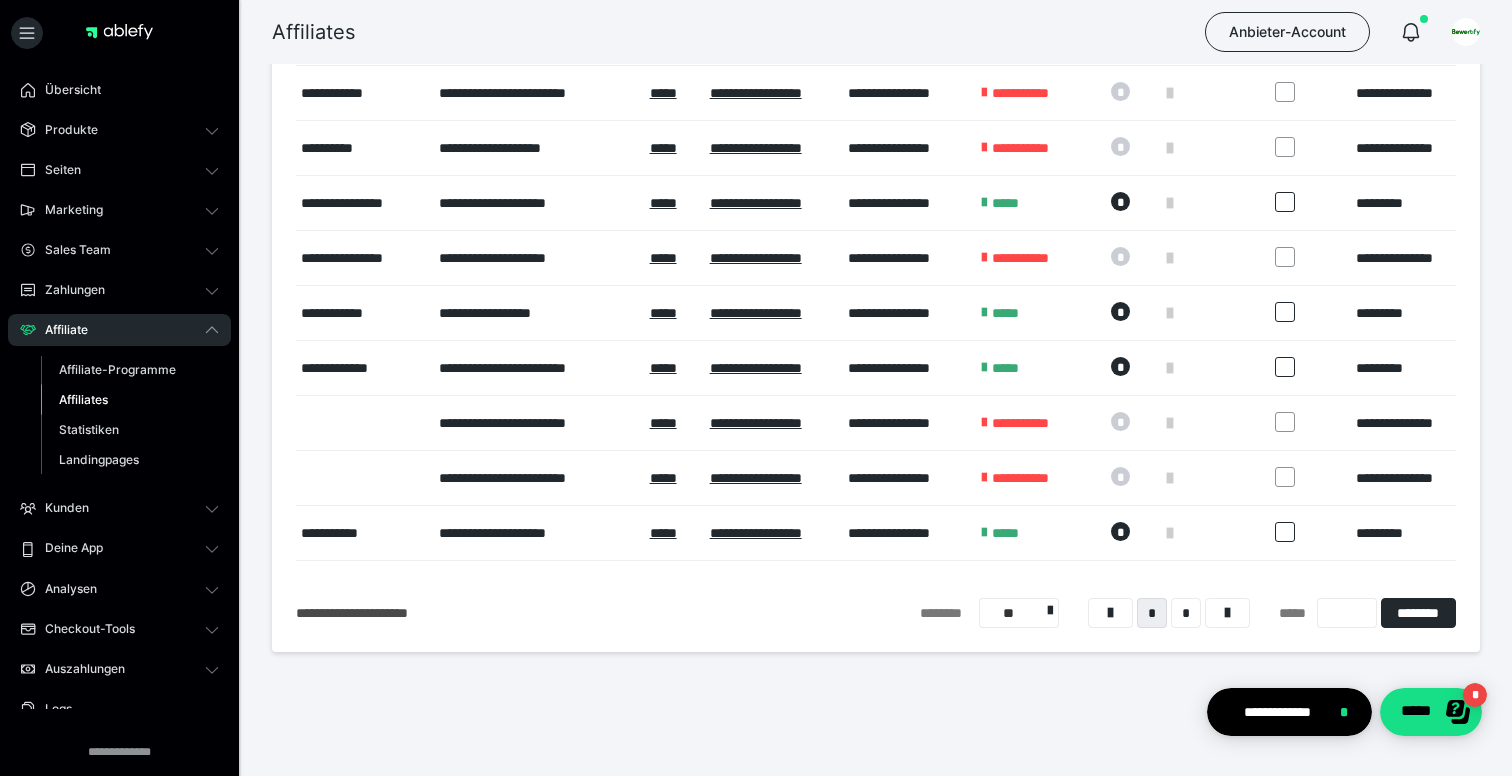 click on "**********" at bounding box center (905, 368) 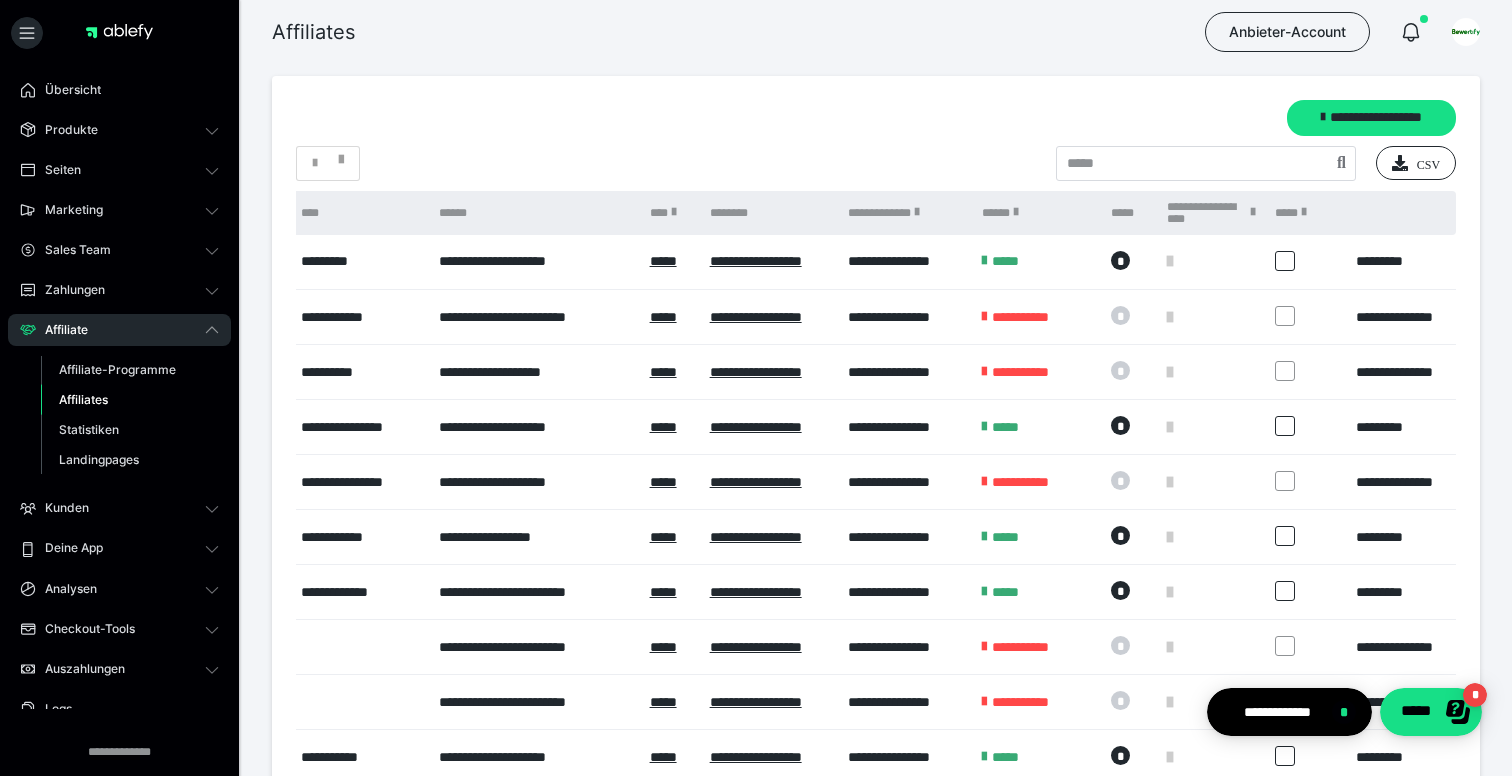 click on "**********" at bounding box center [876, 476] 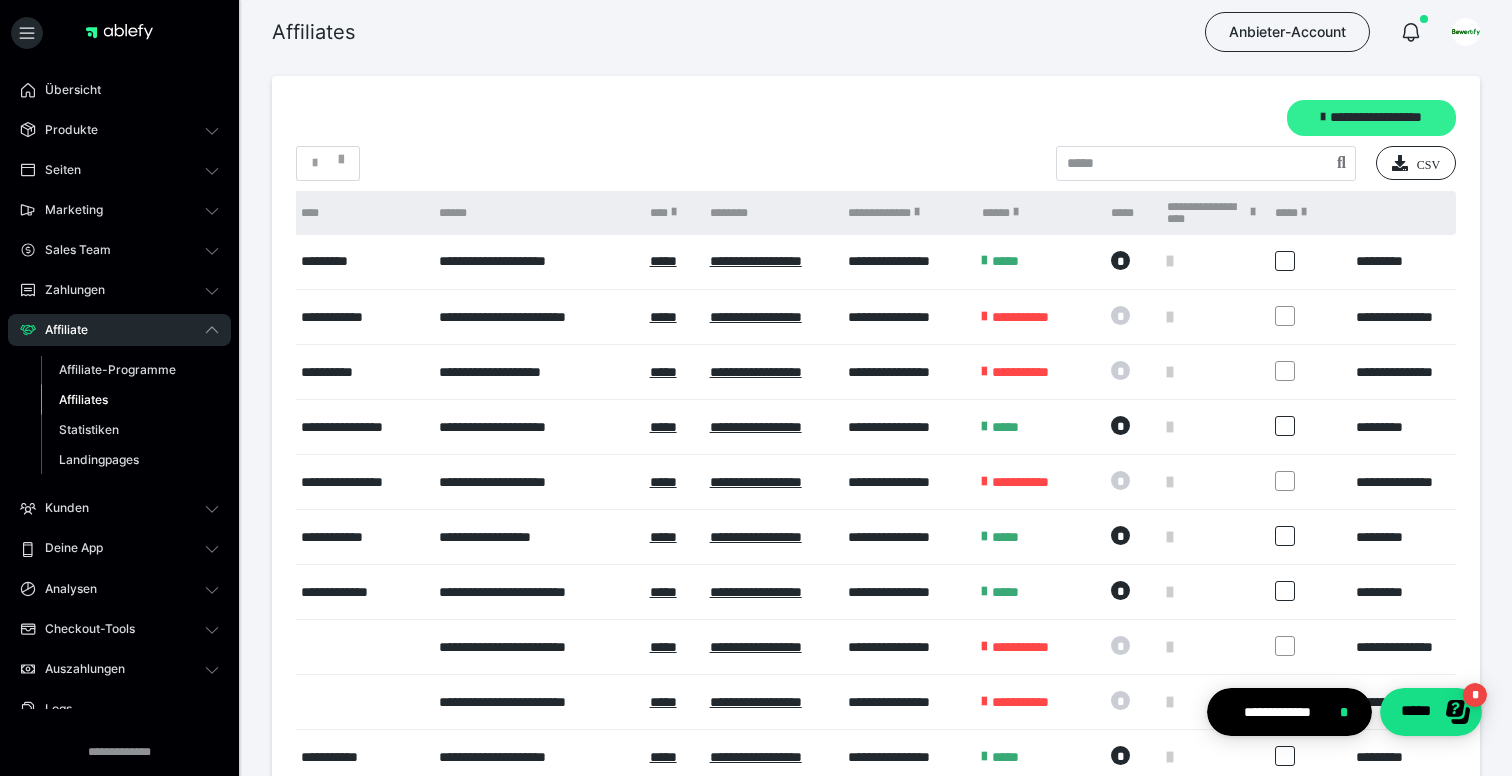 click on "**********" at bounding box center (1371, 118) 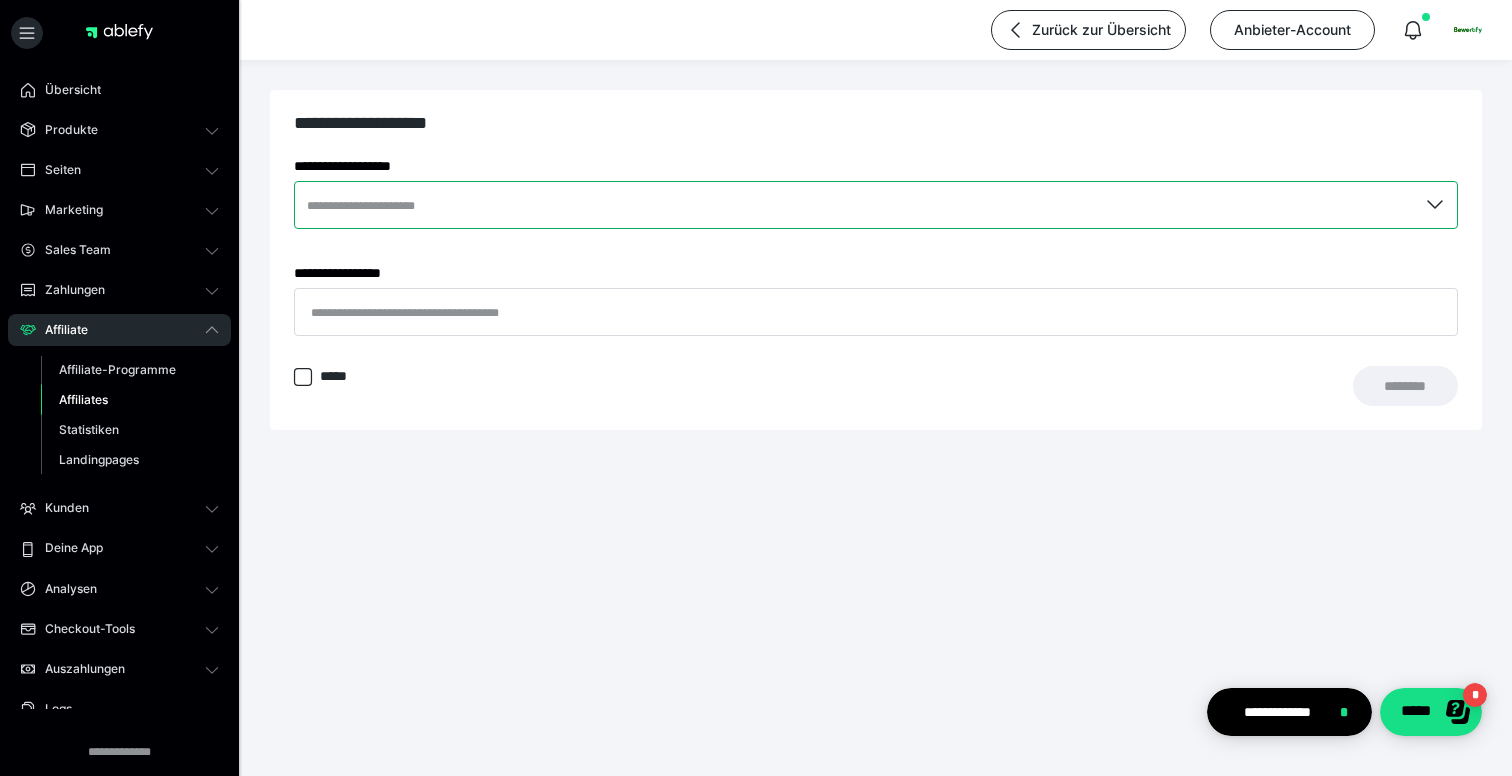 click at bounding box center [876, 205] 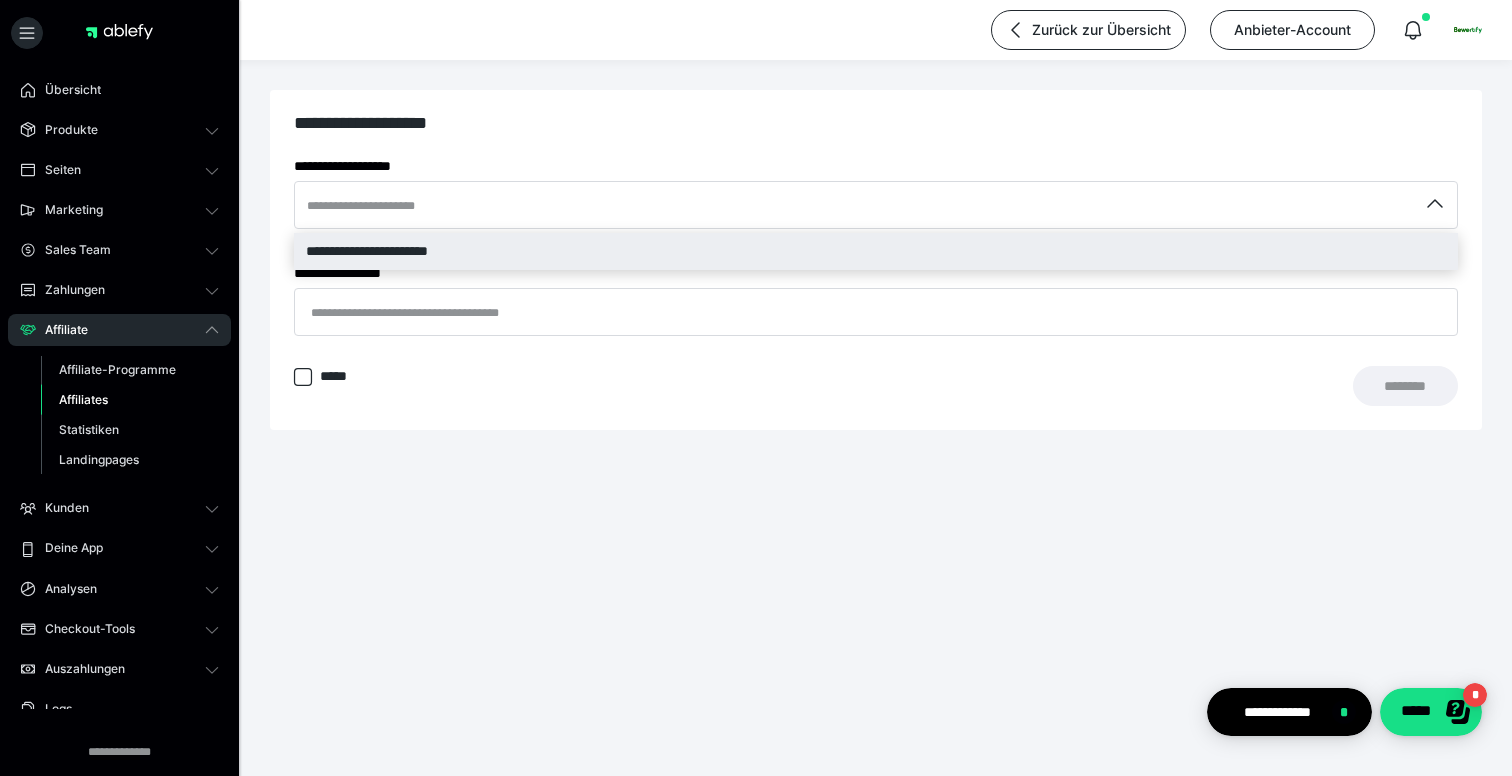 click on "**********" at bounding box center [876, 251] 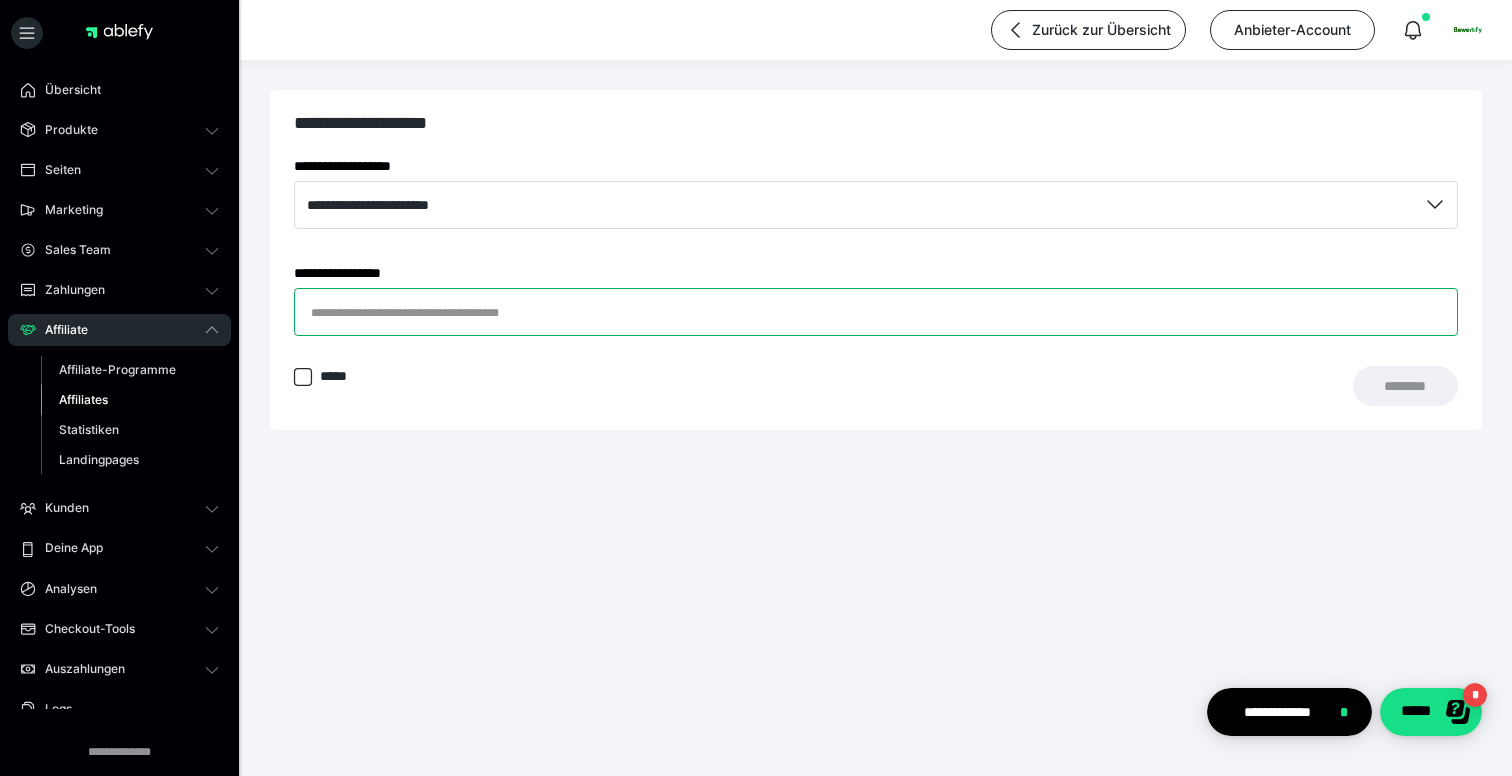 click on "**********" at bounding box center (876, 312) 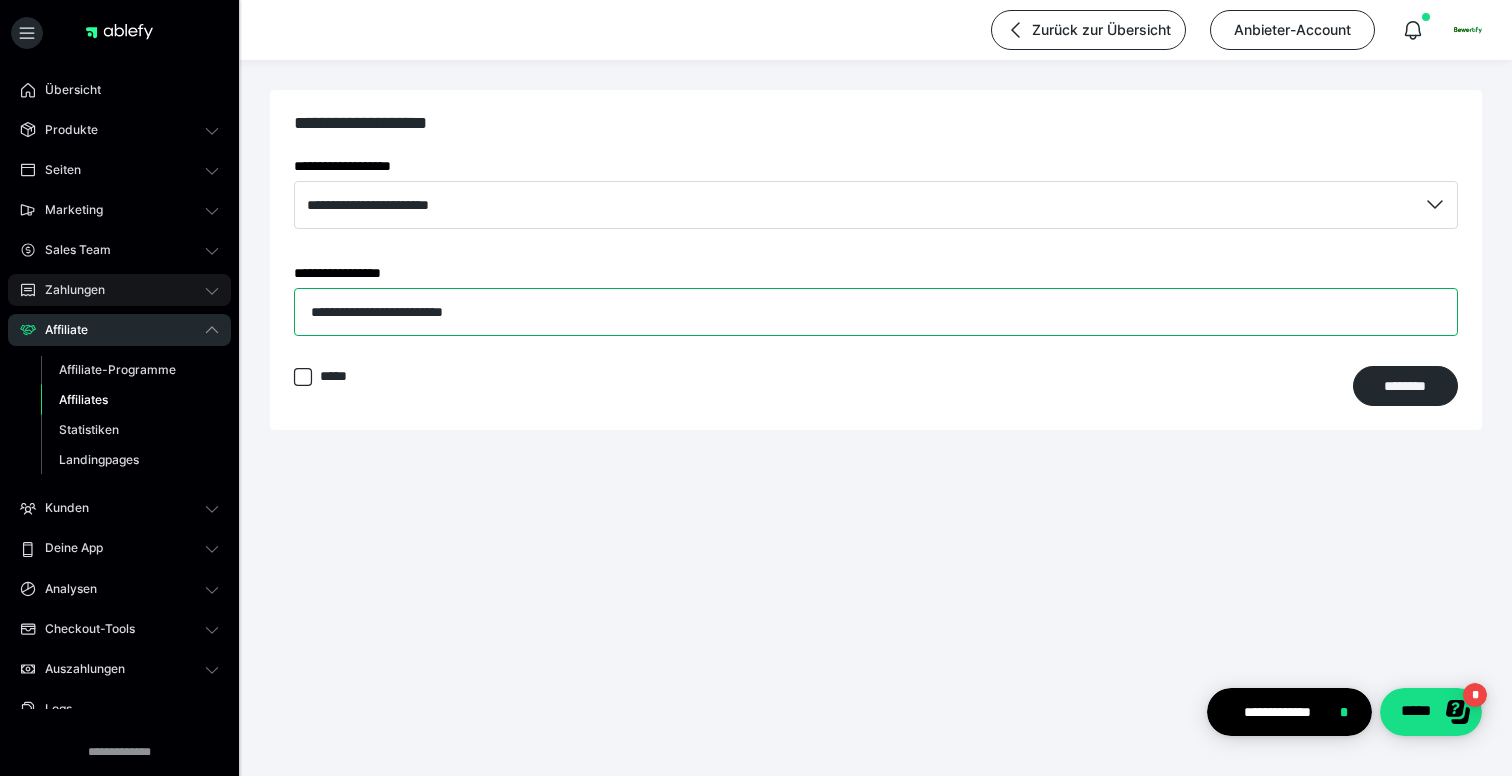 drag, startPoint x: 343, startPoint y: 308, endPoint x: 159, endPoint y: 296, distance: 184.39088 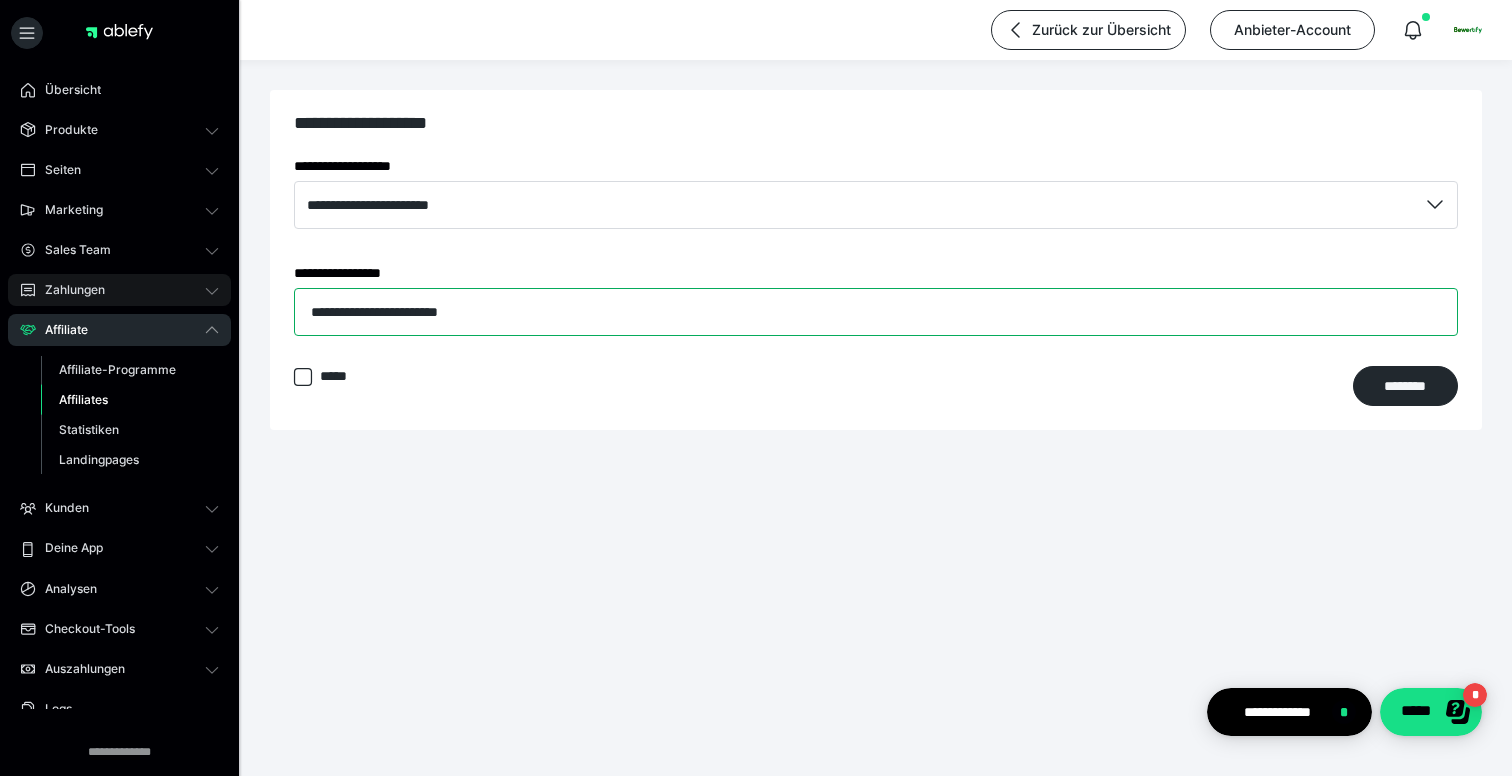 drag, startPoint x: 554, startPoint y: 310, endPoint x: 213, endPoint y: 297, distance: 341.2477 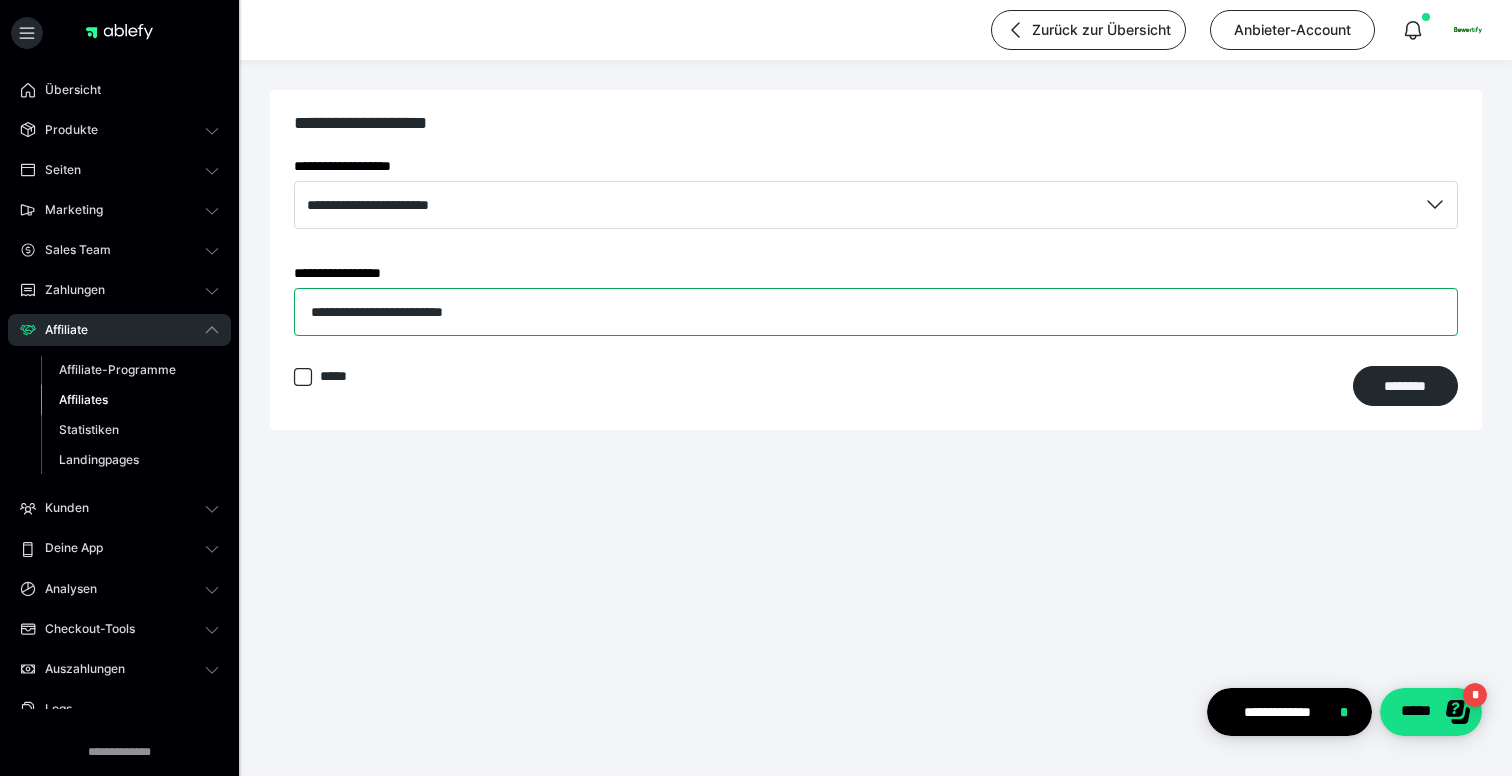 type on "**********" 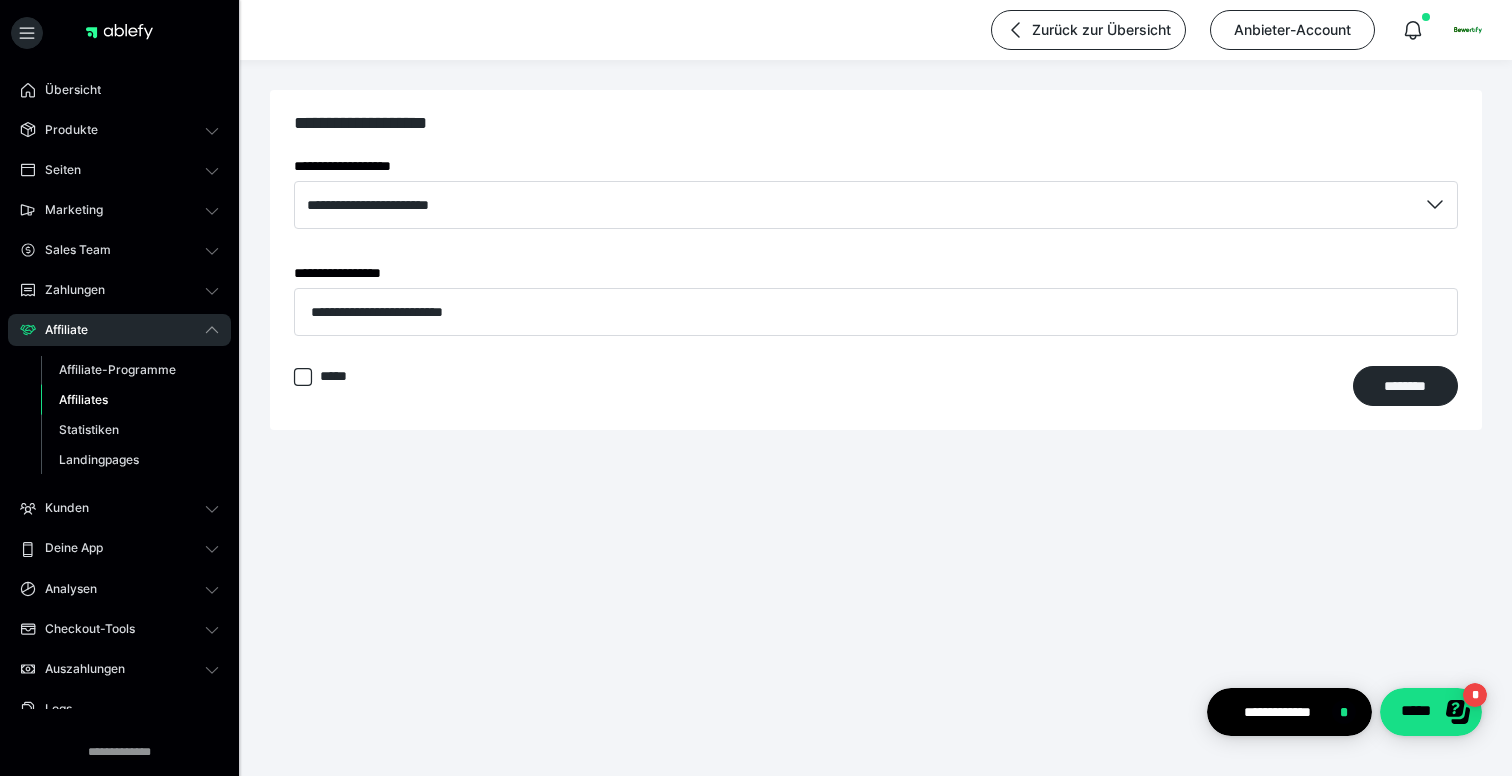 click on "**********" at bounding box center [876, 307] 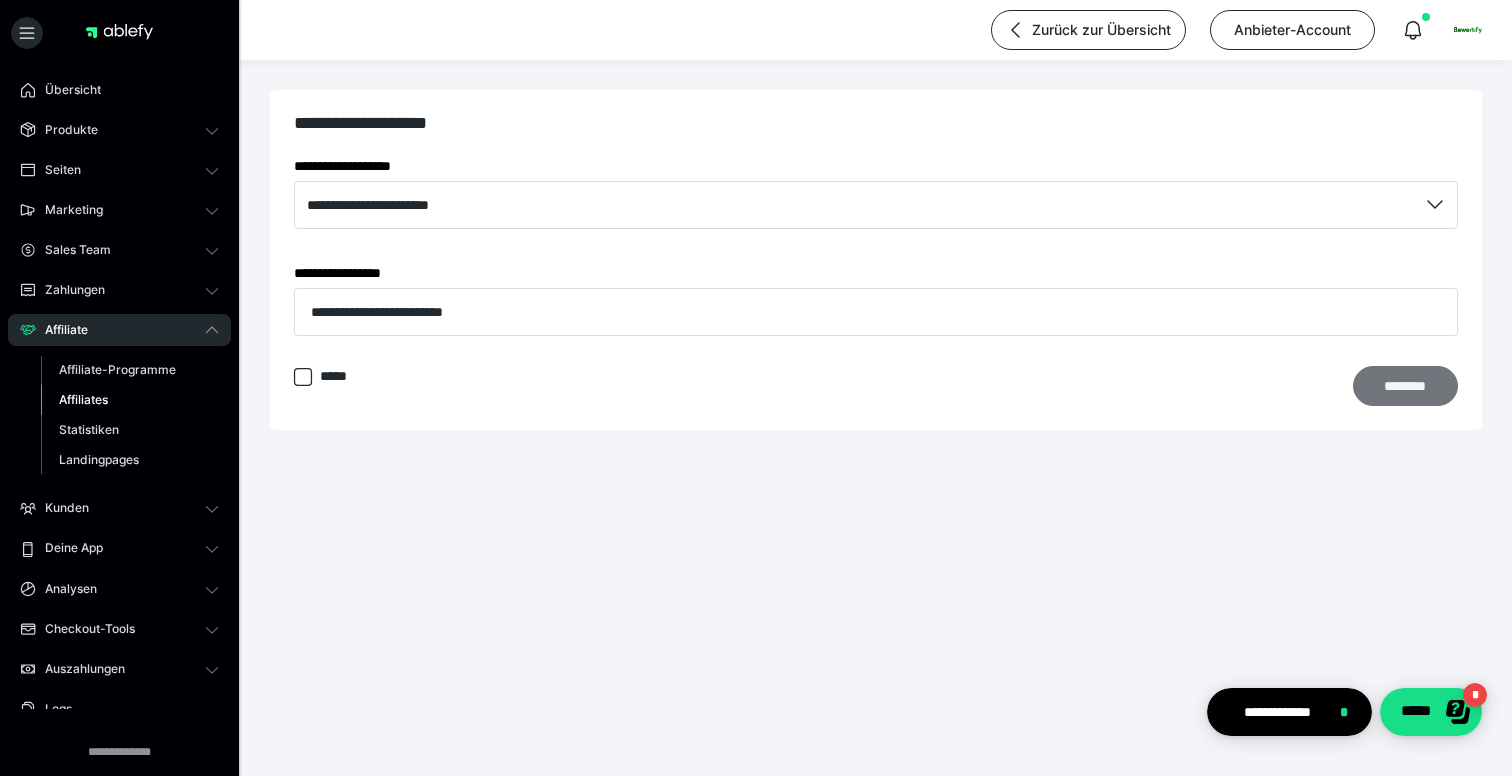 click on "********" at bounding box center [1405, 386] 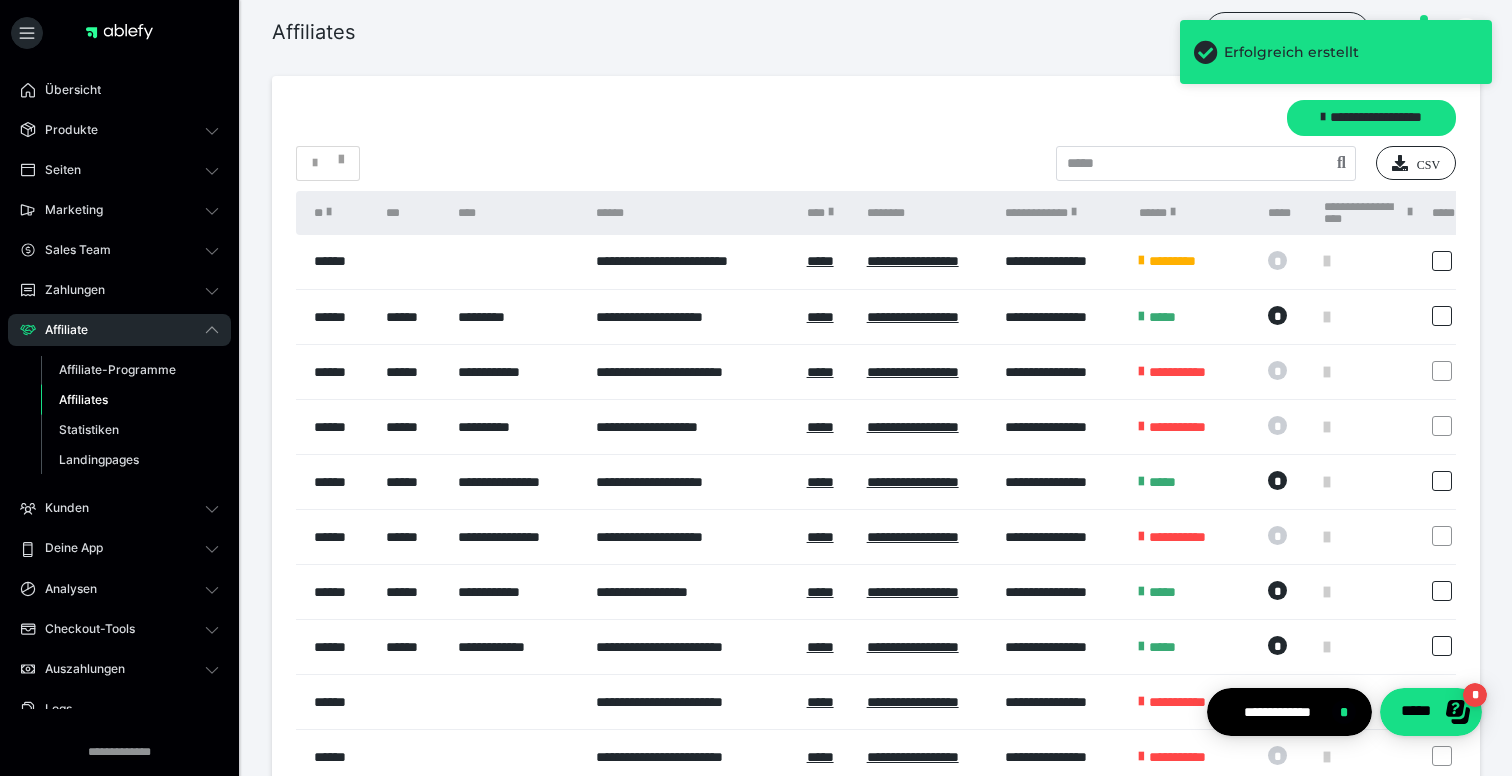 scroll, scrollTop: 0, scrollLeft: 157, axis: horizontal 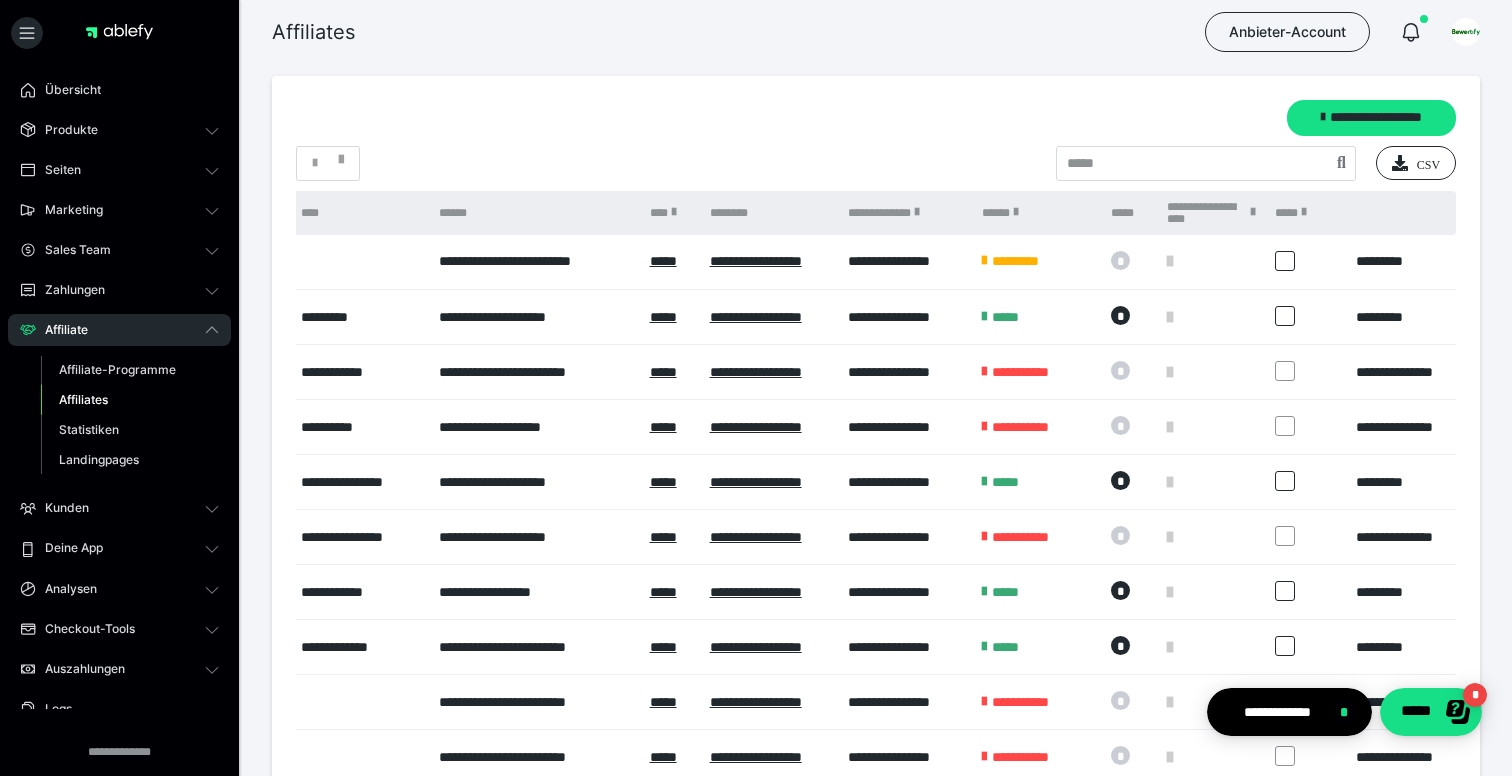 click on "**********" at bounding box center (876, 118) 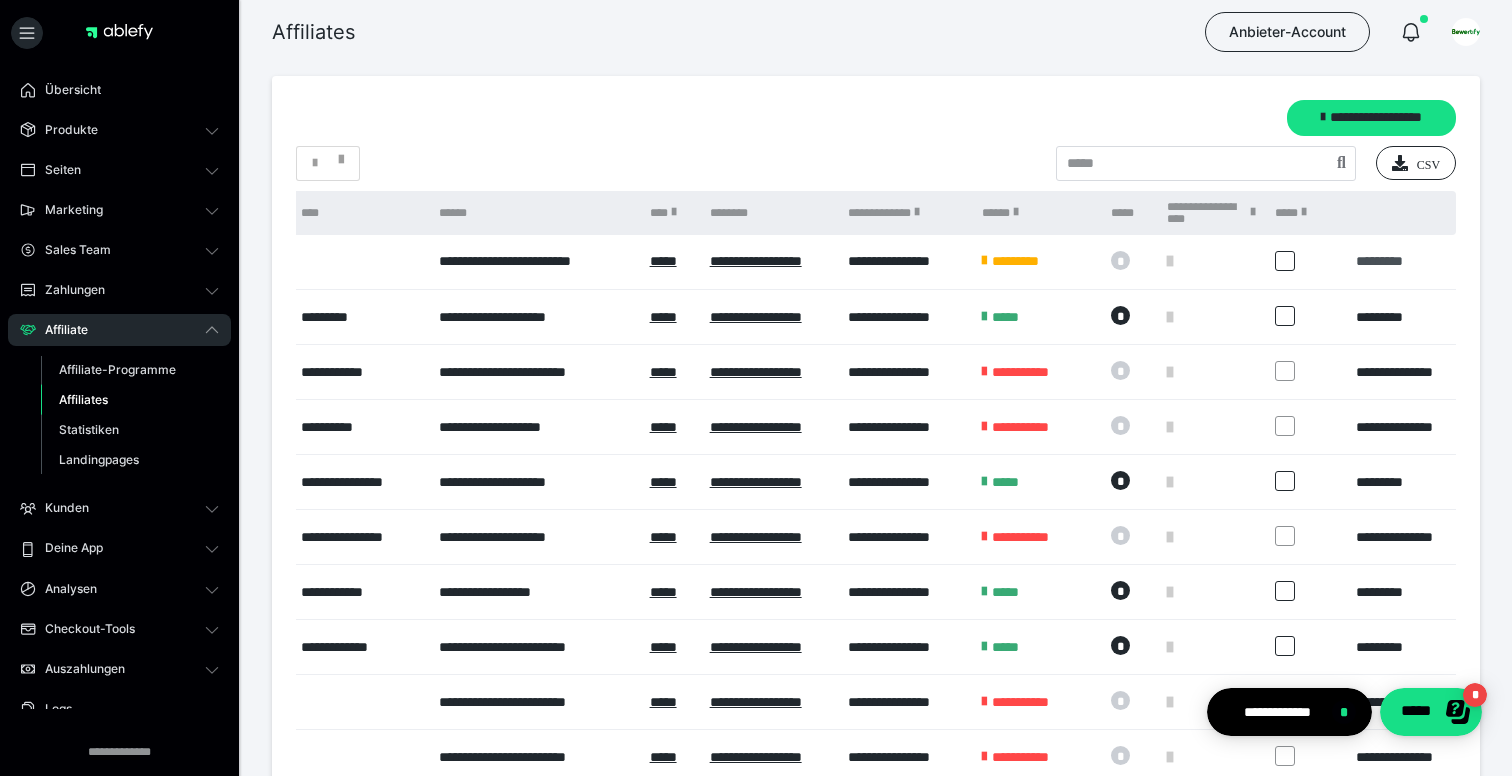click on "*********" at bounding box center [1379, 261] 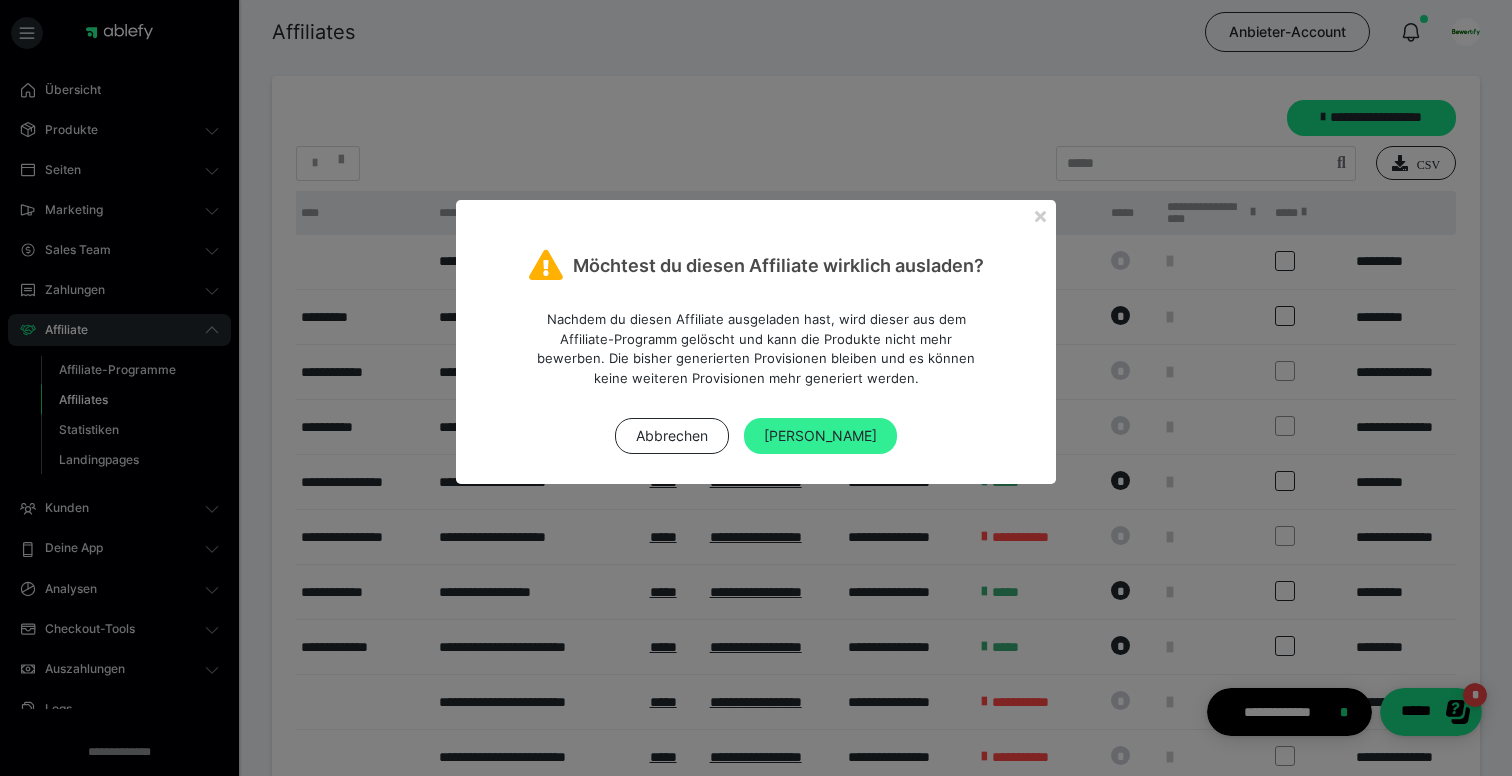 click on "Ja" at bounding box center [820, 436] 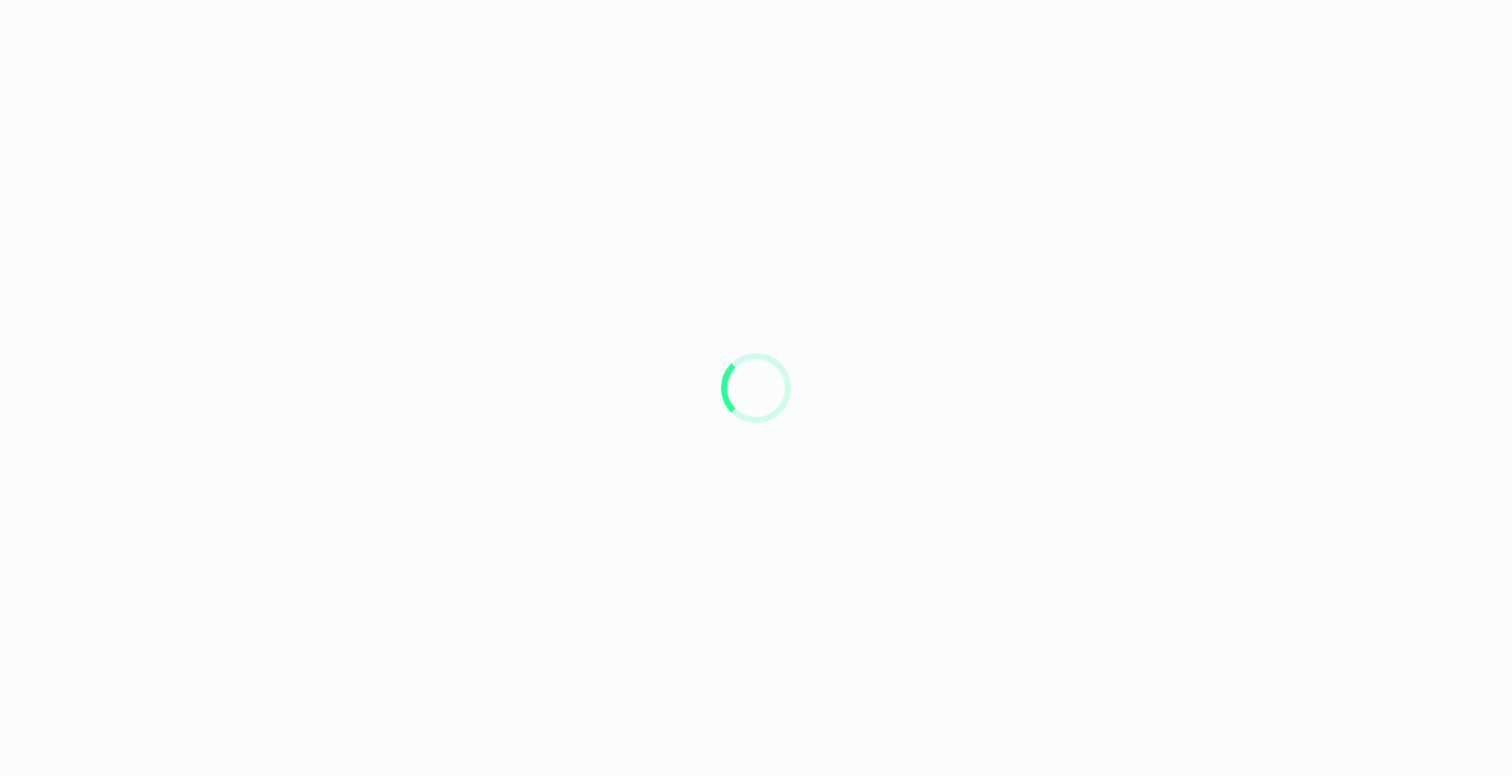 scroll, scrollTop: 0, scrollLeft: 0, axis: both 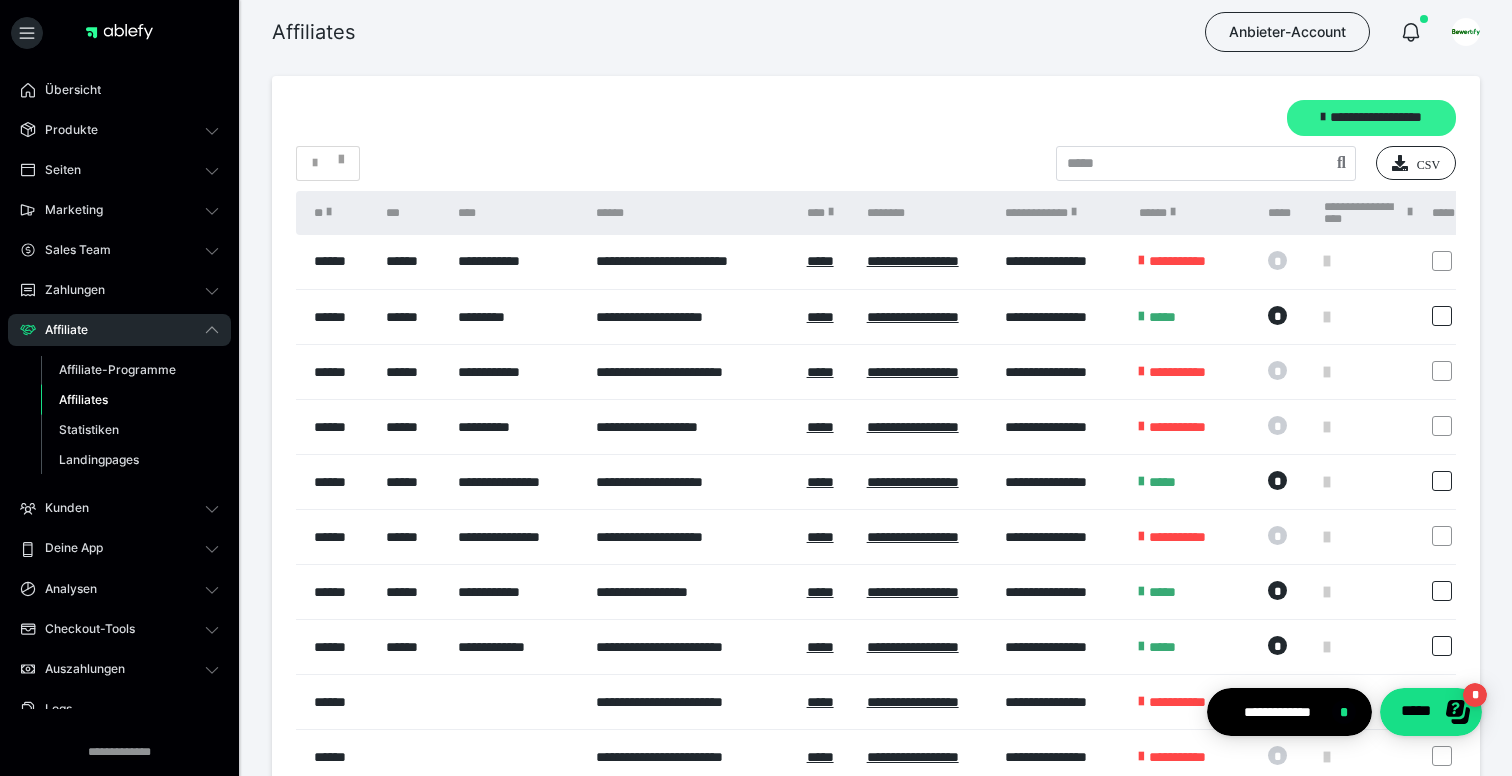 click on "**********" at bounding box center (1371, 118) 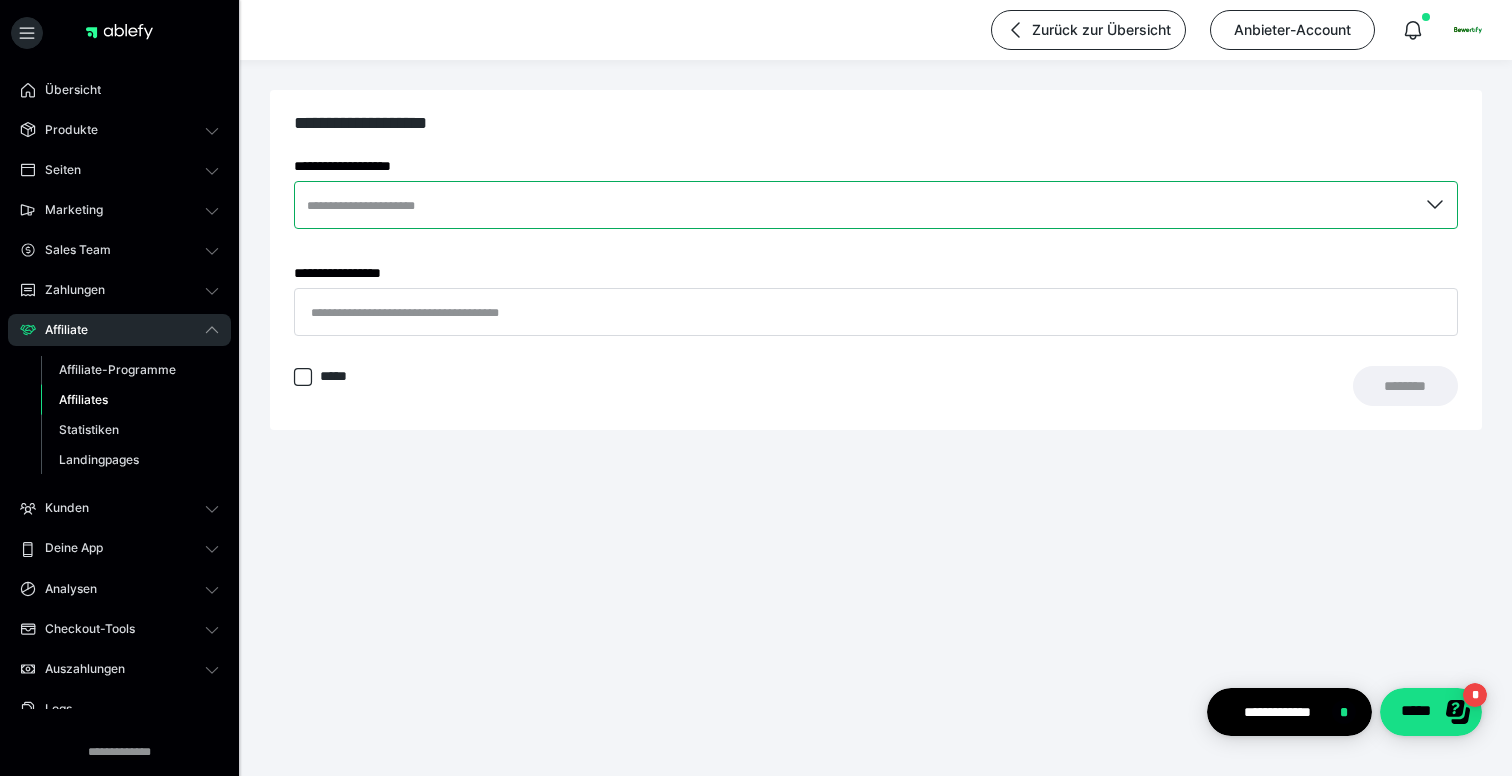 click at bounding box center (876, 205) 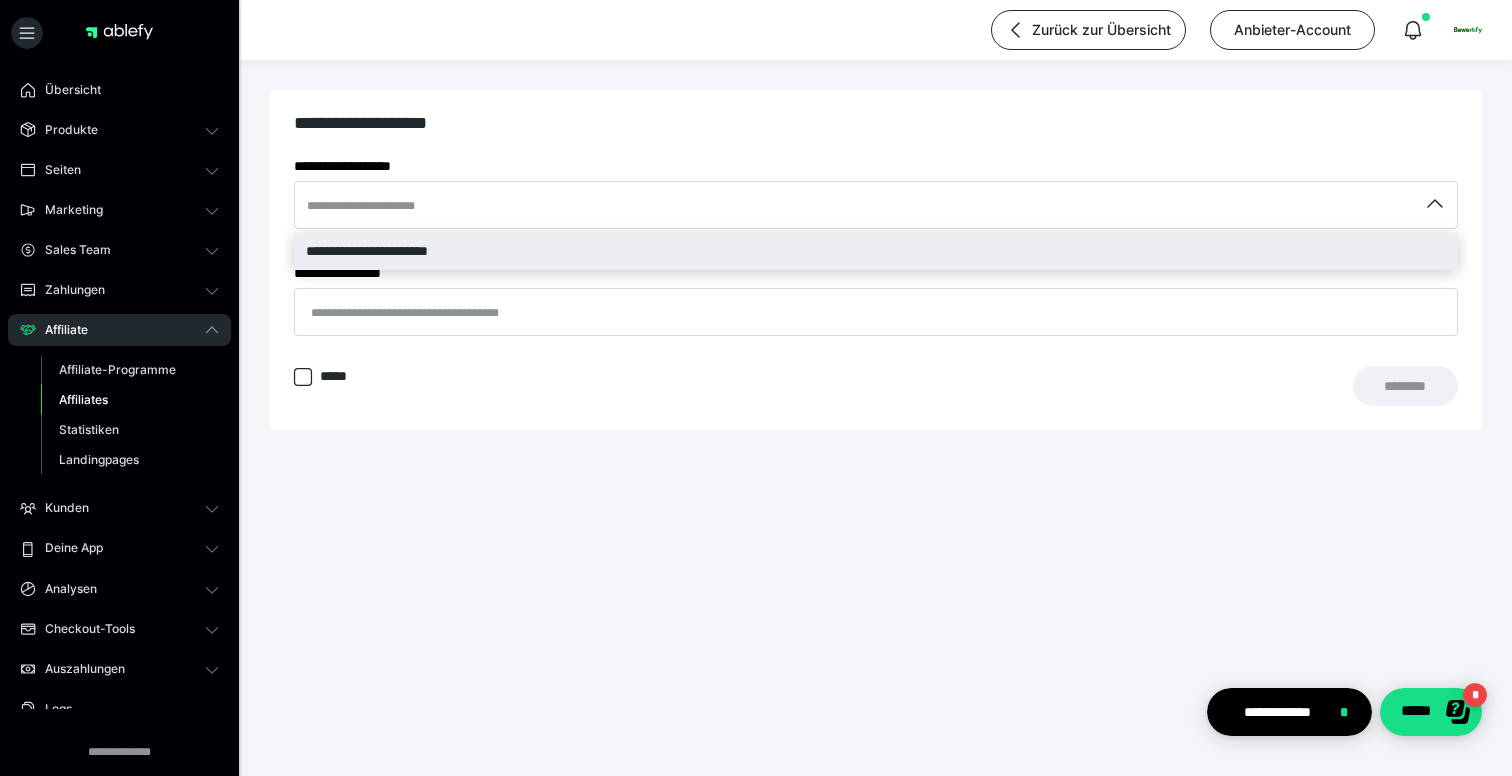 click on "**********" at bounding box center [876, 251] 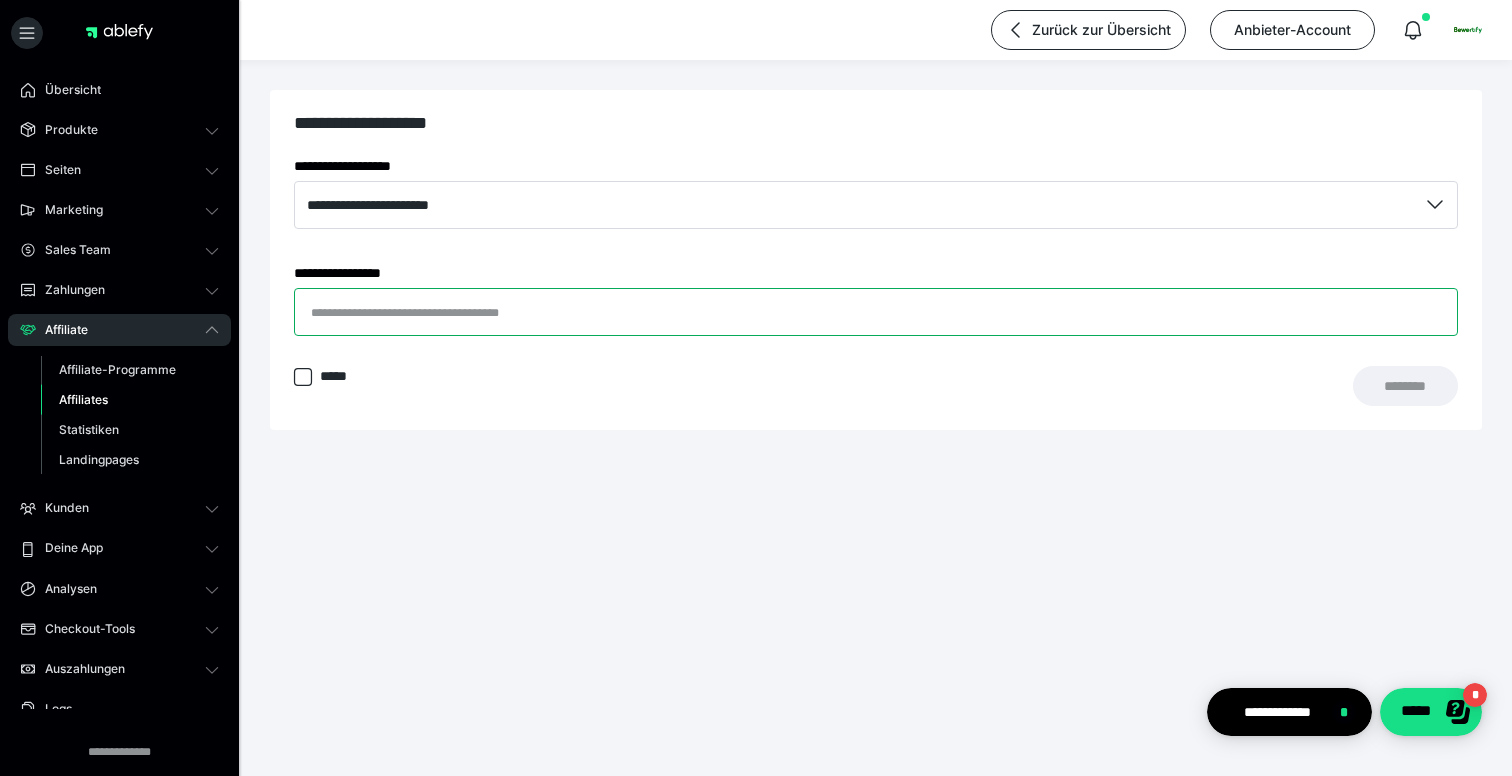 click on "**********" at bounding box center [876, 312] 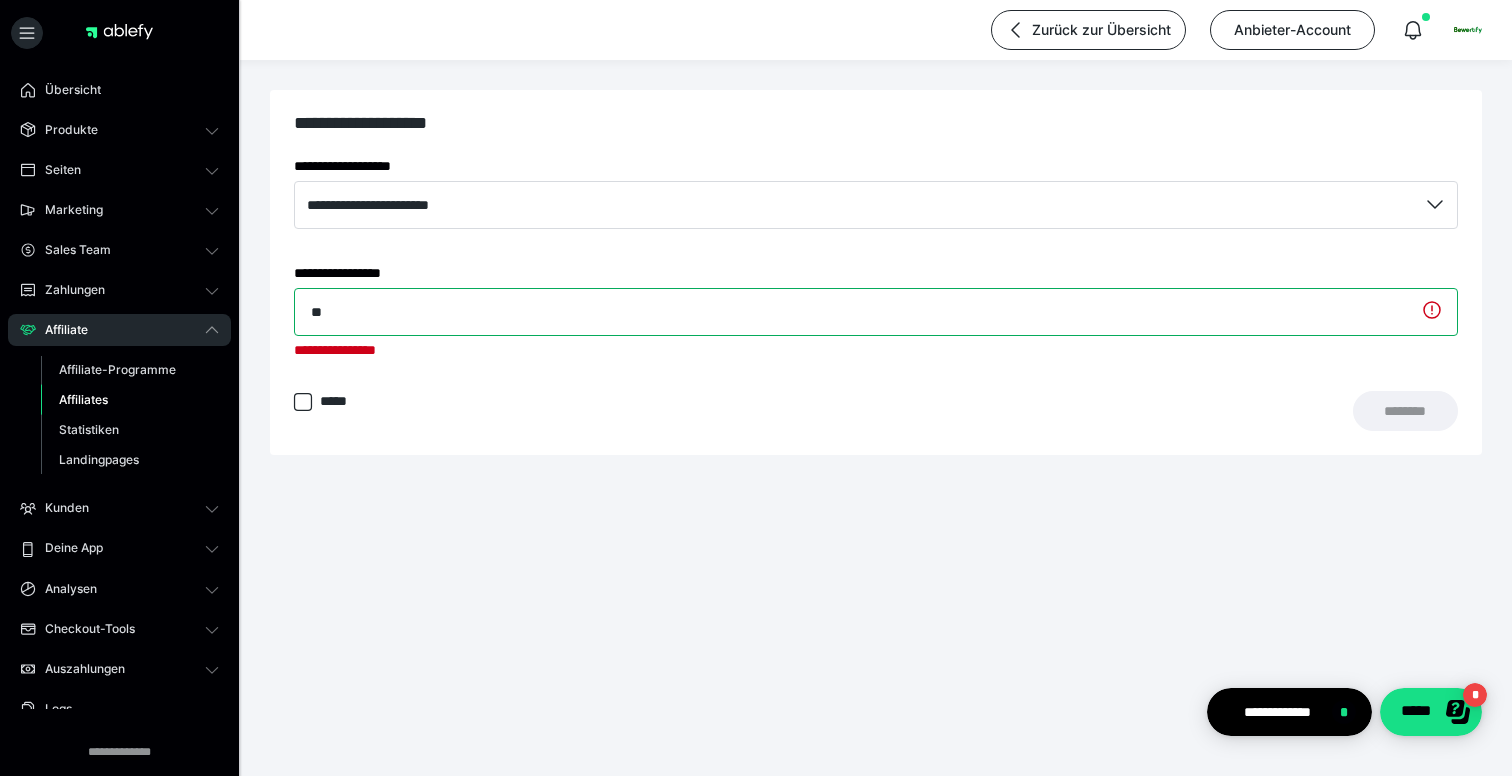type on "**********" 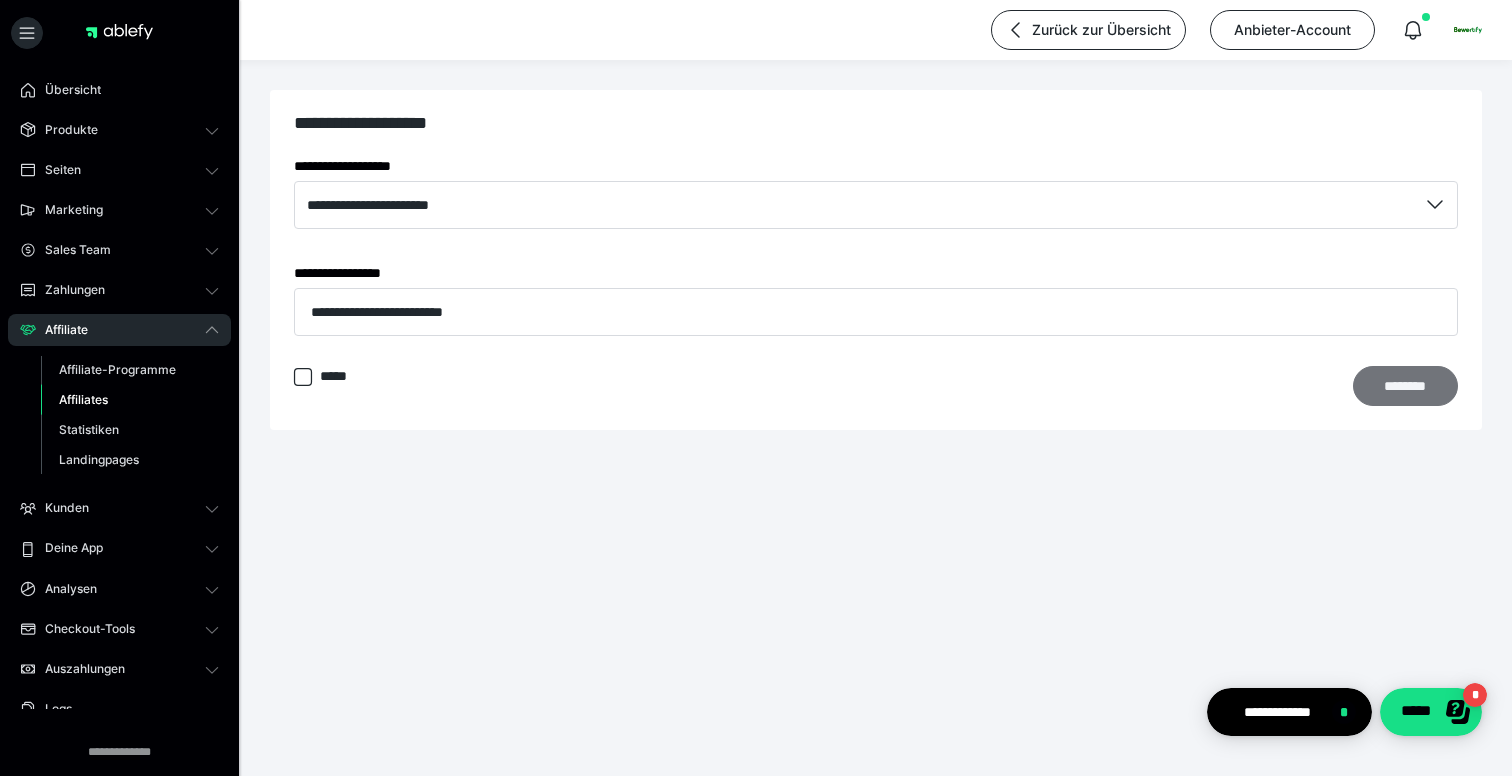 click on "********" at bounding box center (1405, 386) 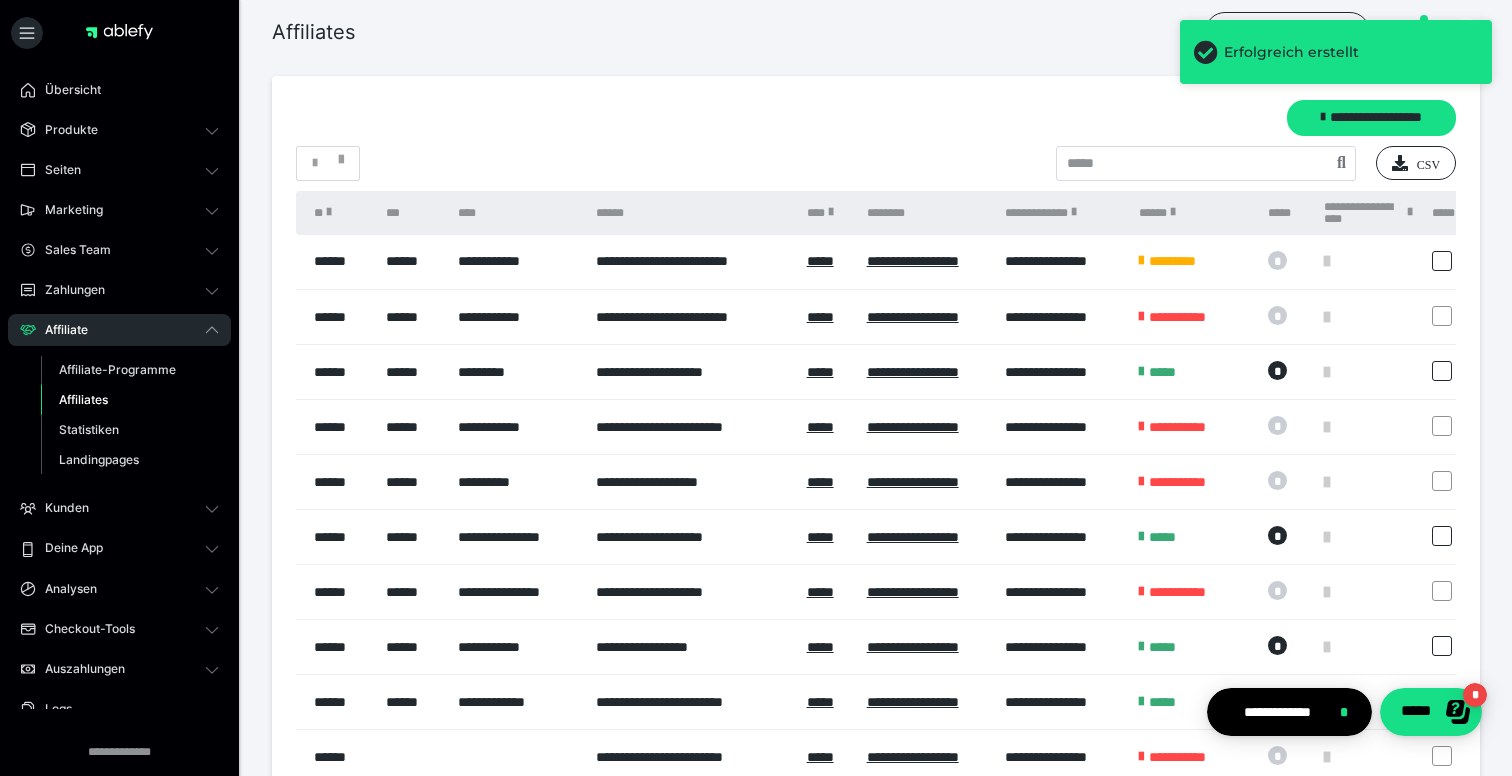 click on "Affiliates" at bounding box center [83, 399] 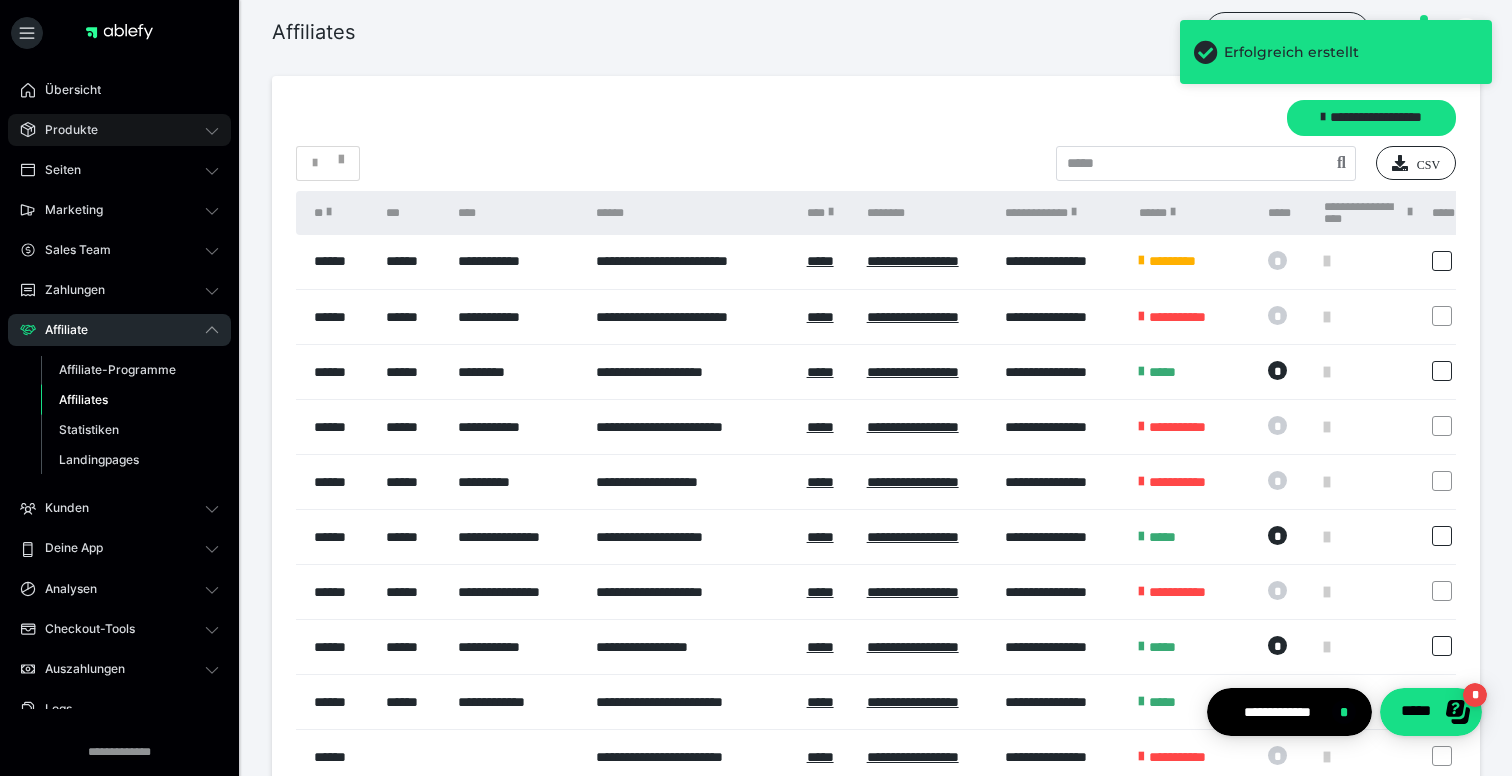 click on "Produkte" at bounding box center (119, 130) 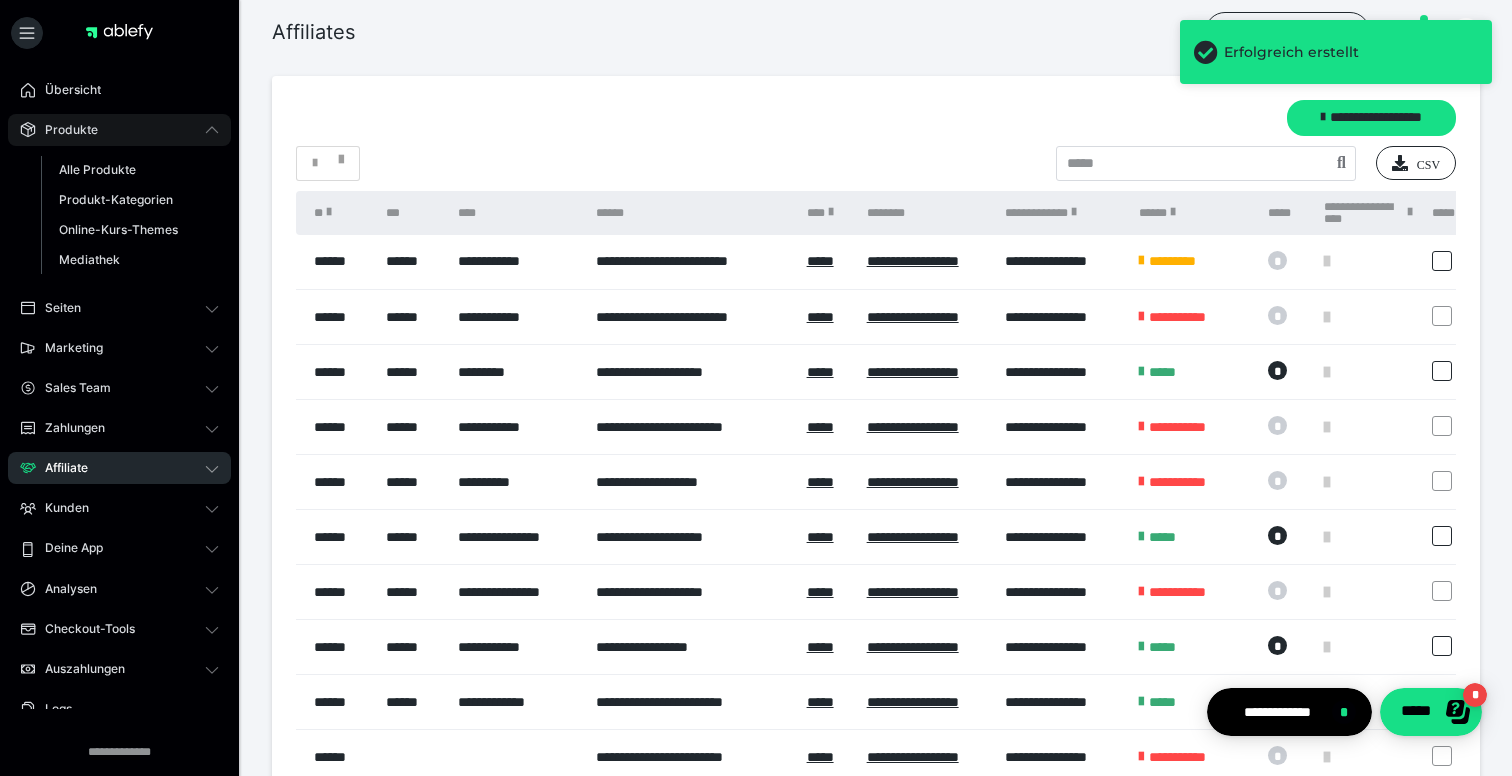 click on "Produkte" at bounding box center (119, 130) 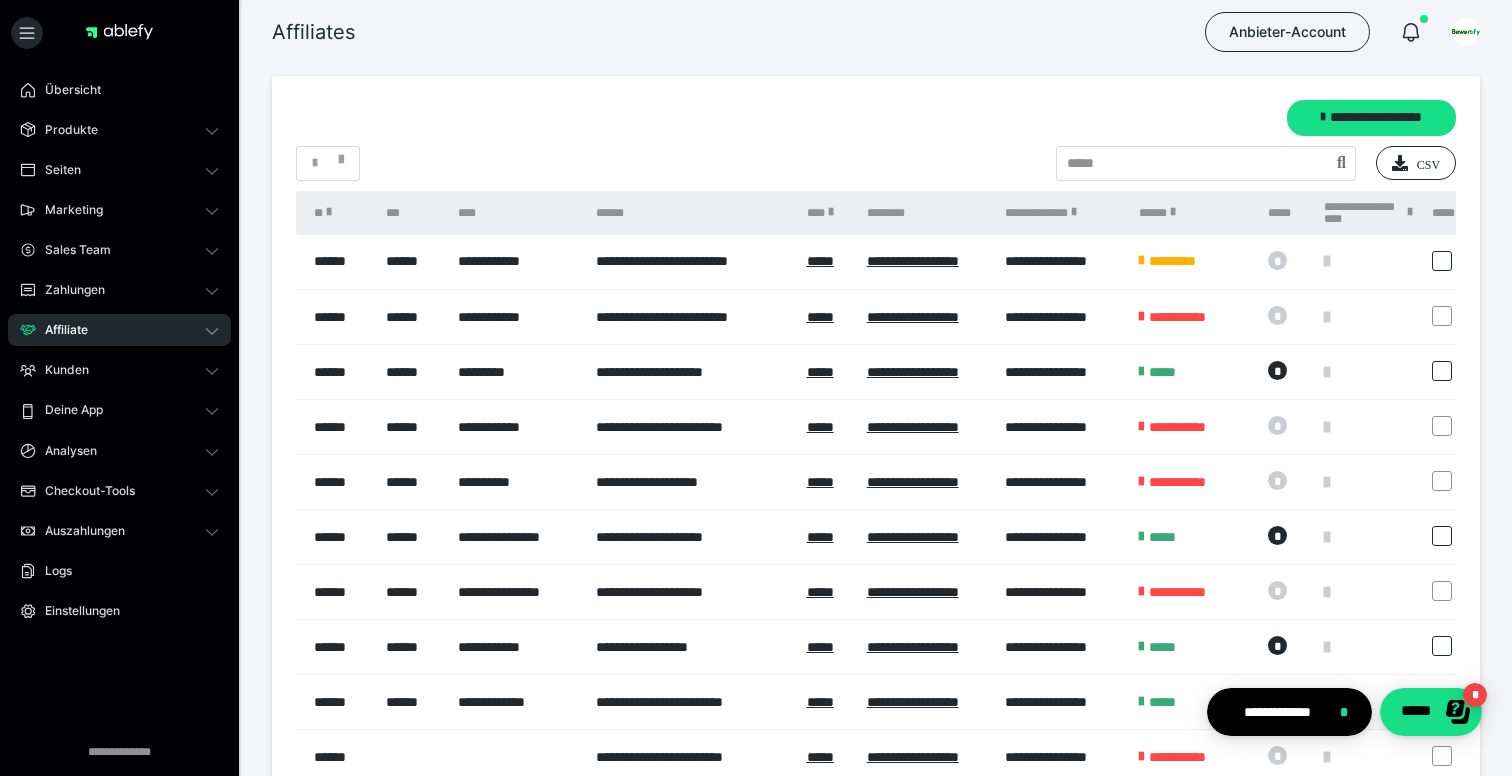click on "Affiliate" at bounding box center [119, 330] 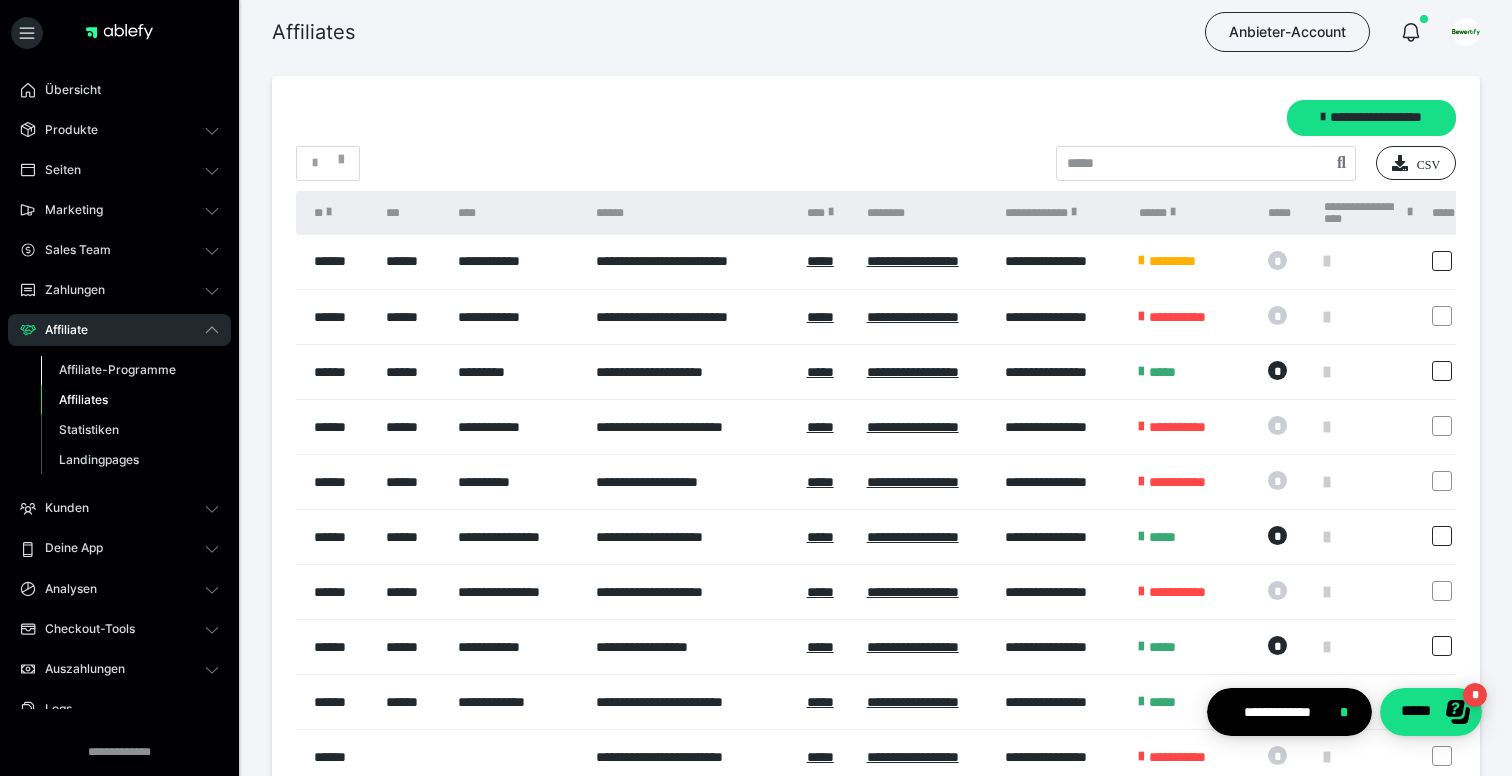 click on "Affiliate-Programme" at bounding box center (117, 369) 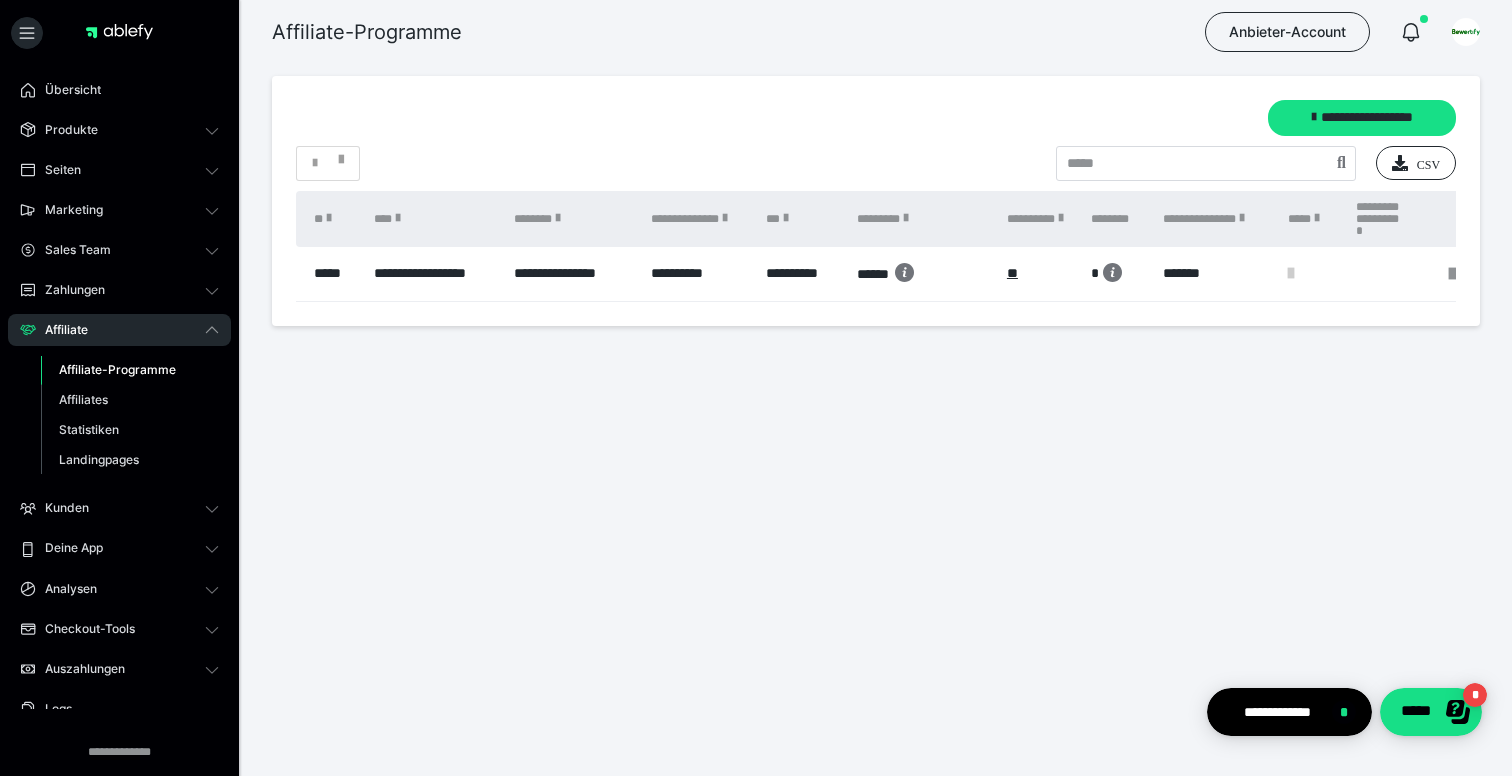 scroll, scrollTop: 0, scrollLeft: 52, axis: horizontal 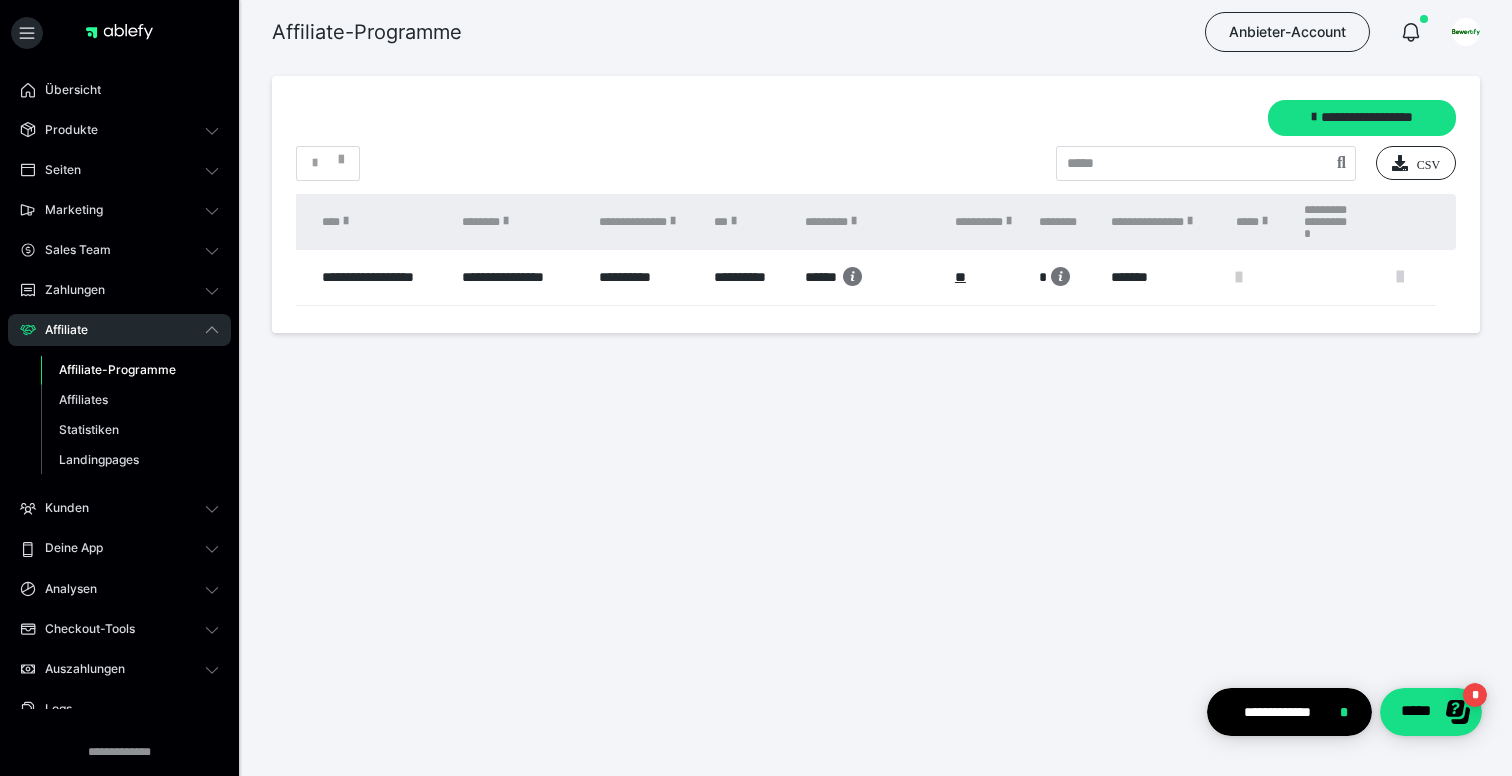 click at bounding box center (1400, 277) 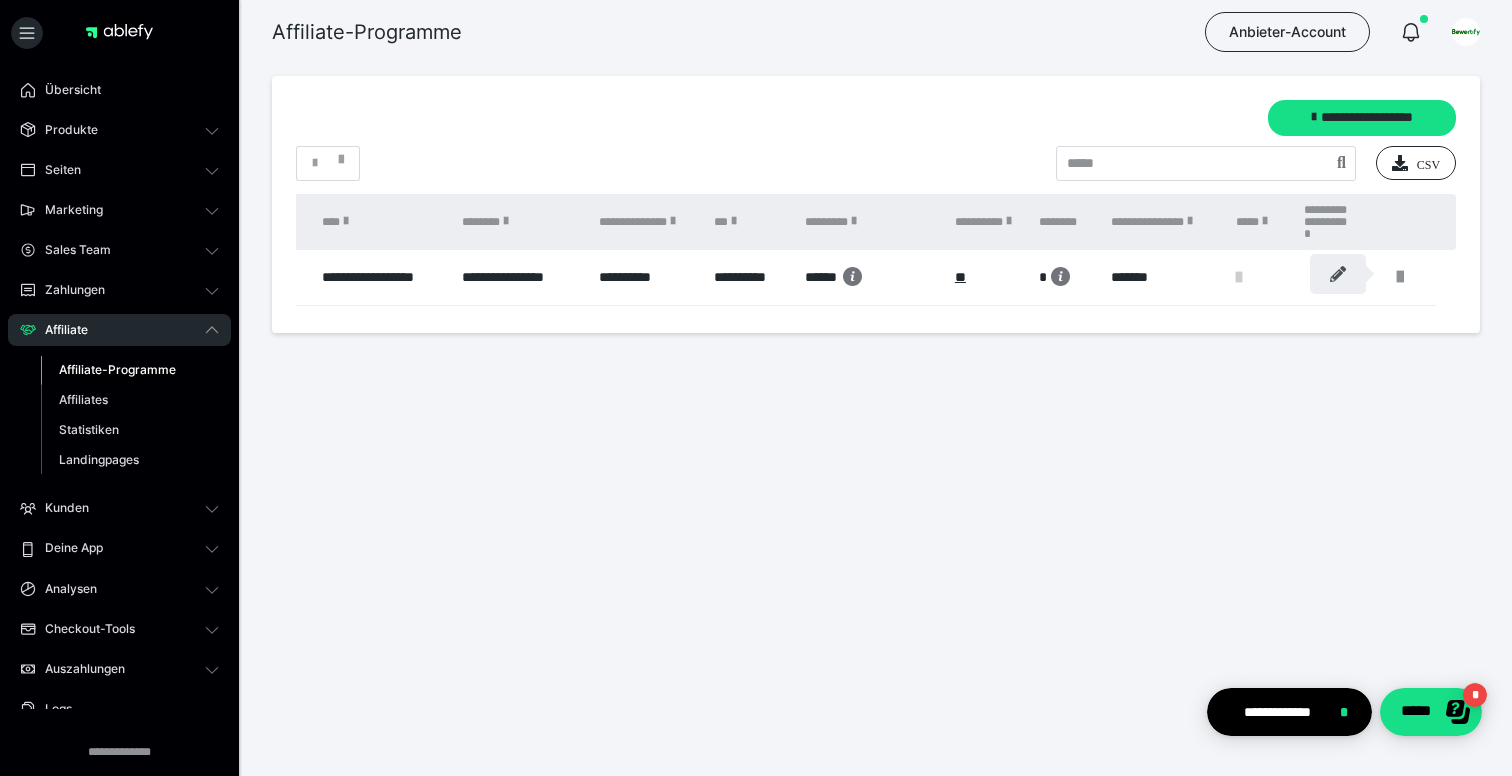 click at bounding box center [1338, 274] 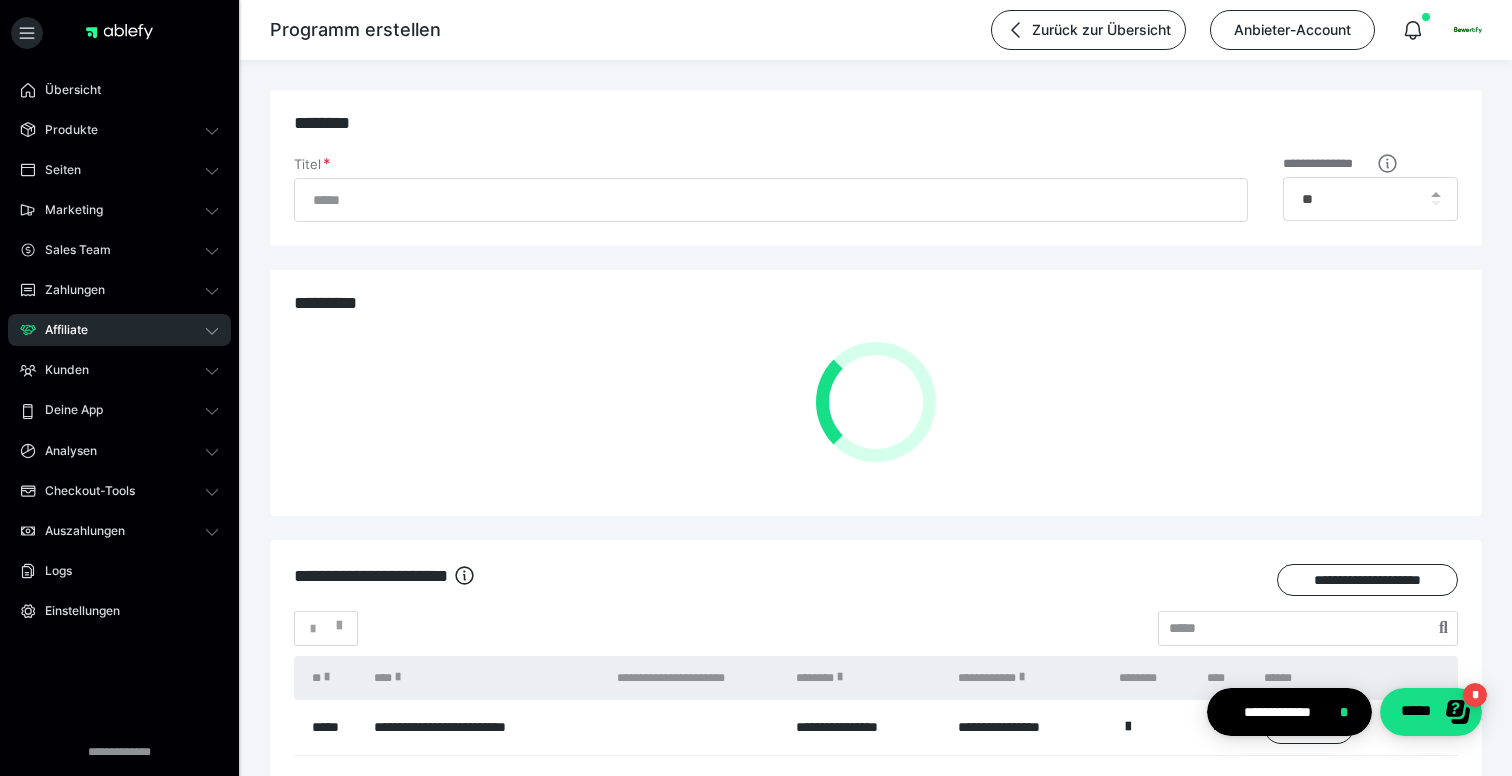type on "**********" 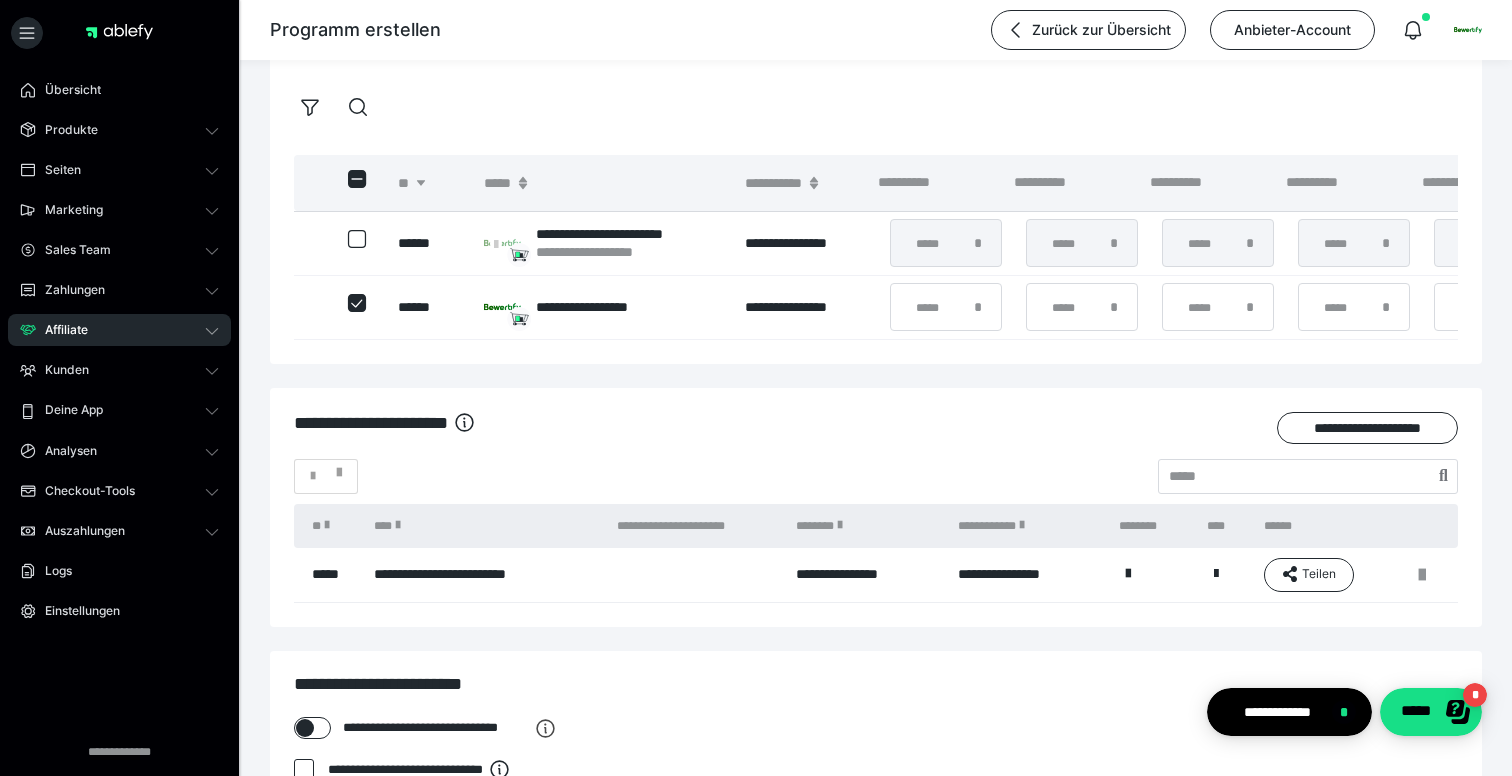 scroll, scrollTop: 427, scrollLeft: 0, axis: vertical 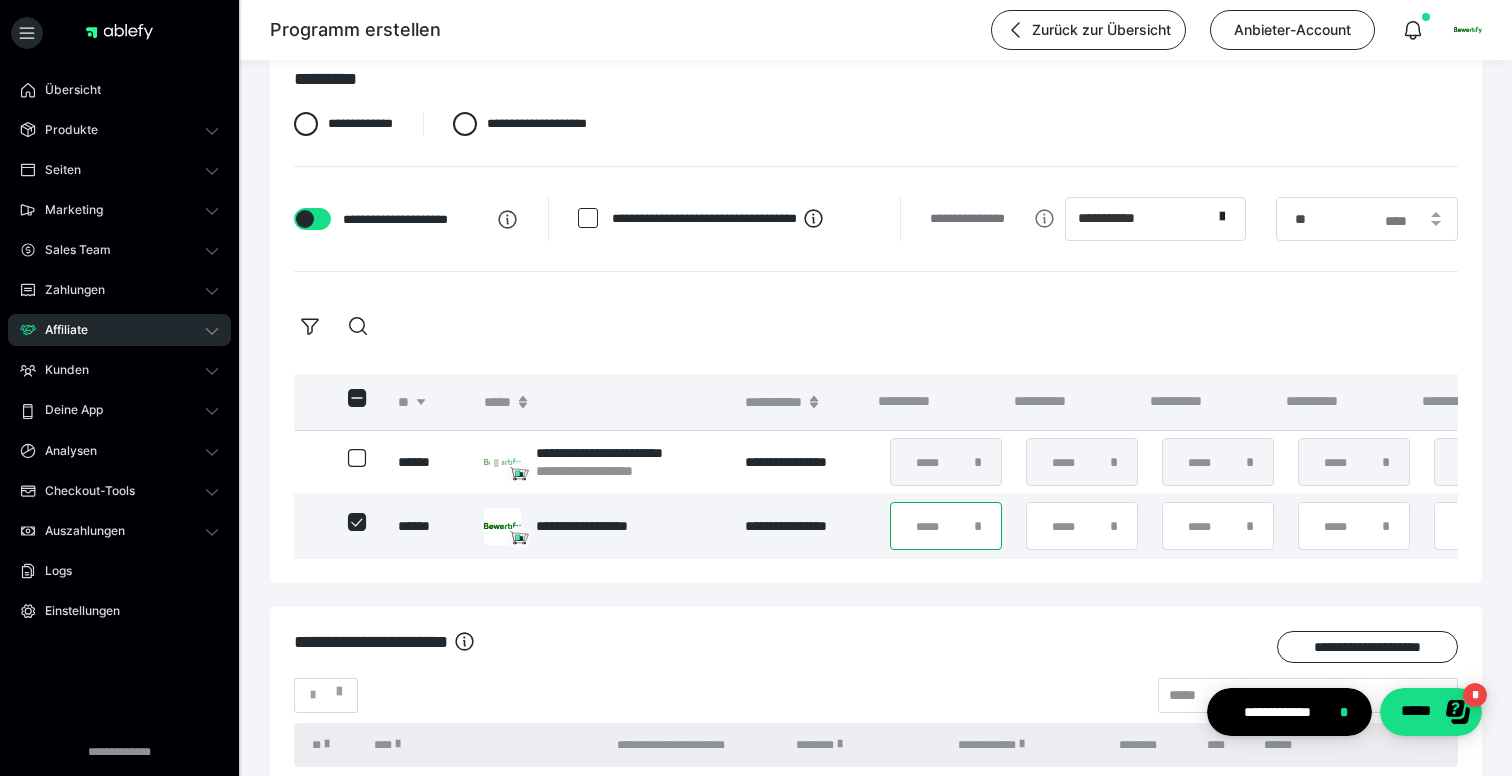 drag, startPoint x: 916, startPoint y: 525, endPoint x: 1035, endPoint y: 539, distance: 119.8207 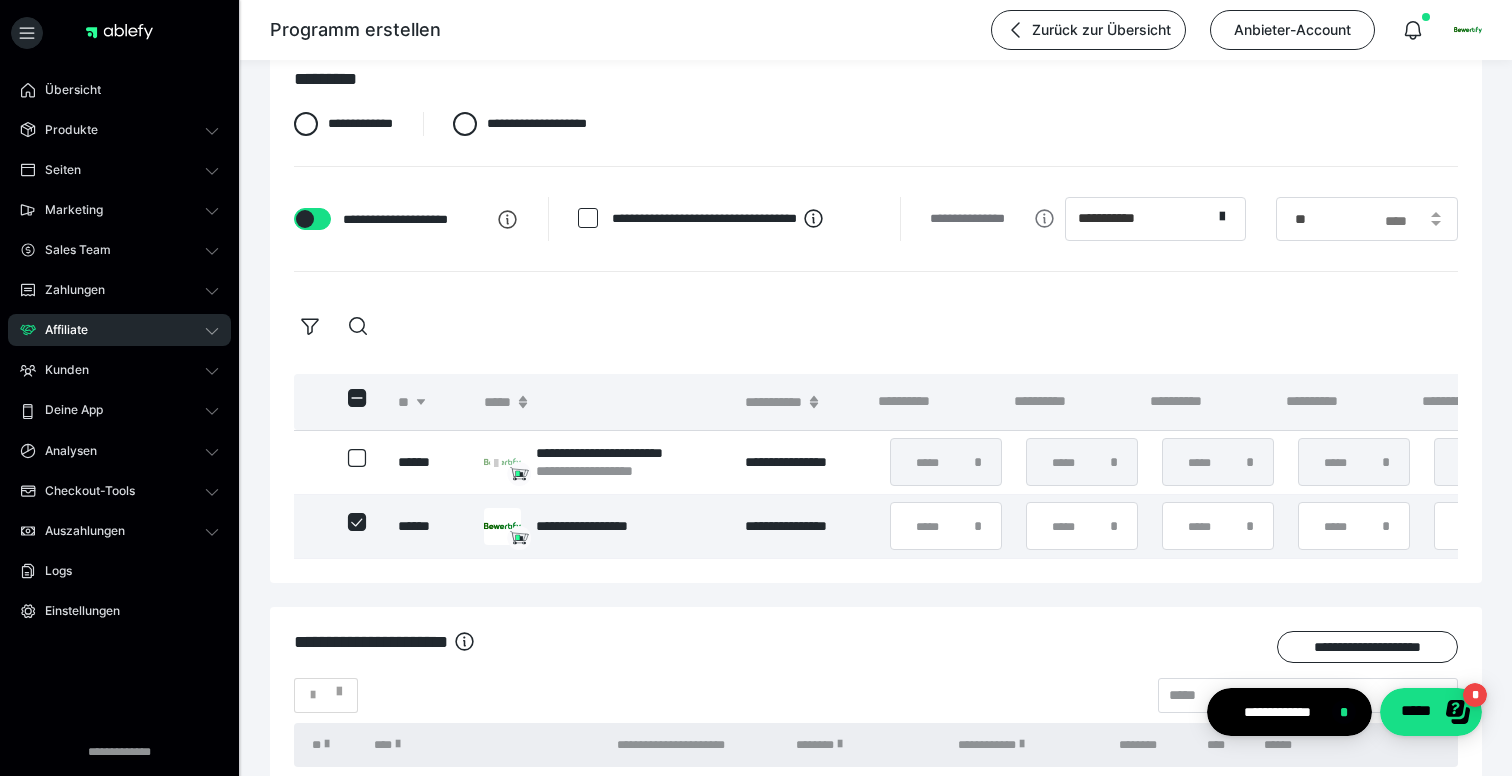 click on "*" at bounding box center [979, 524] 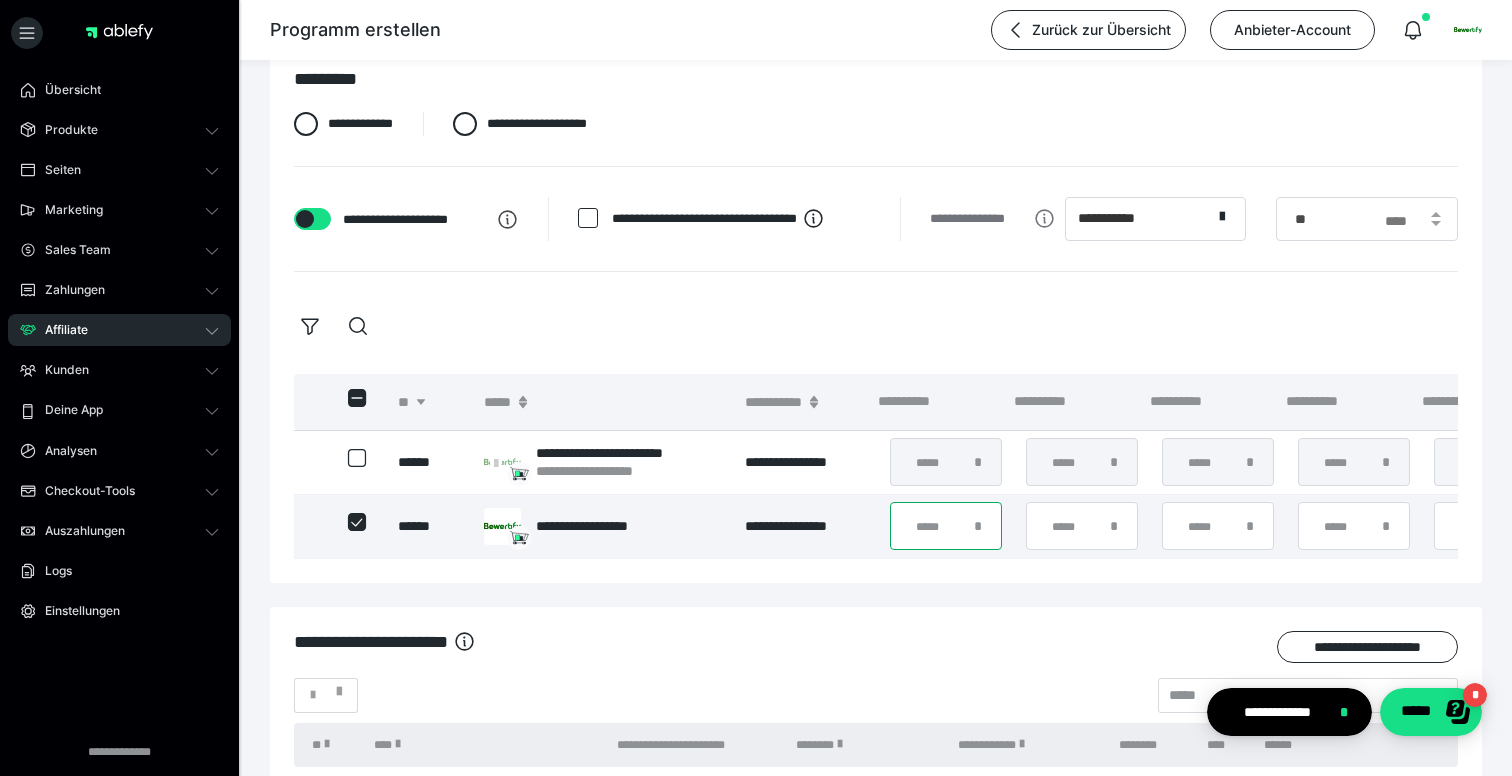 click on "*****" at bounding box center (946, 526) 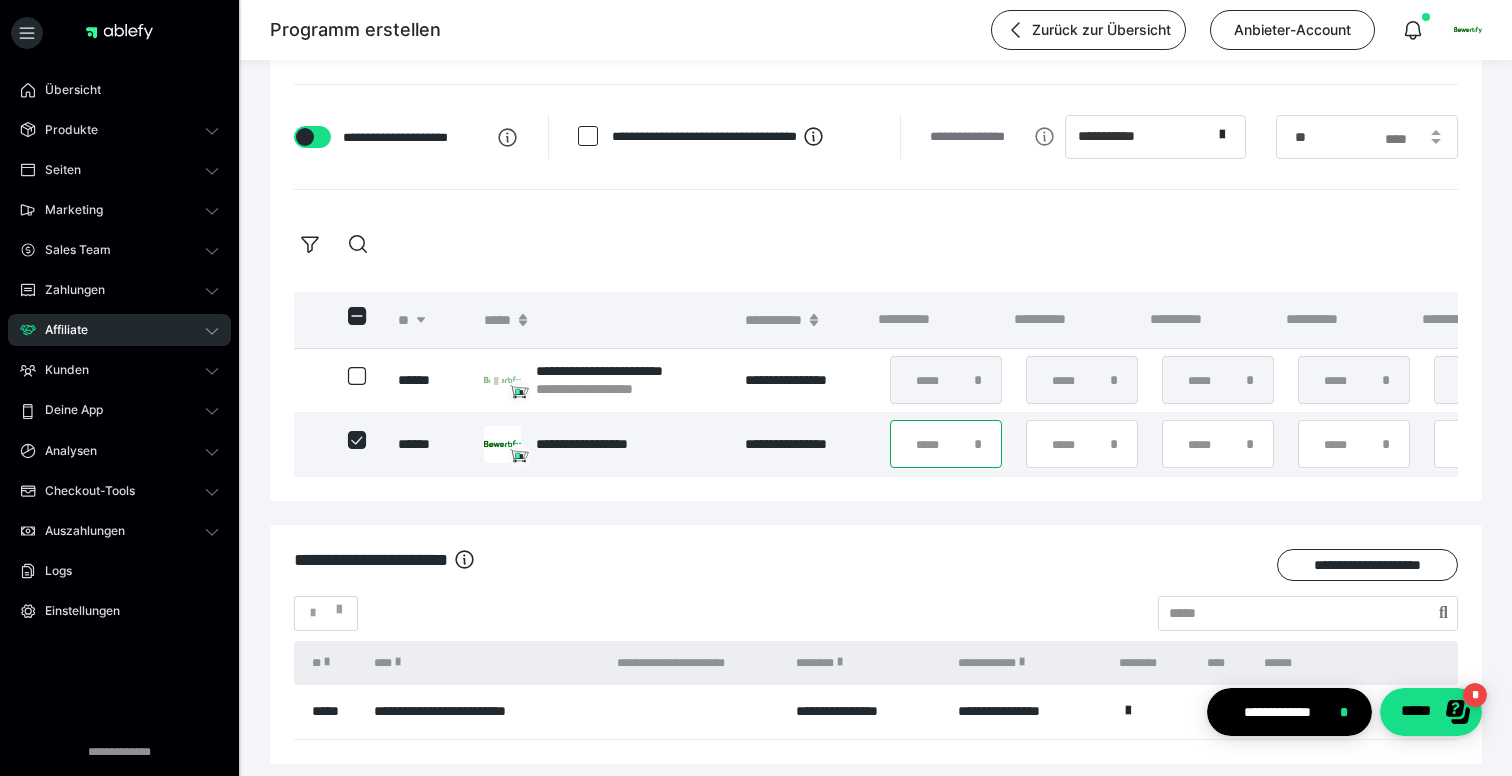 scroll, scrollTop: 311, scrollLeft: 0, axis: vertical 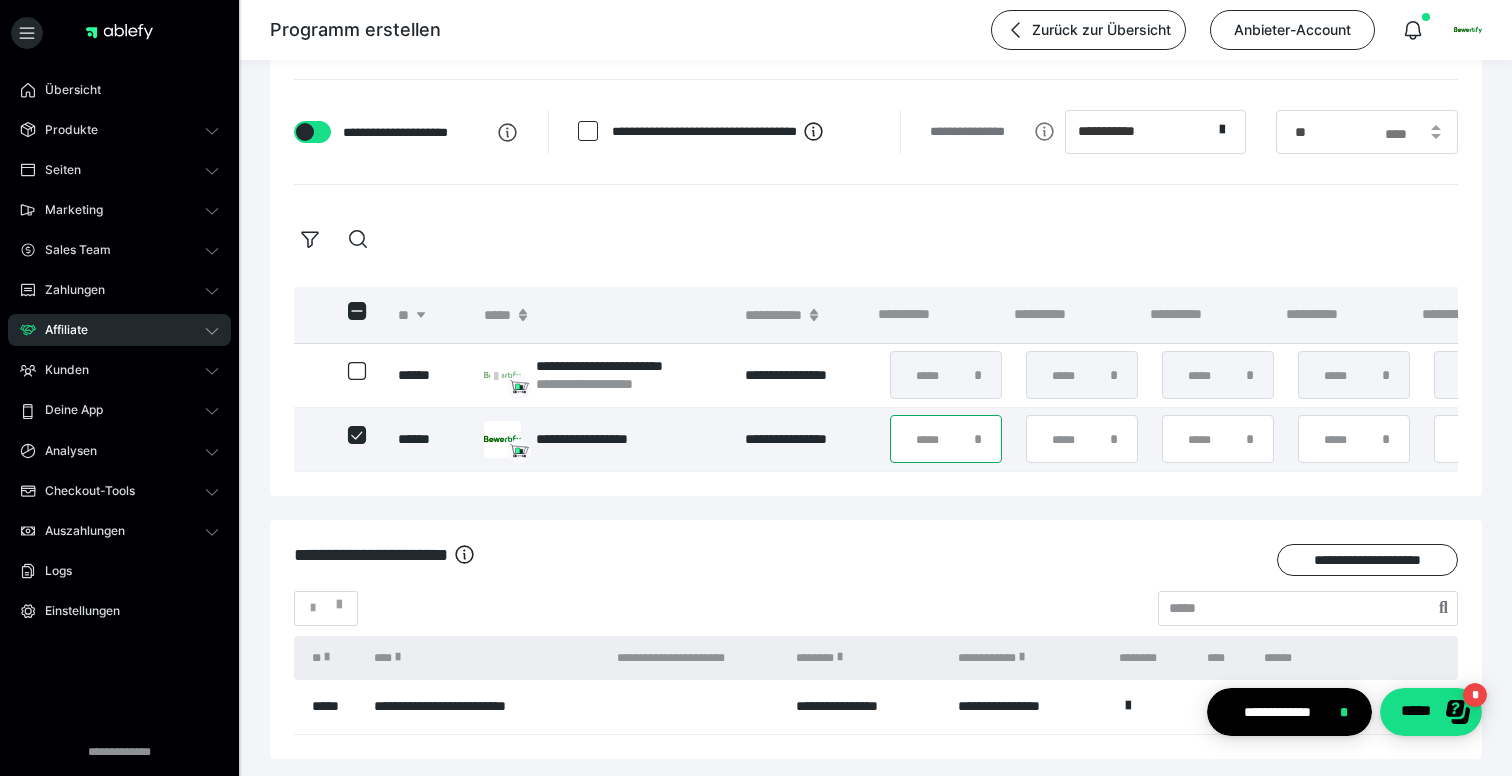 drag, startPoint x: 956, startPoint y: 452, endPoint x: 943, endPoint y: 443, distance: 15.811388 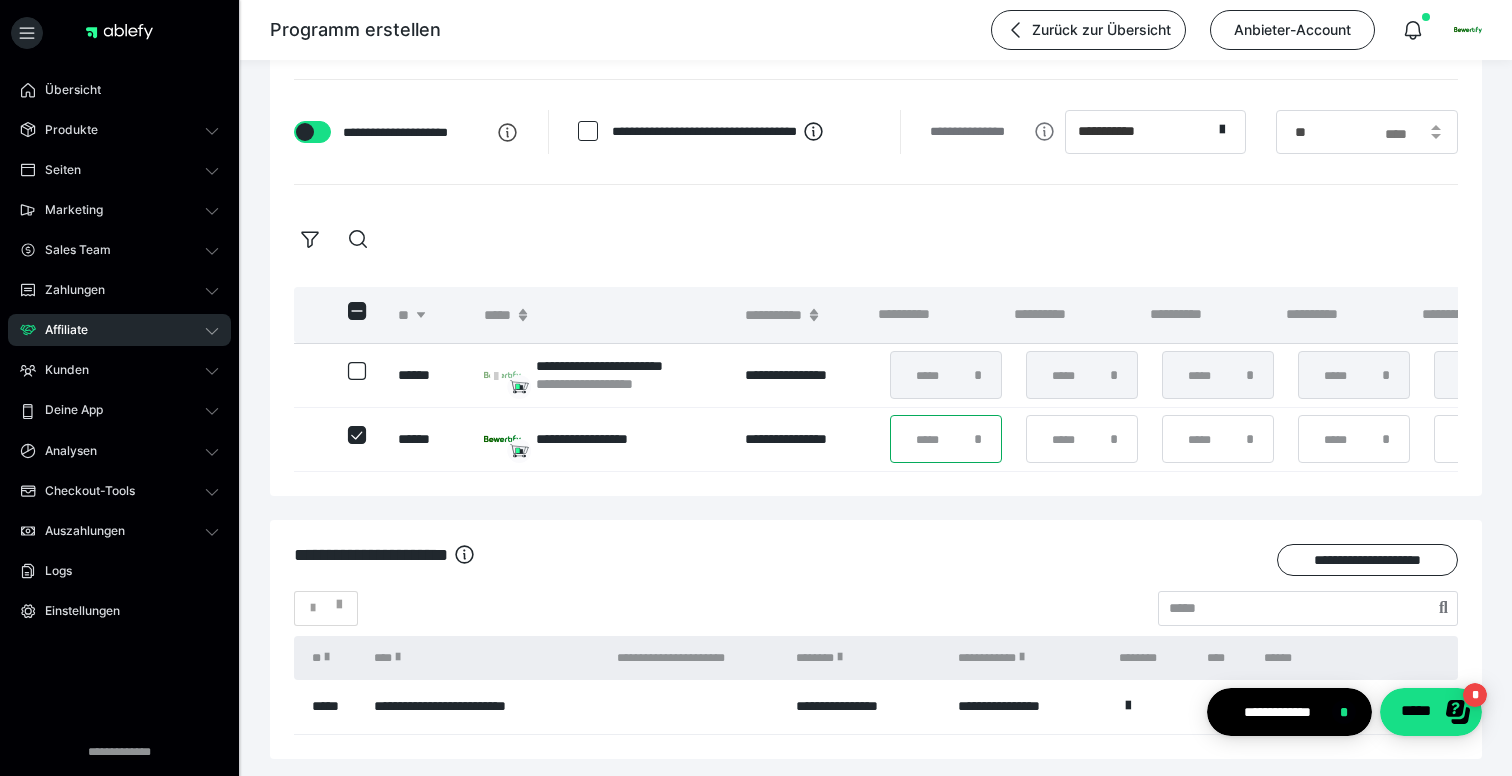 type on "**" 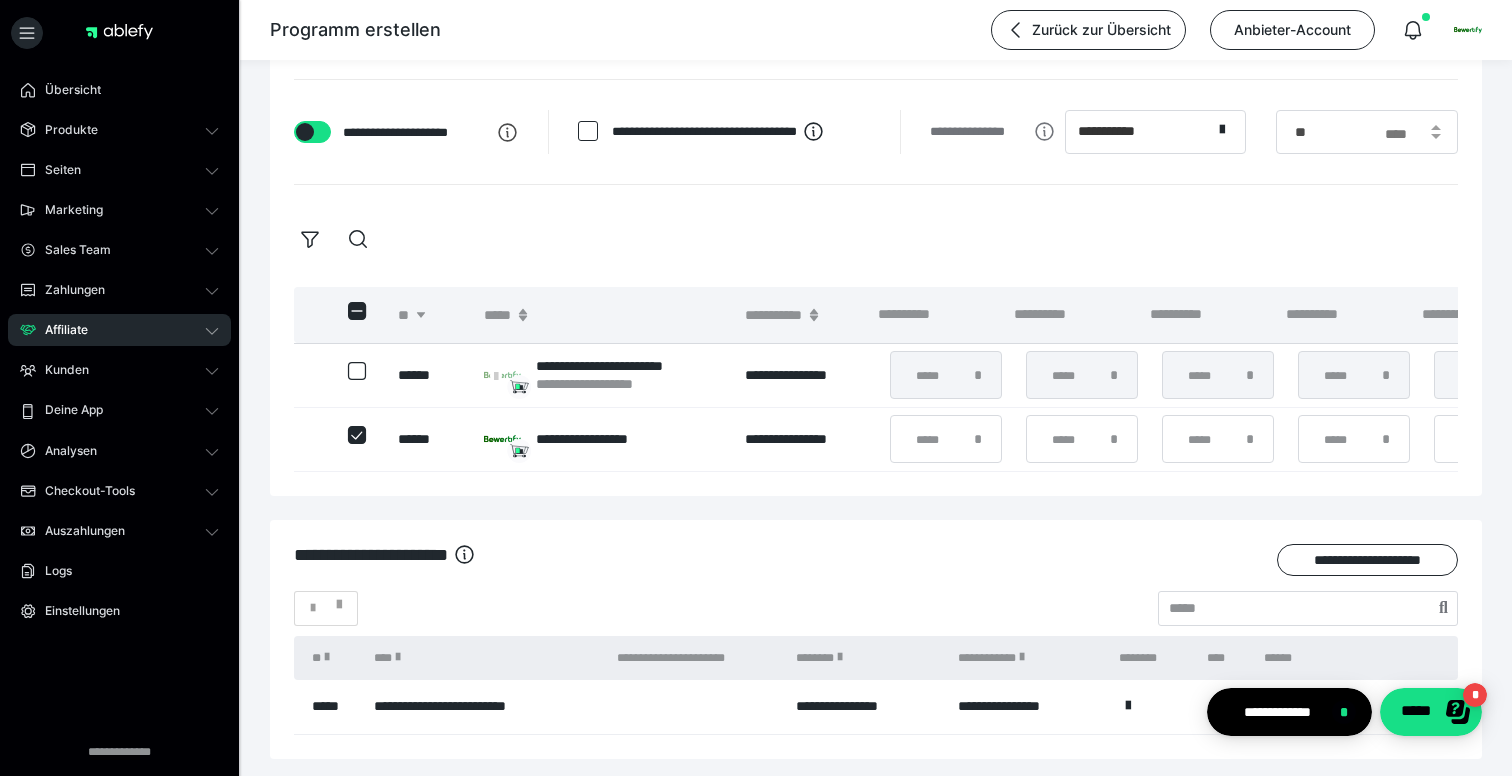 click on "**********" at bounding box center [876, 456] 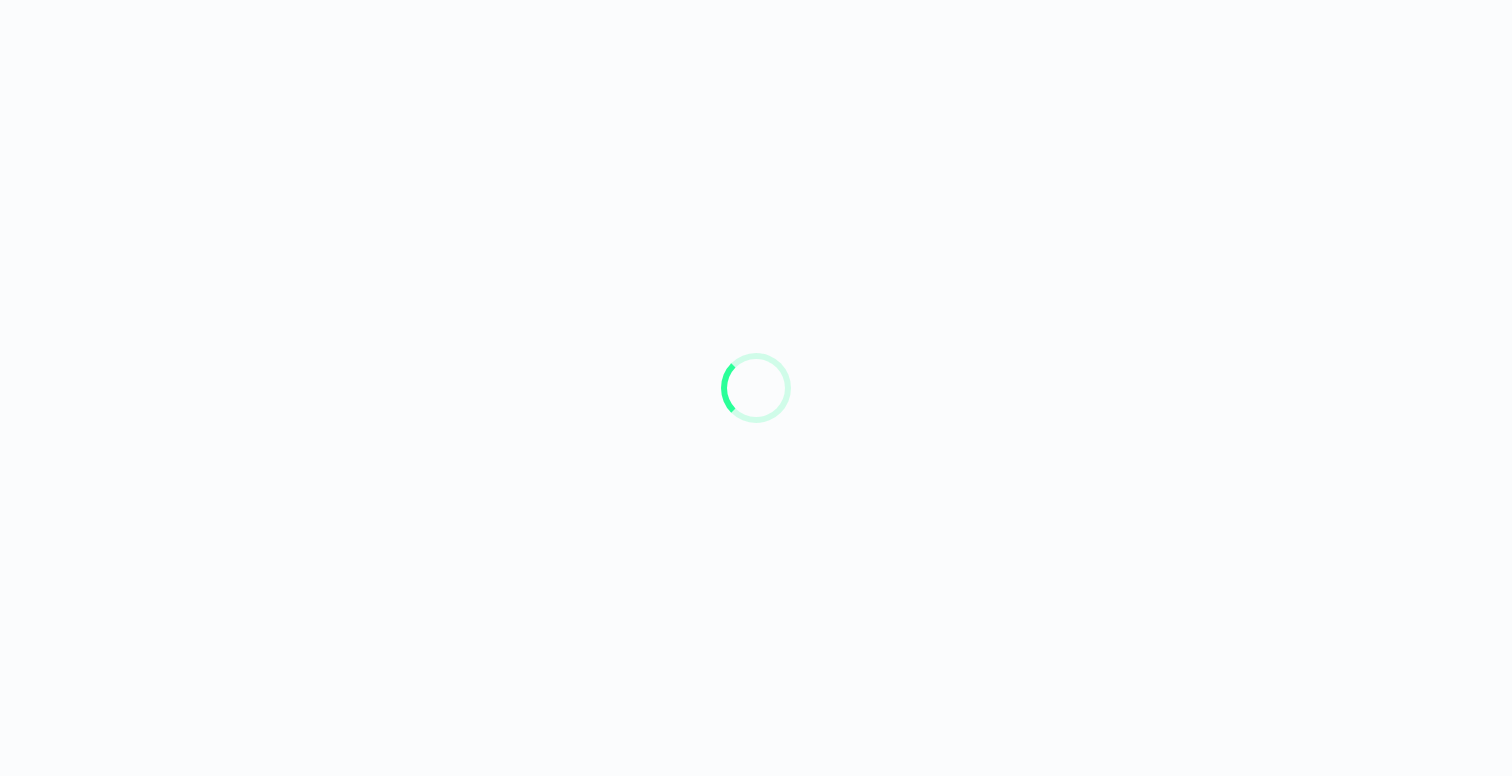 scroll, scrollTop: 0, scrollLeft: 0, axis: both 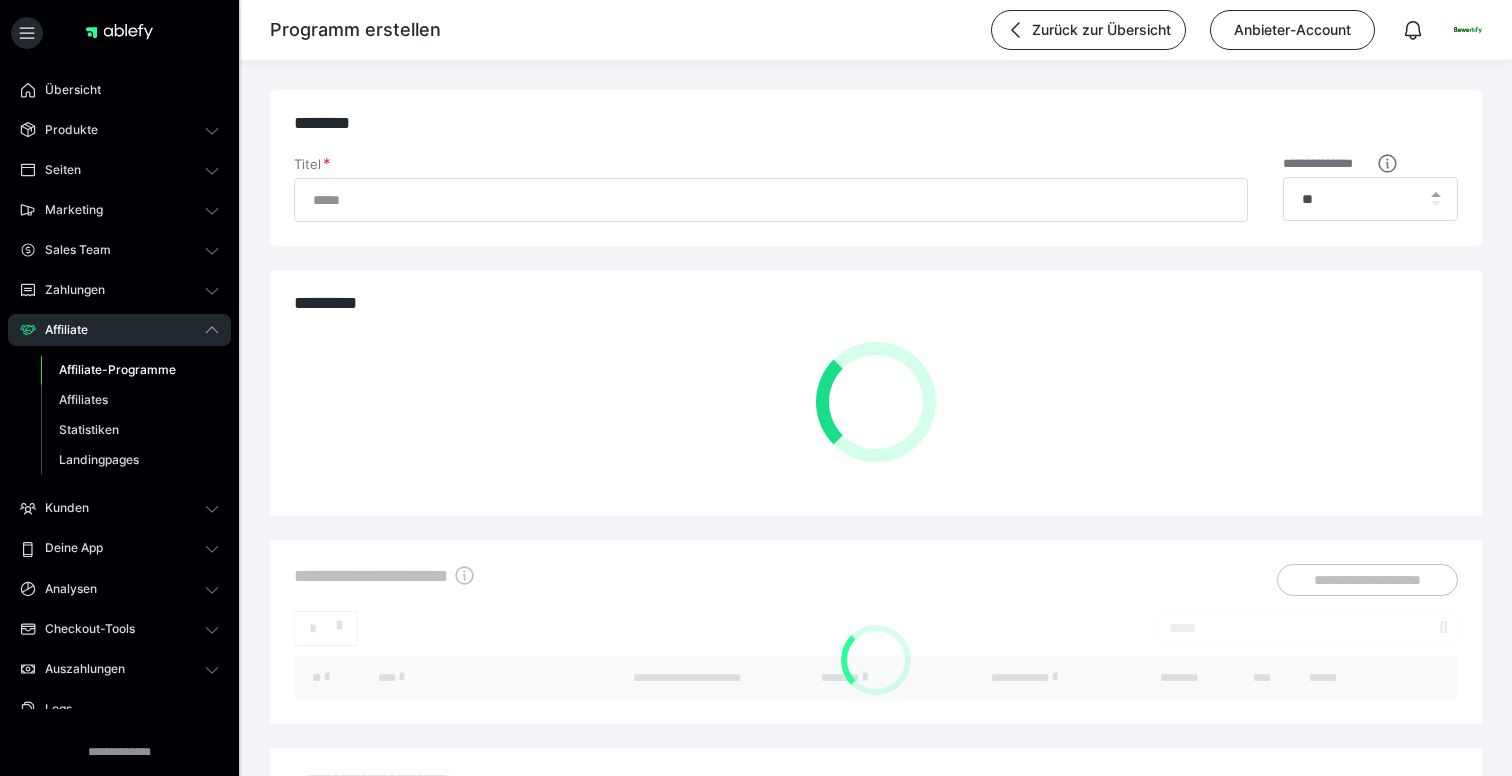 type on "**********" 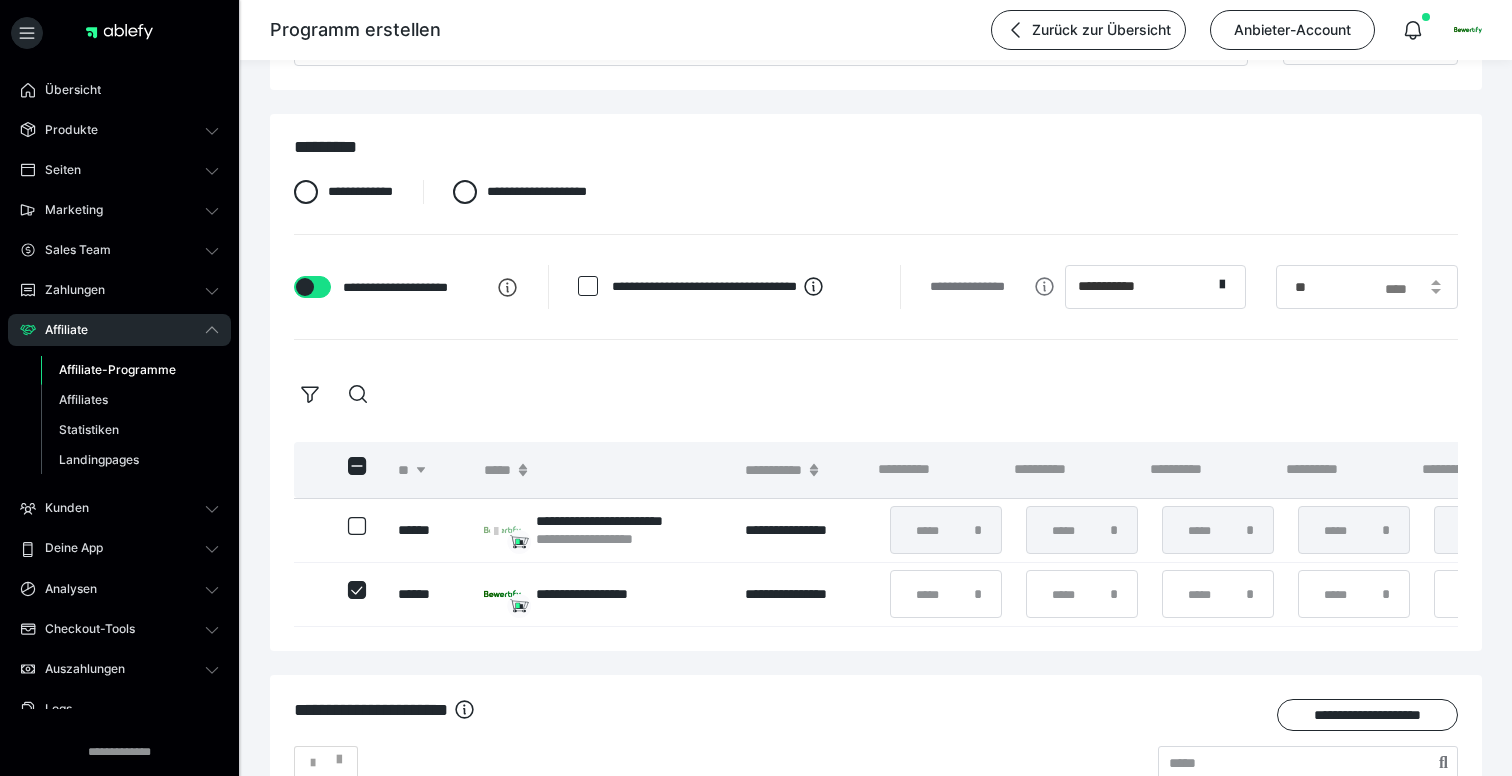 scroll, scrollTop: 214, scrollLeft: 0, axis: vertical 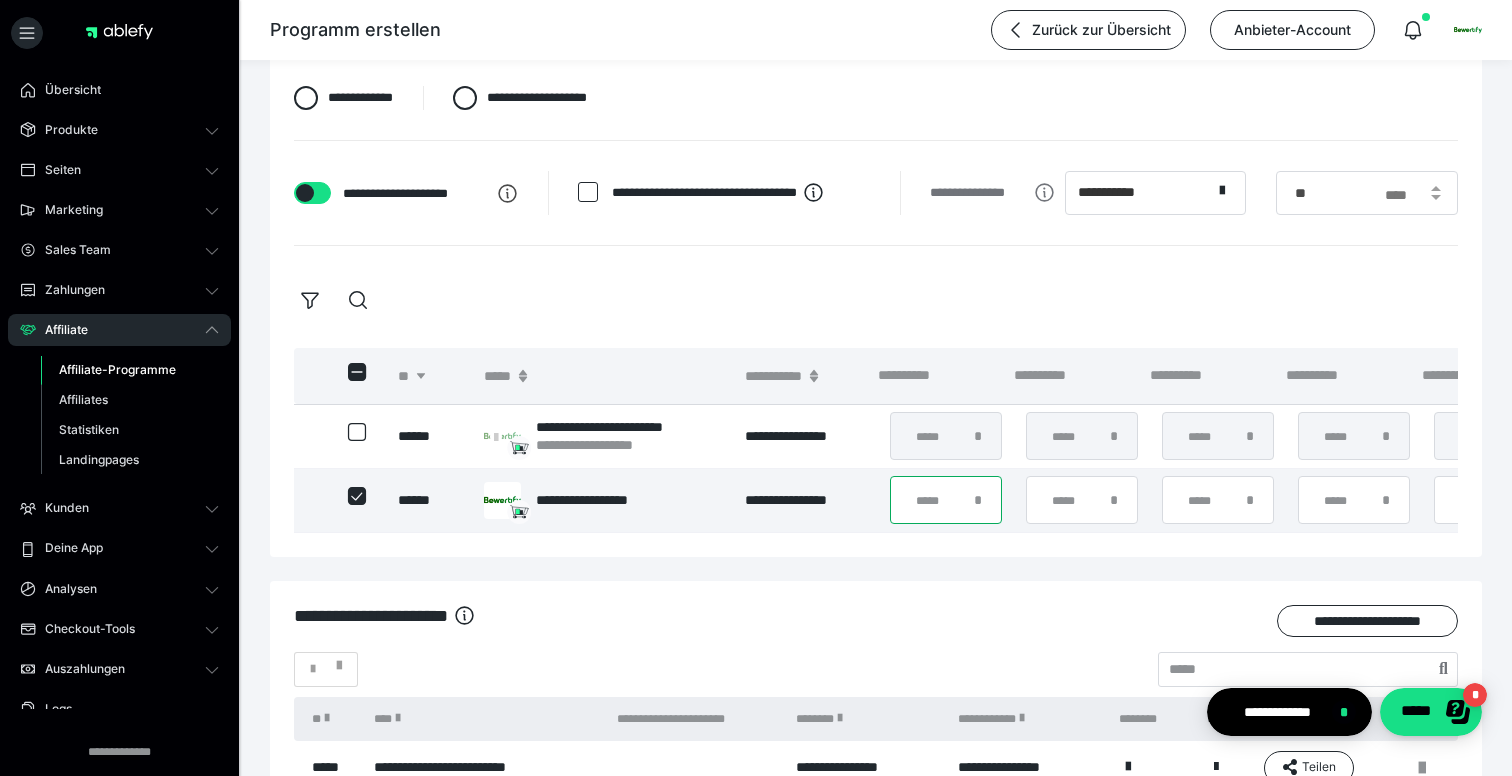 drag, startPoint x: 955, startPoint y: 496, endPoint x: 887, endPoint y: 496, distance: 68 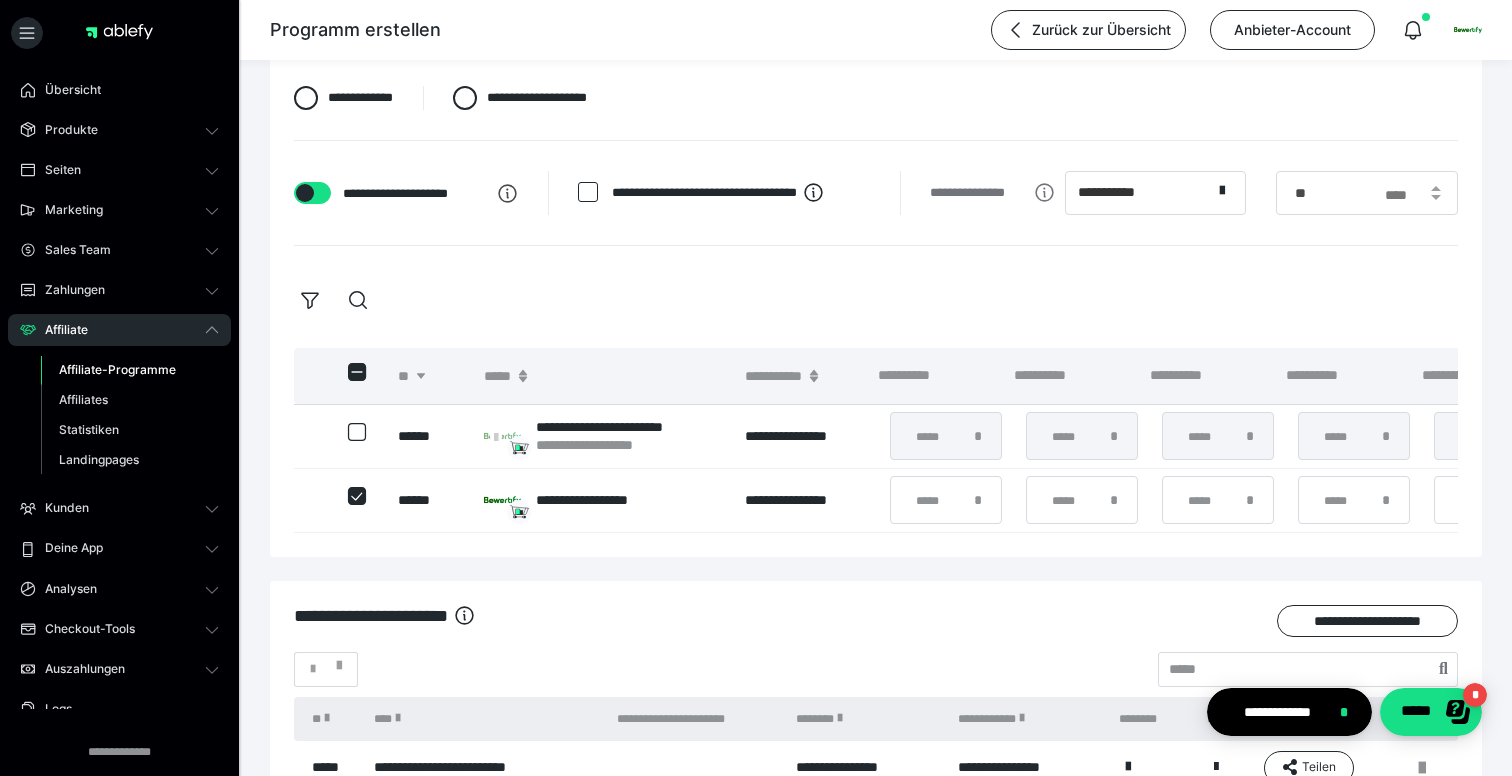 click on "**********" at bounding box center [876, 628] 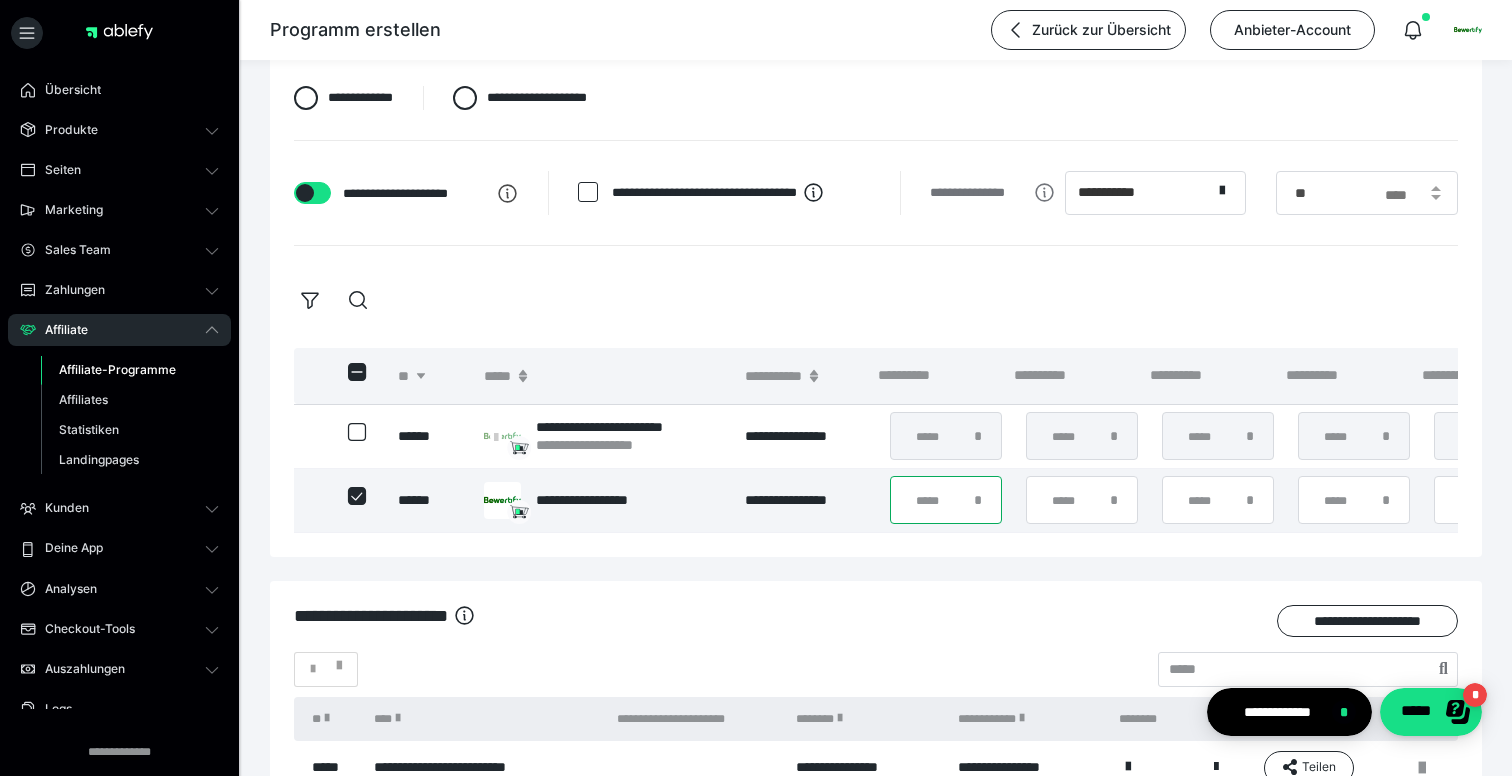 click on "*****" at bounding box center (946, 500) 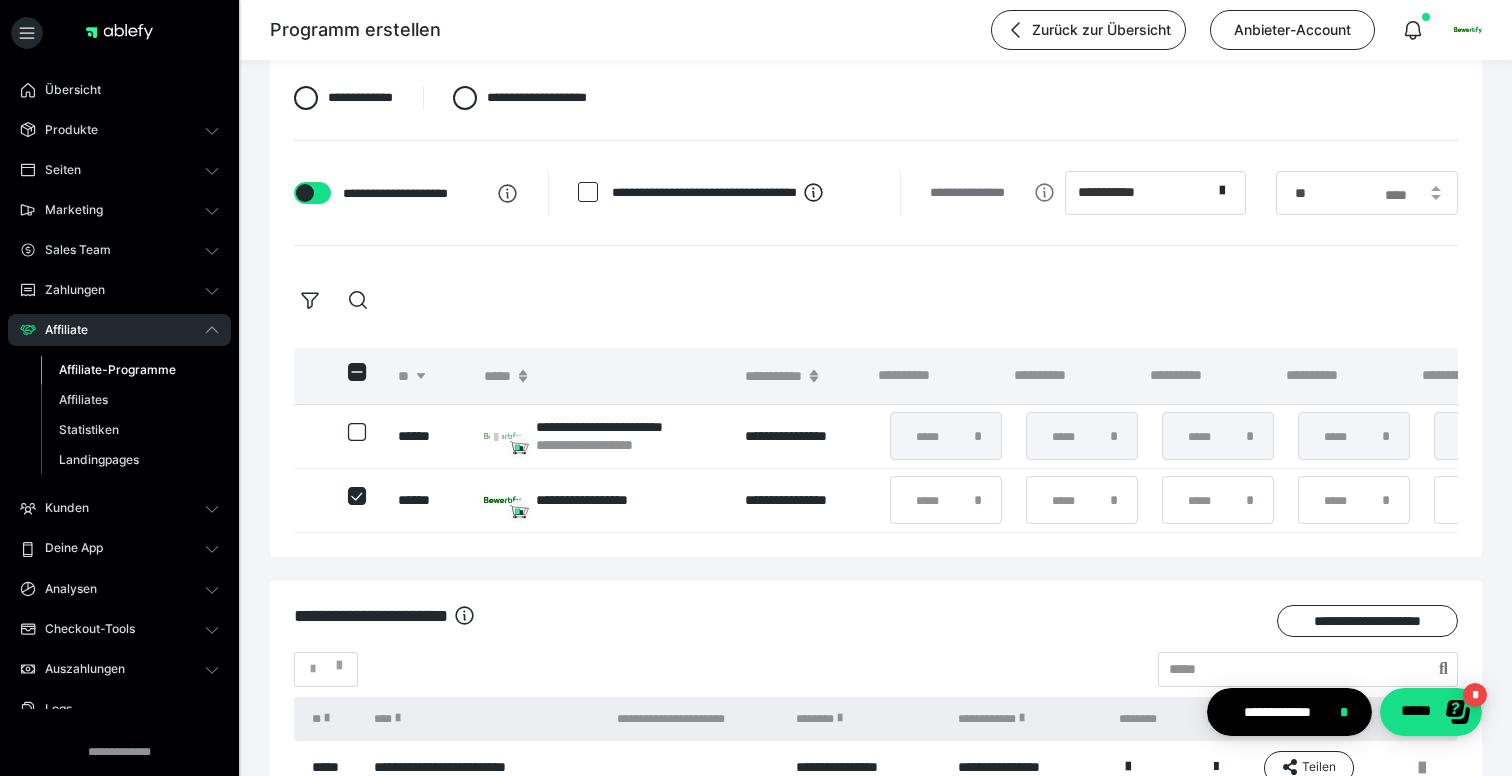 click on "**********" at bounding box center [876, 517] 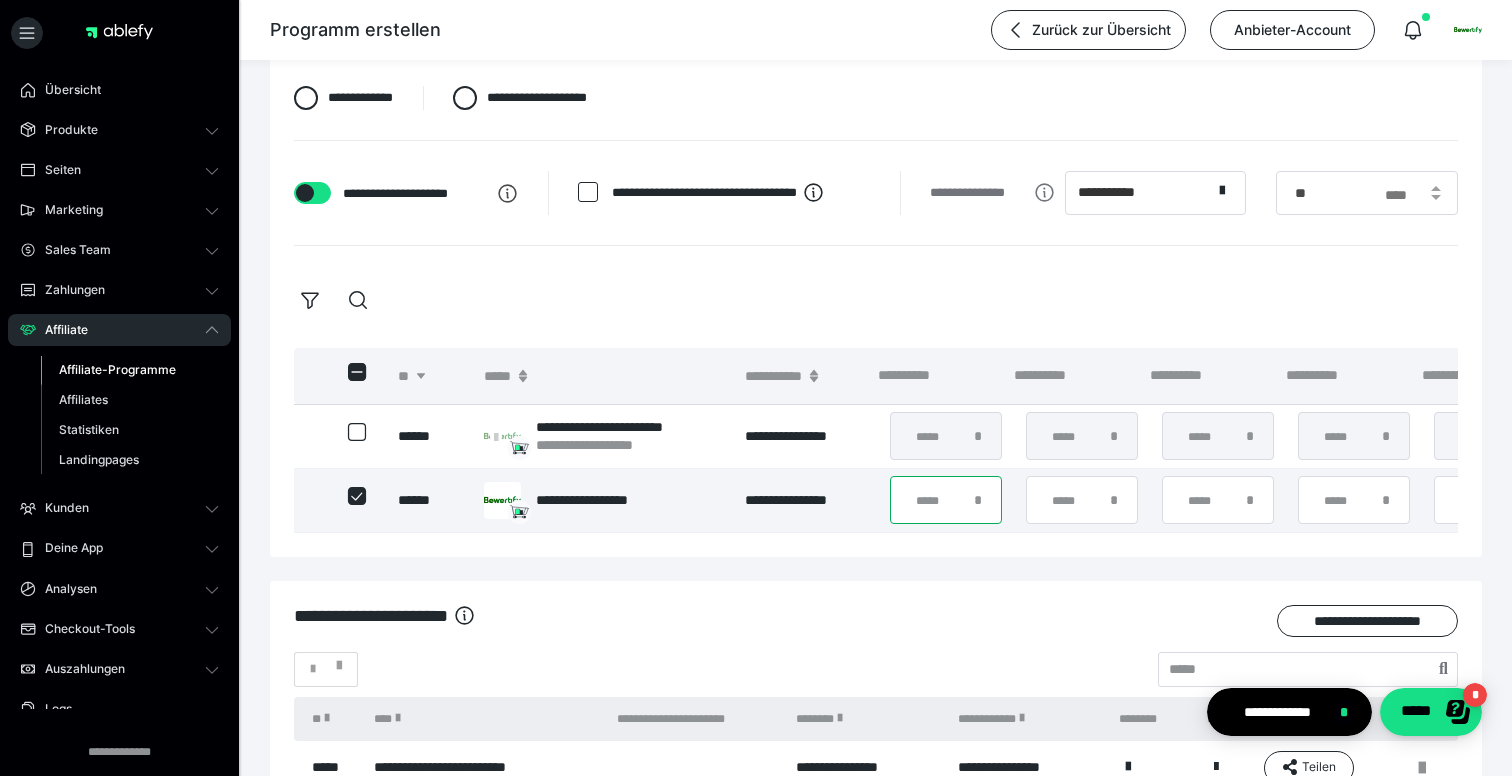drag, startPoint x: 964, startPoint y: 503, endPoint x: 893, endPoint y: 499, distance: 71.11259 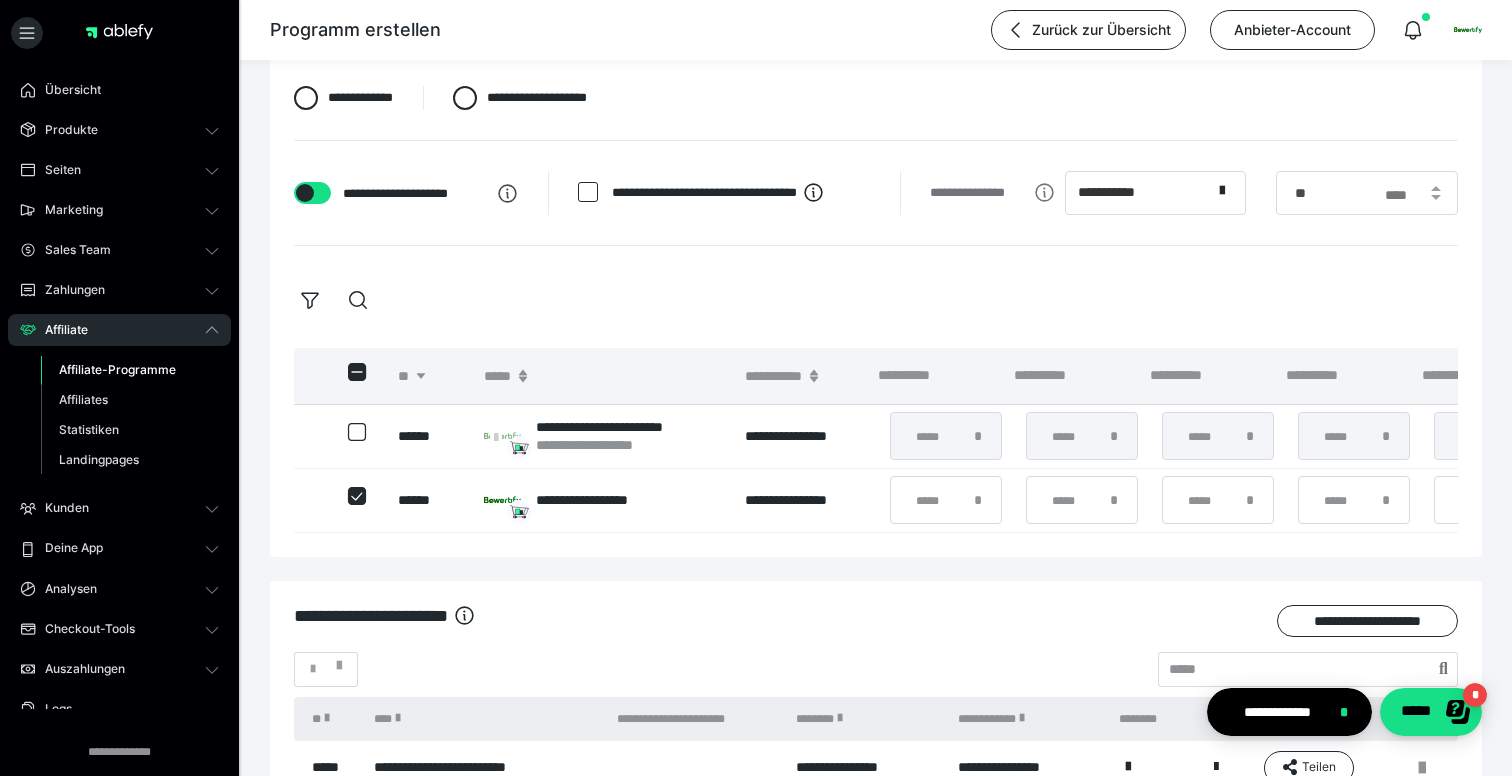 click on "**********" at bounding box center [876, 517] 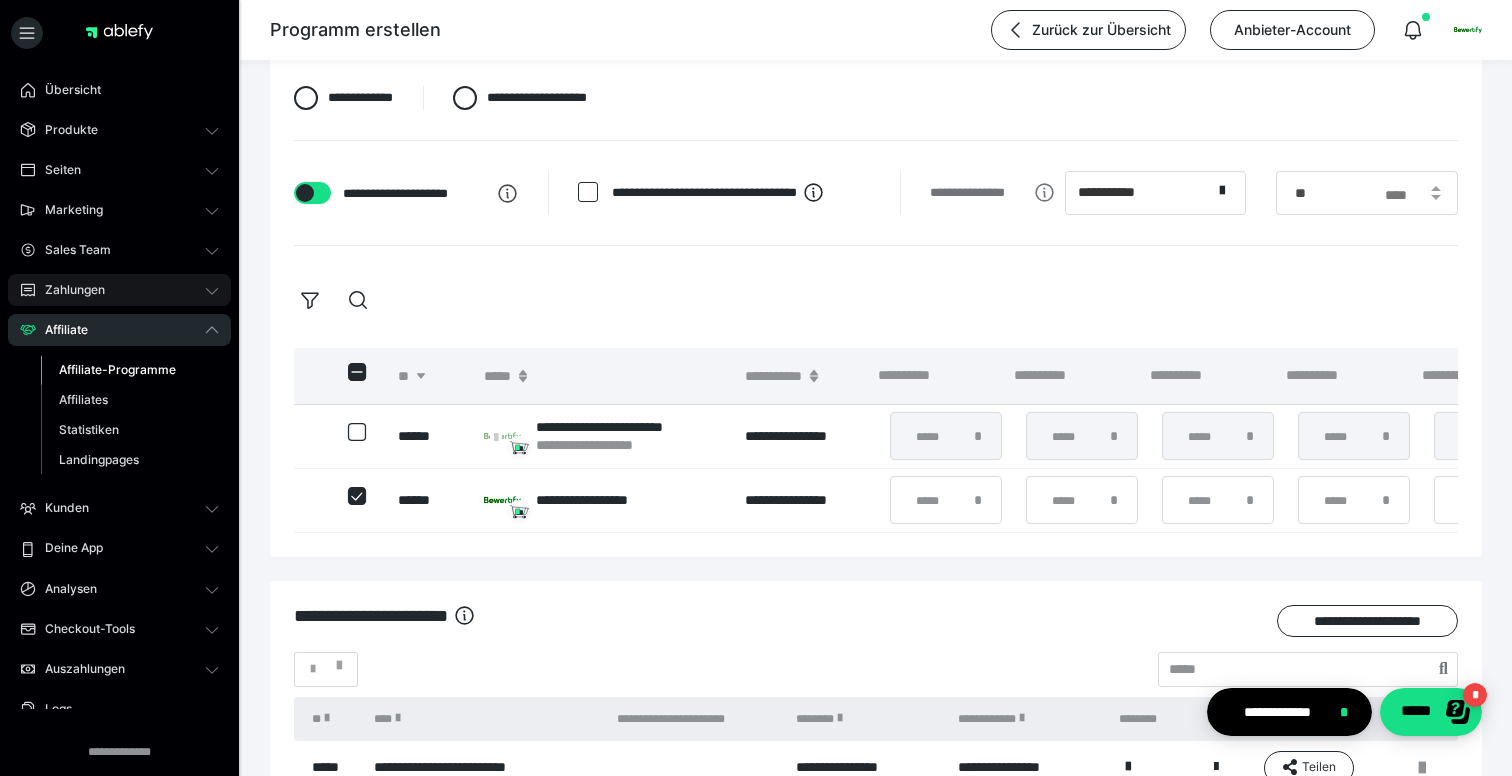 click on "Zahlungen" at bounding box center [119, 290] 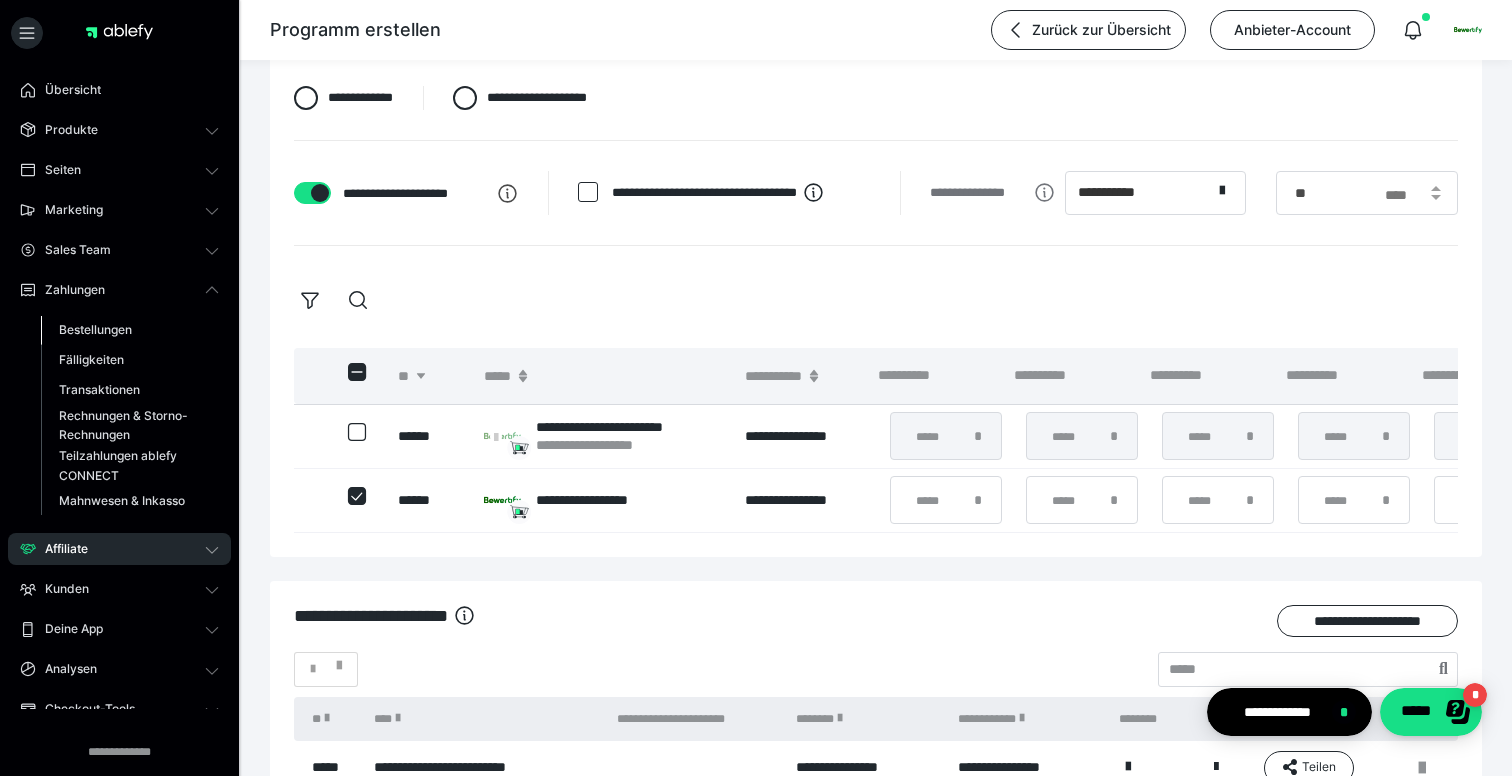 click on "Bestellungen" at bounding box center [95, 329] 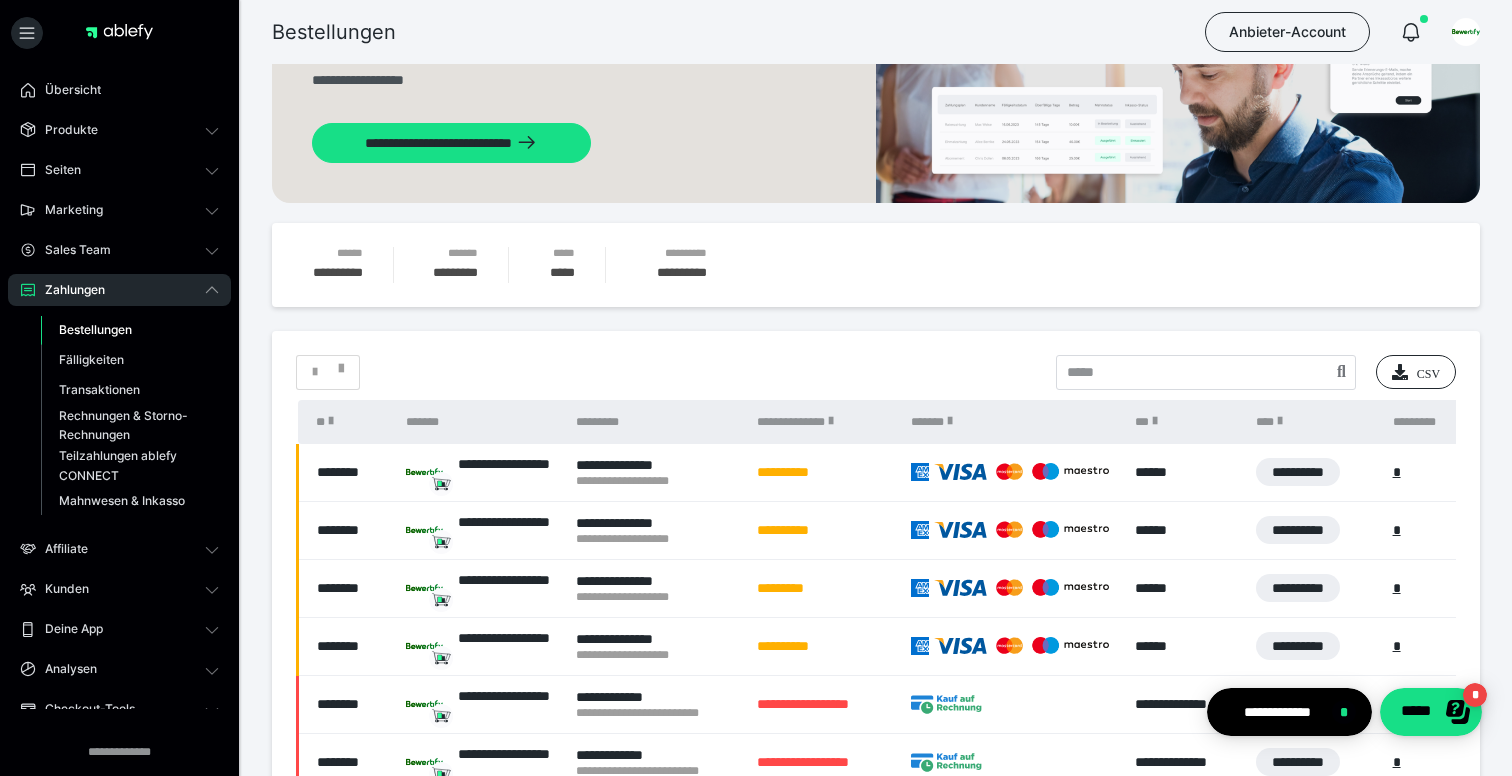 scroll, scrollTop: 138, scrollLeft: 0, axis: vertical 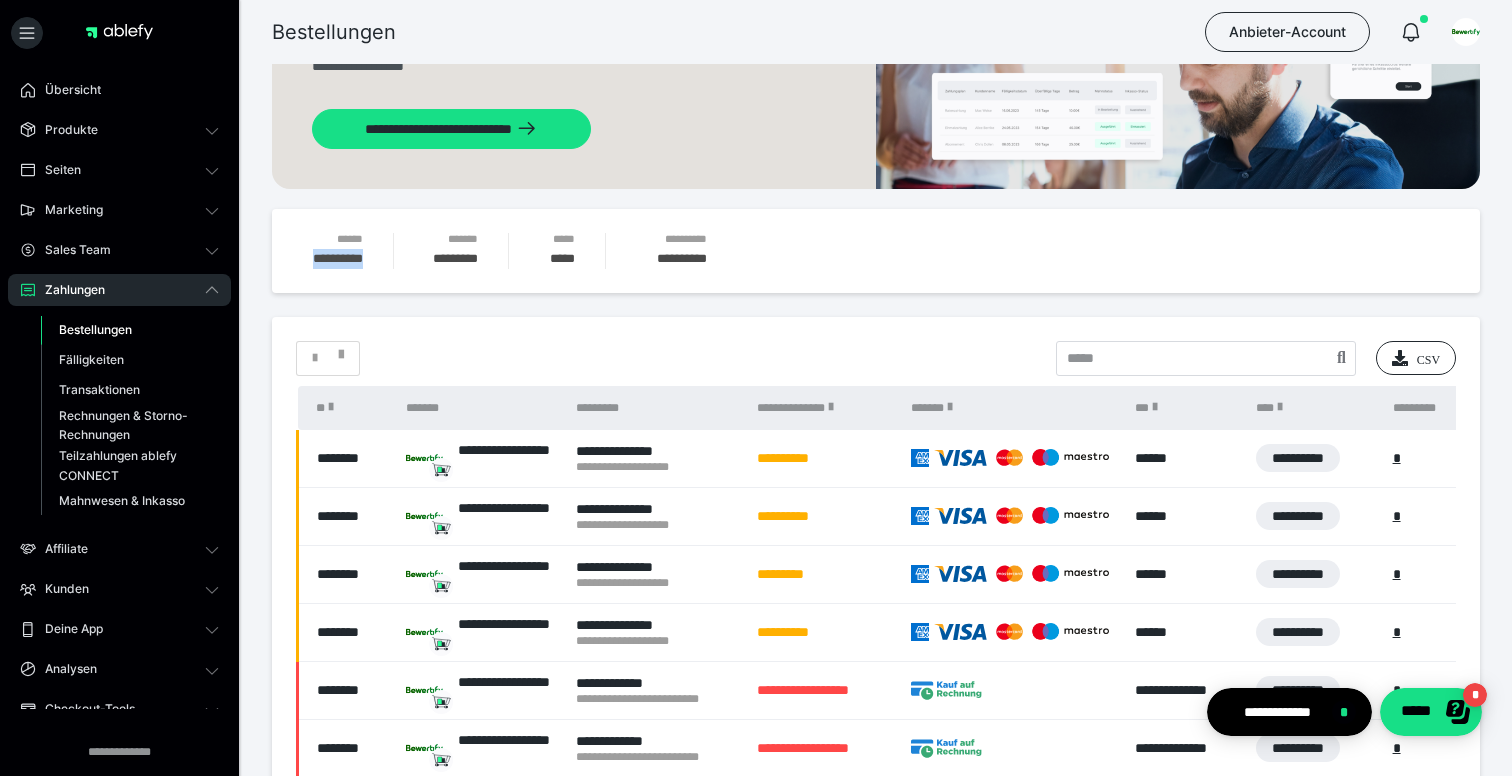 drag, startPoint x: 287, startPoint y: 261, endPoint x: 384, endPoint y: 261, distance: 97 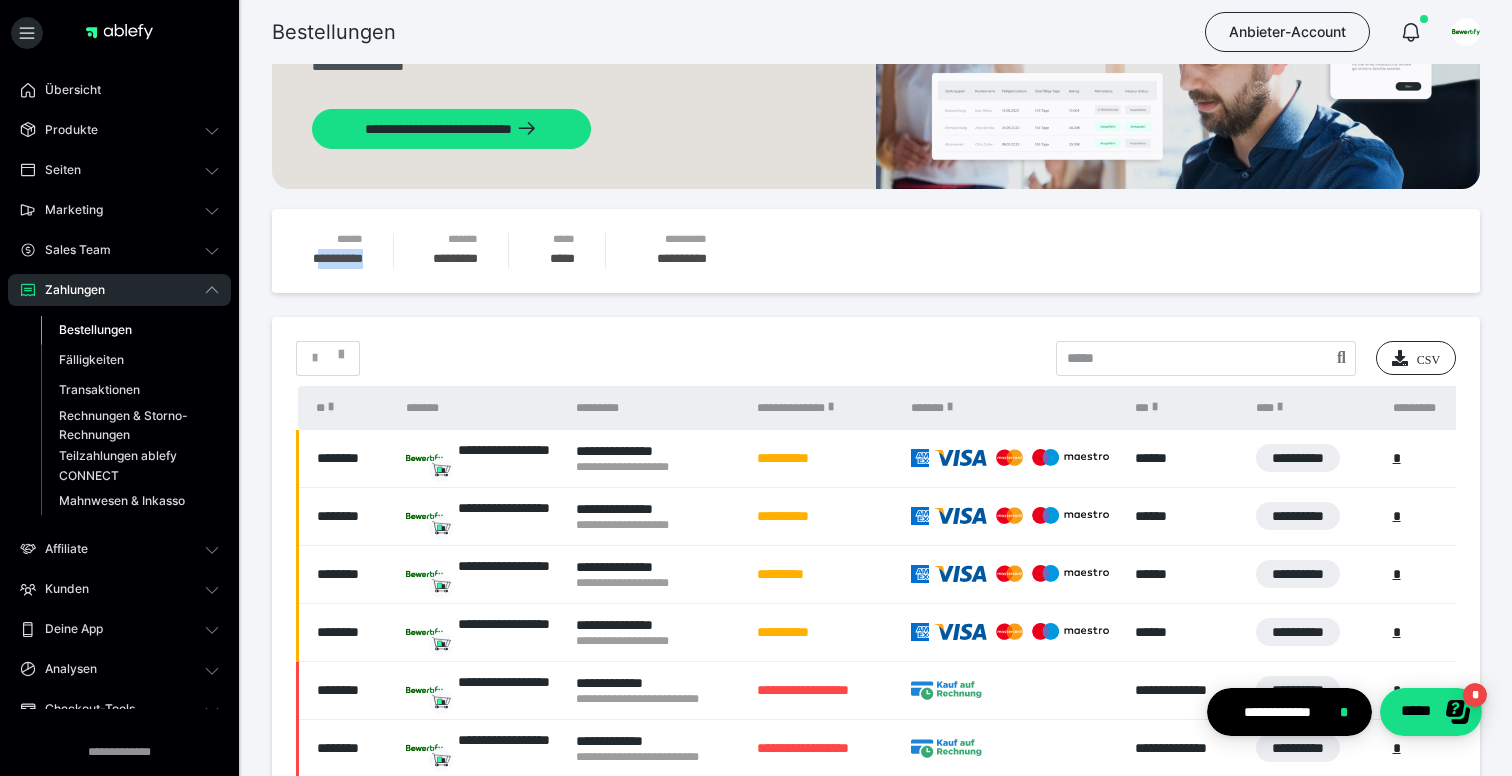 drag, startPoint x: 300, startPoint y: 258, endPoint x: 366, endPoint y: 257, distance: 66.007576 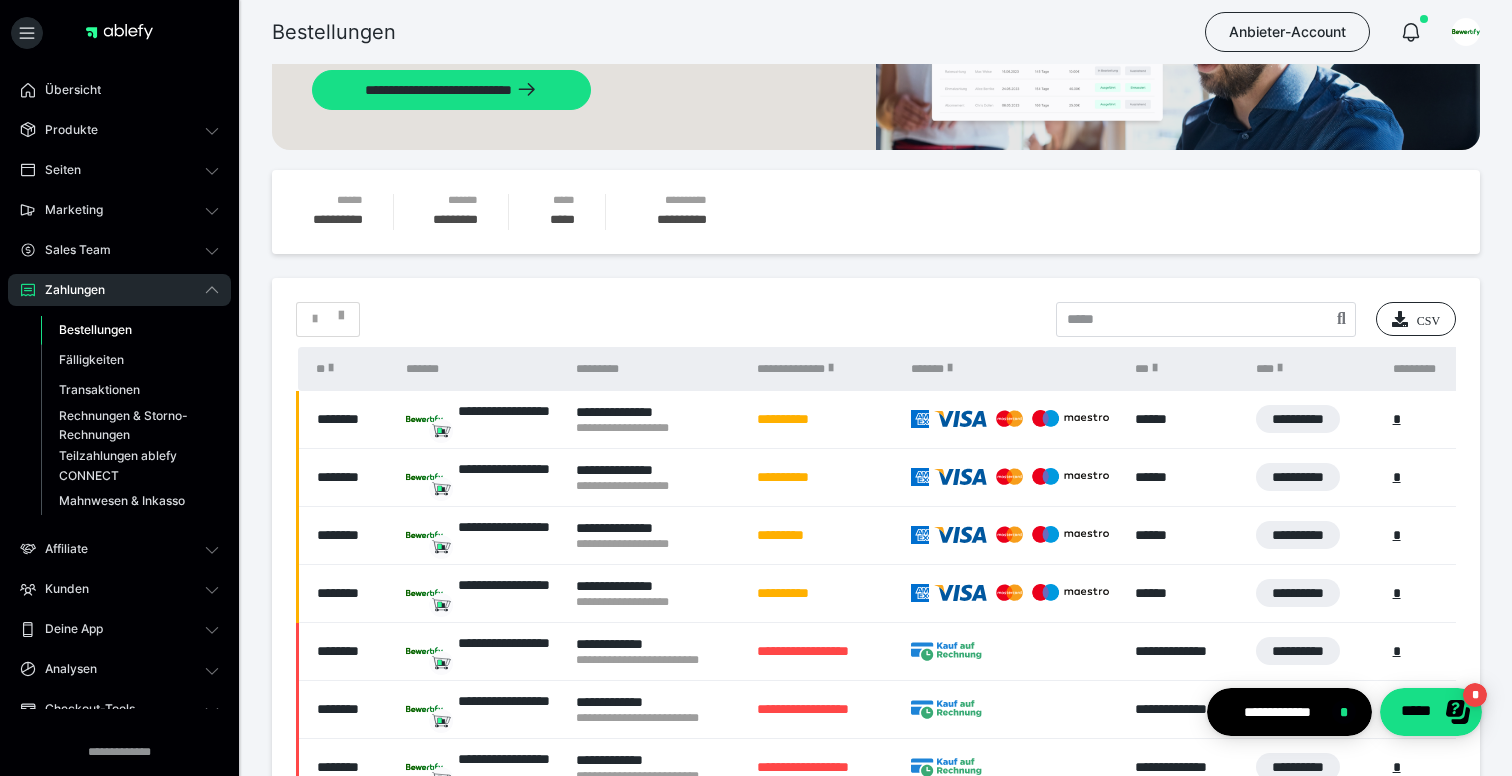scroll, scrollTop: 187, scrollLeft: 0, axis: vertical 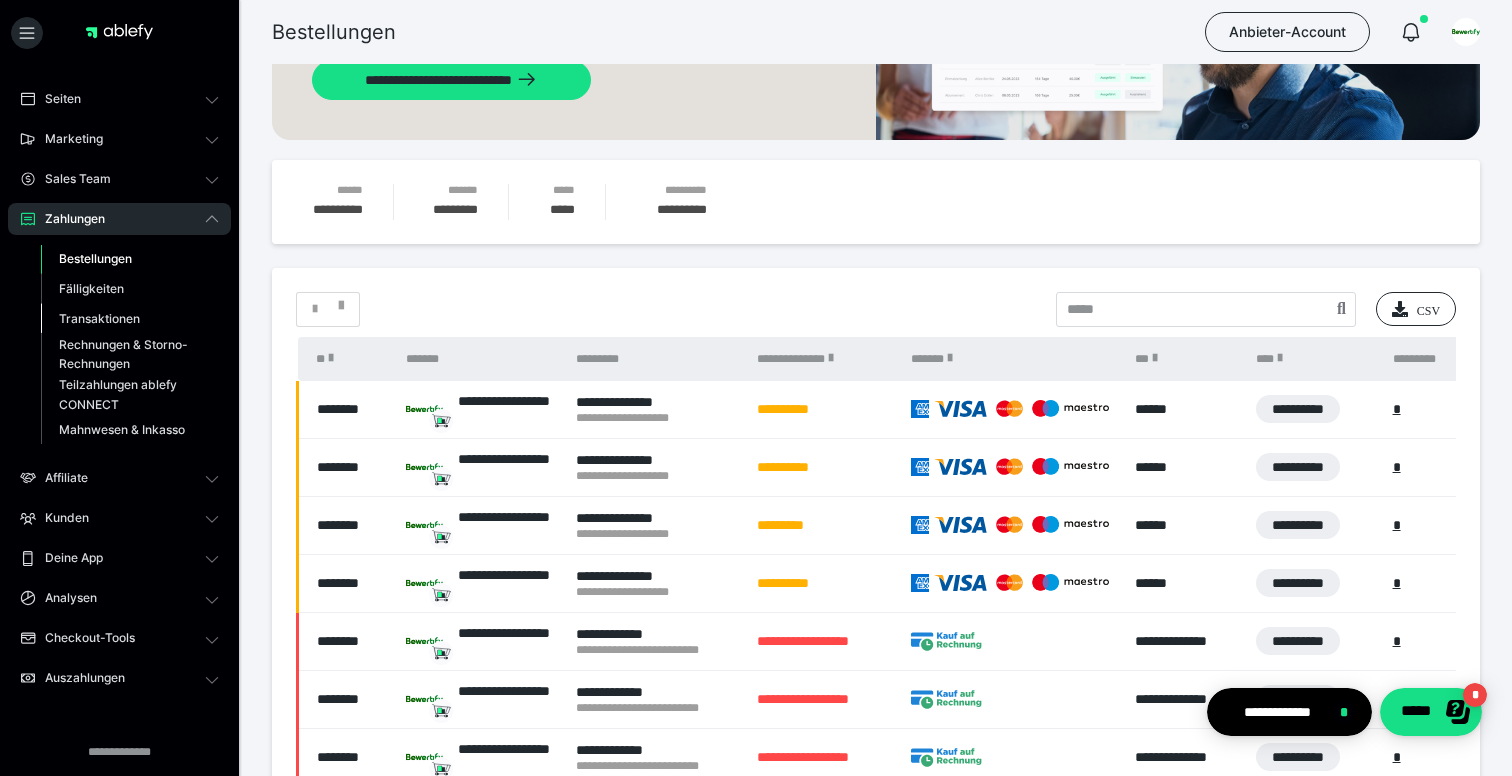 click on "Transaktionen" at bounding box center [130, 319] 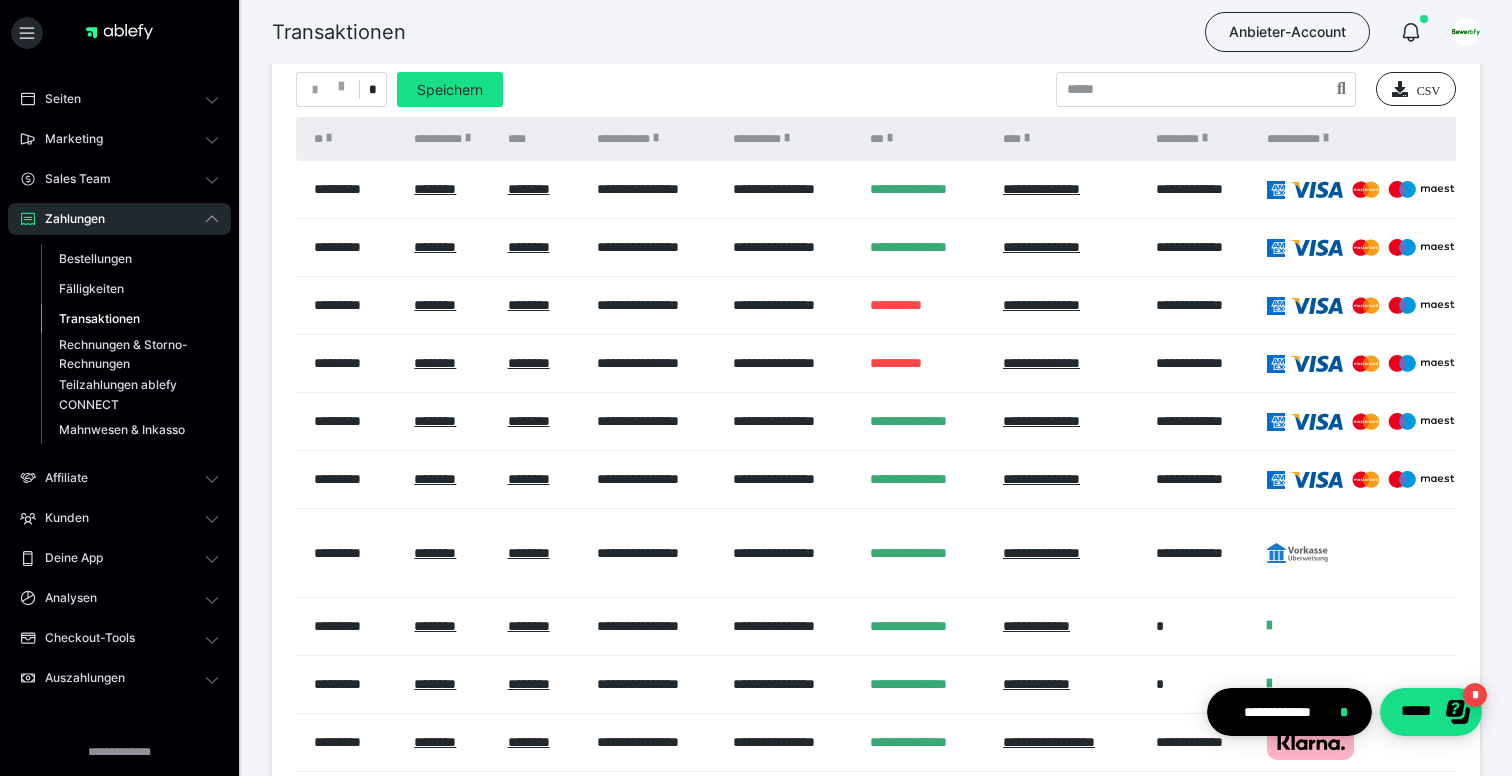 scroll, scrollTop: 141, scrollLeft: 0, axis: vertical 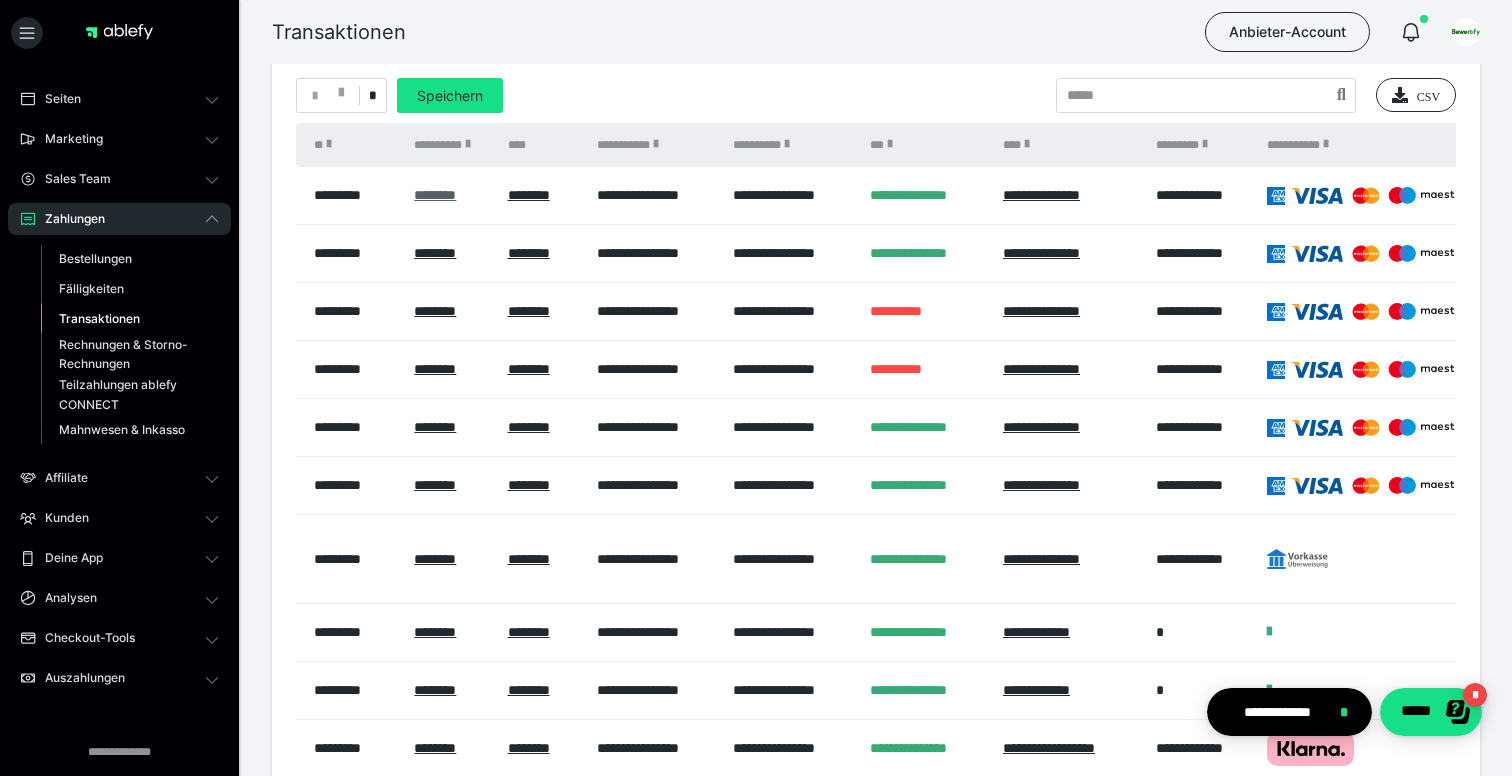 click on "********" at bounding box center (435, 195) 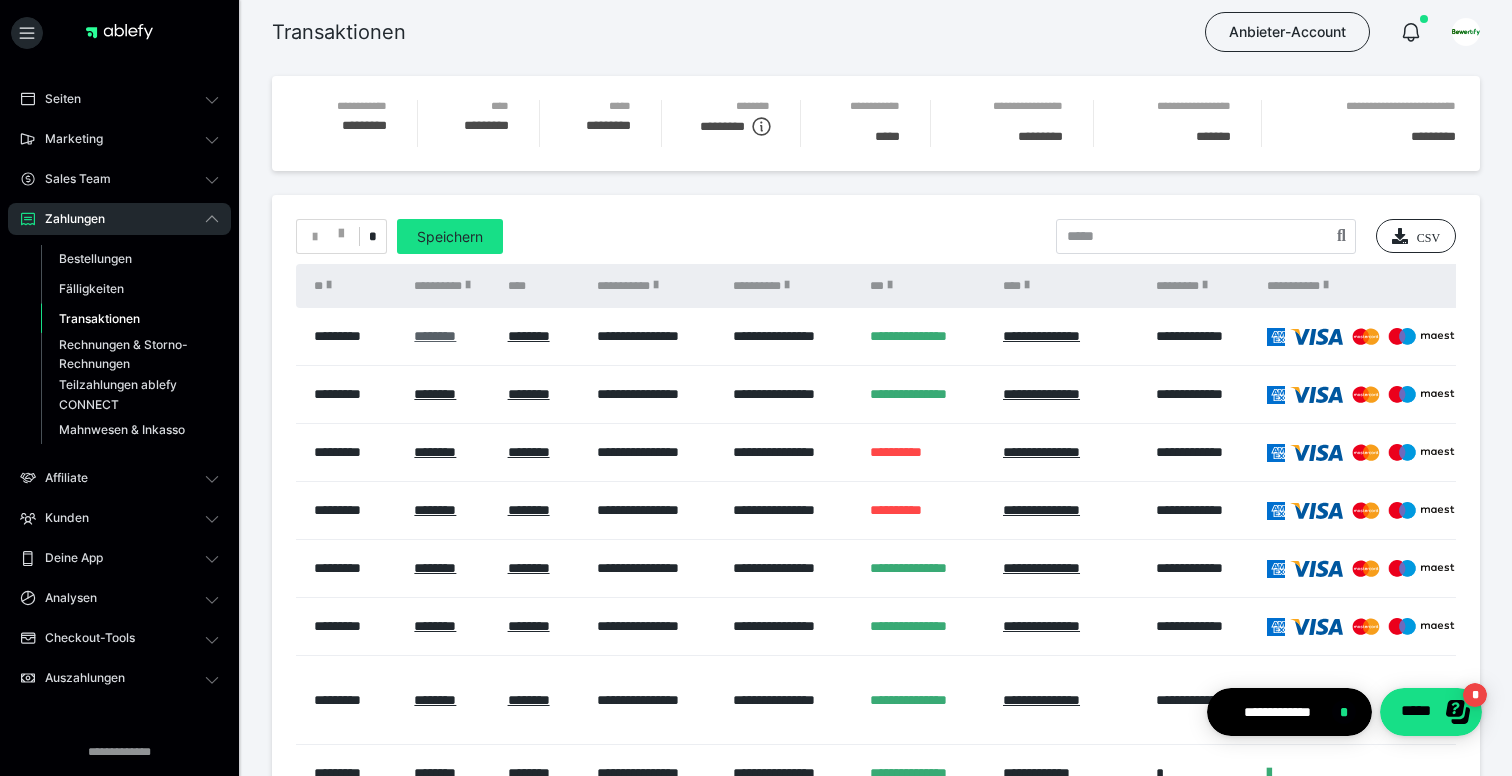 scroll, scrollTop: 0, scrollLeft: 0, axis: both 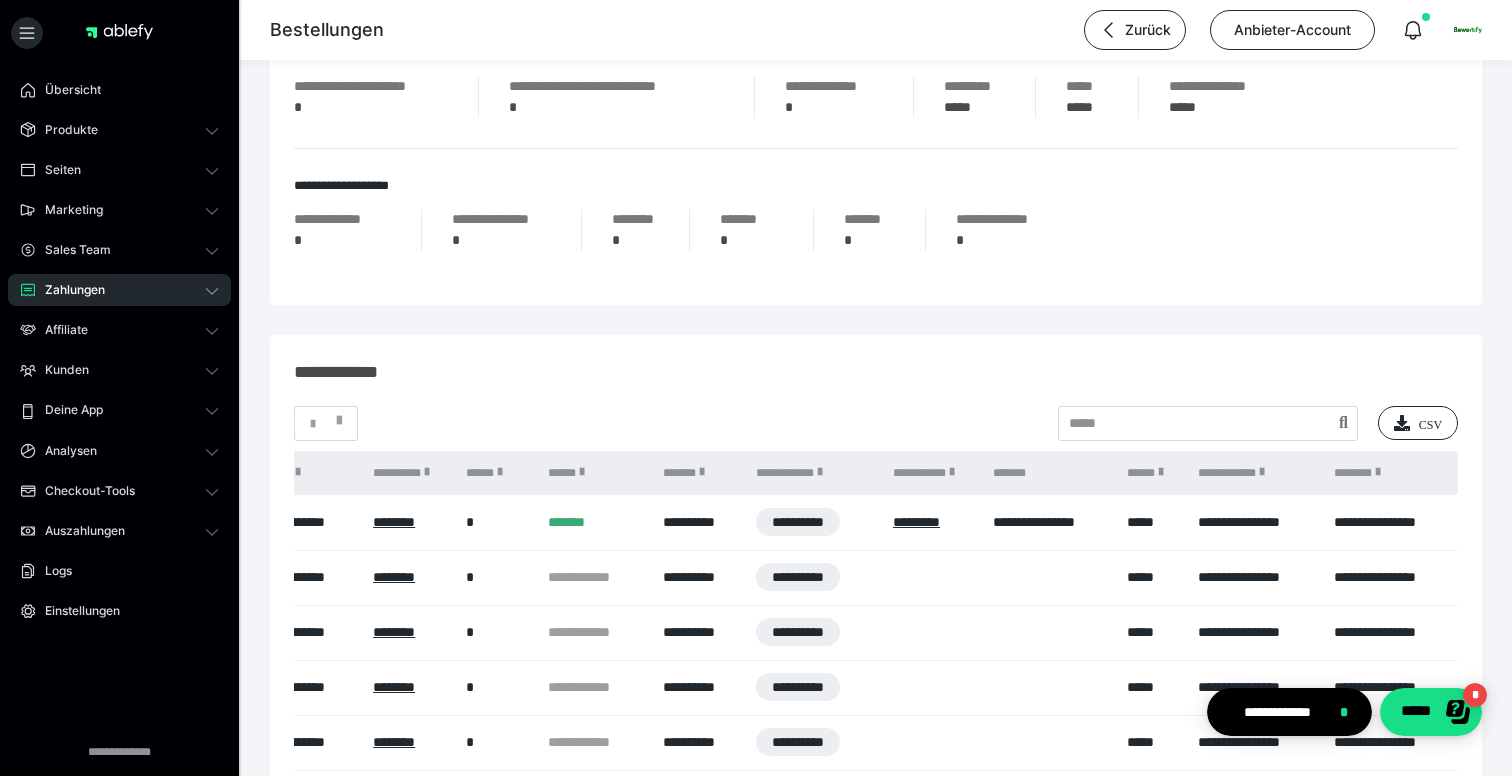click on "Zahlungen" at bounding box center (68, 290) 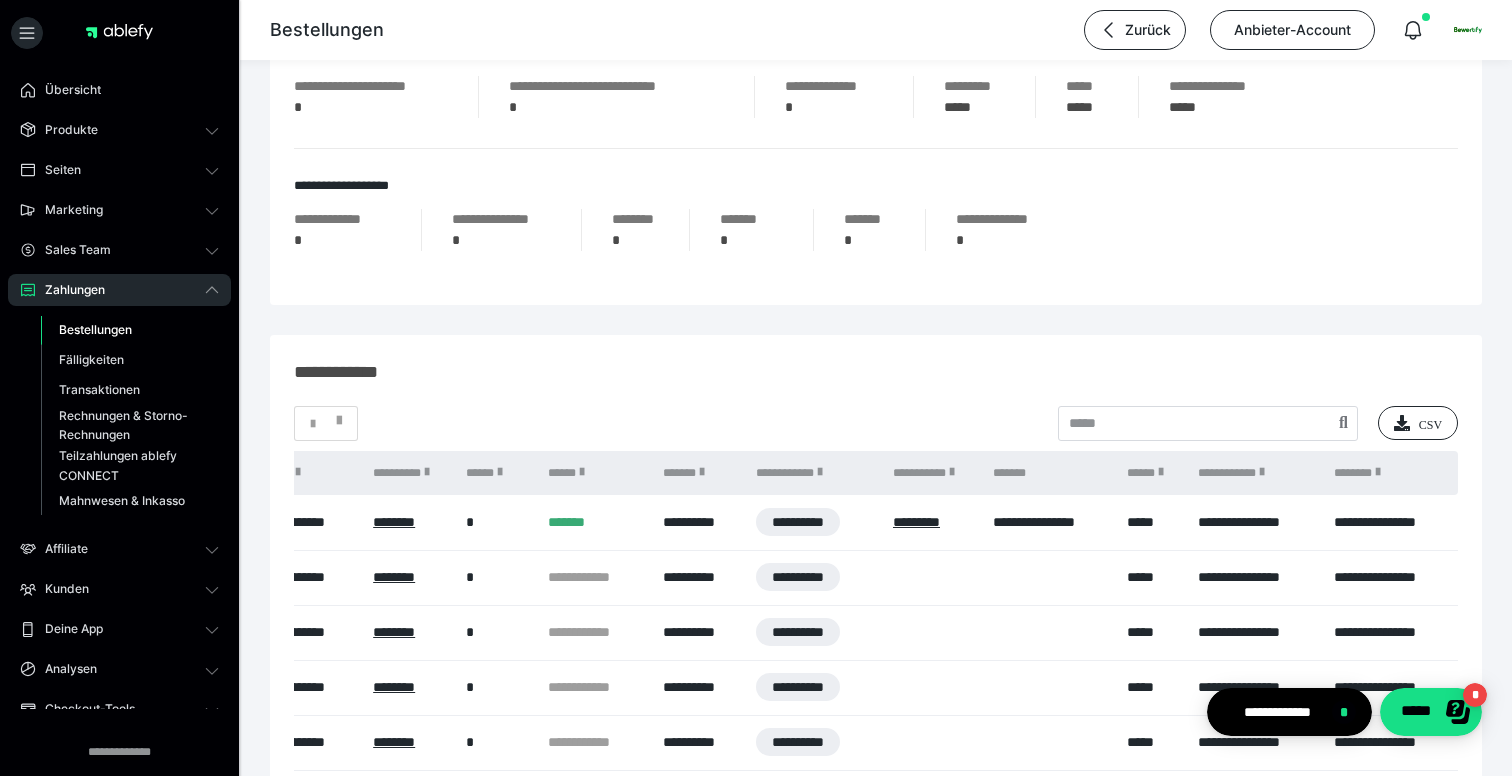 click on "Bestellungen" at bounding box center (95, 329) 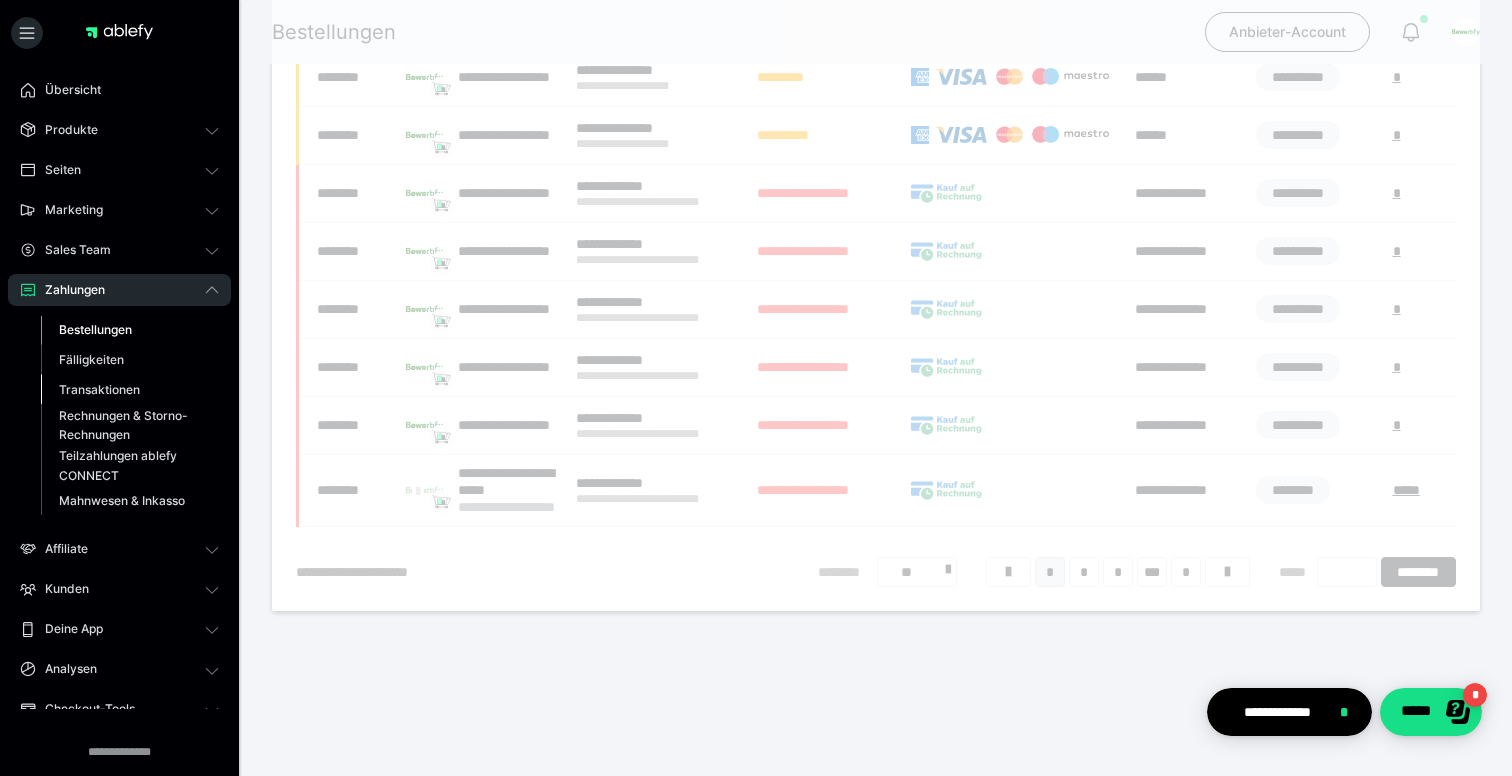 scroll, scrollTop: 0, scrollLeft: 0, axis: both 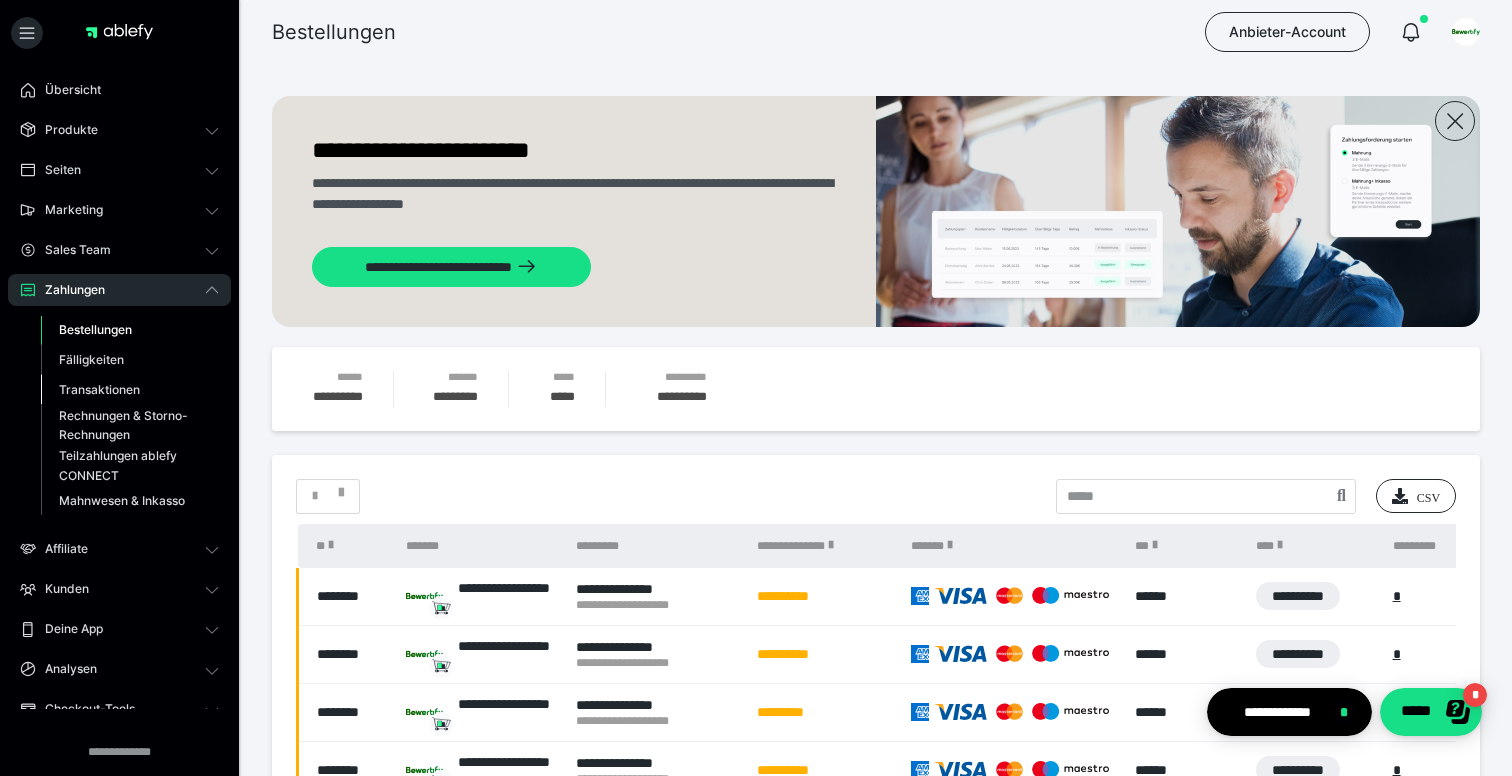 click on "Transaktionen" at bounding box center [99, 389] 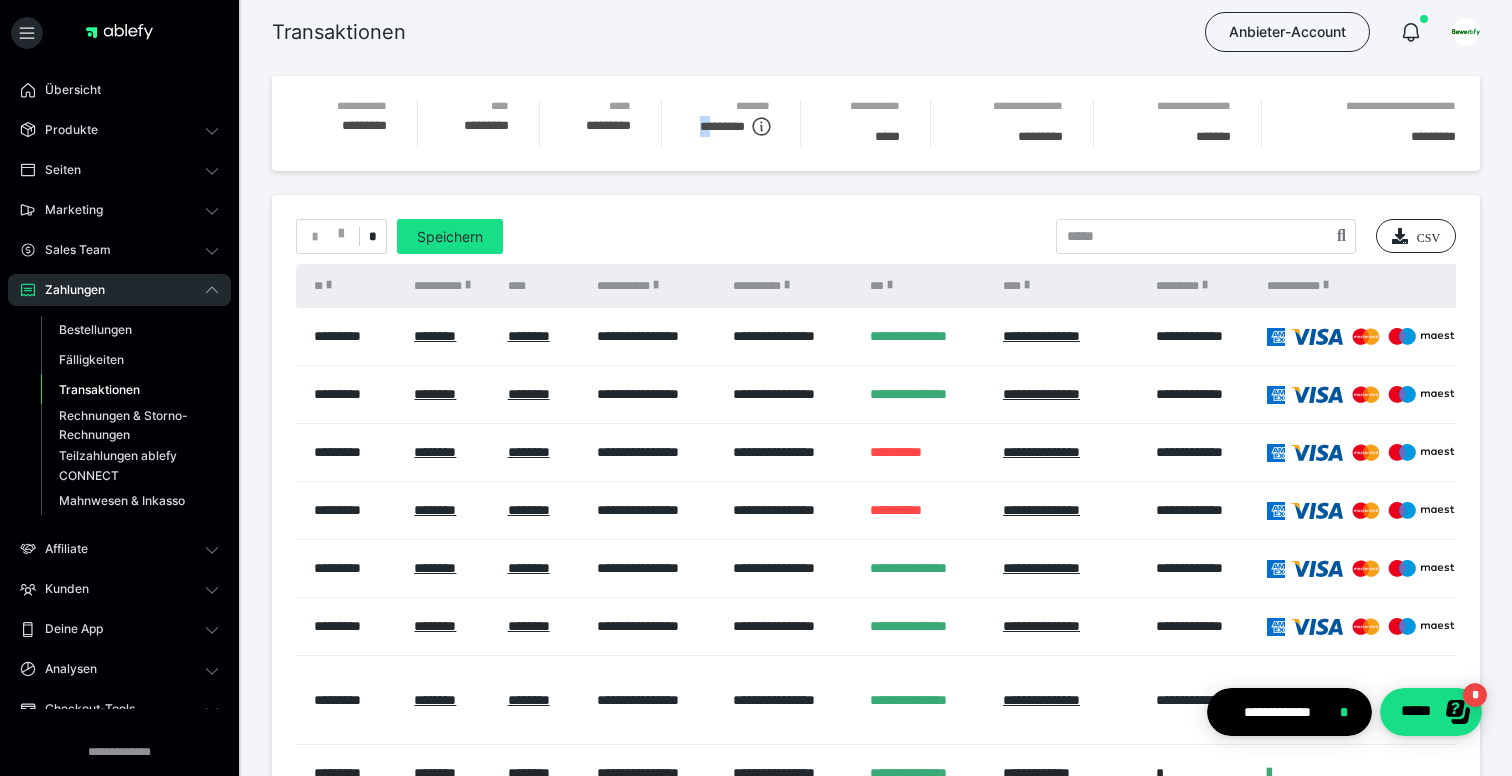 drag, startPoint x: 710, startPoint y: 125, endPoint x: 786, endPoint y: 125, distance: 76 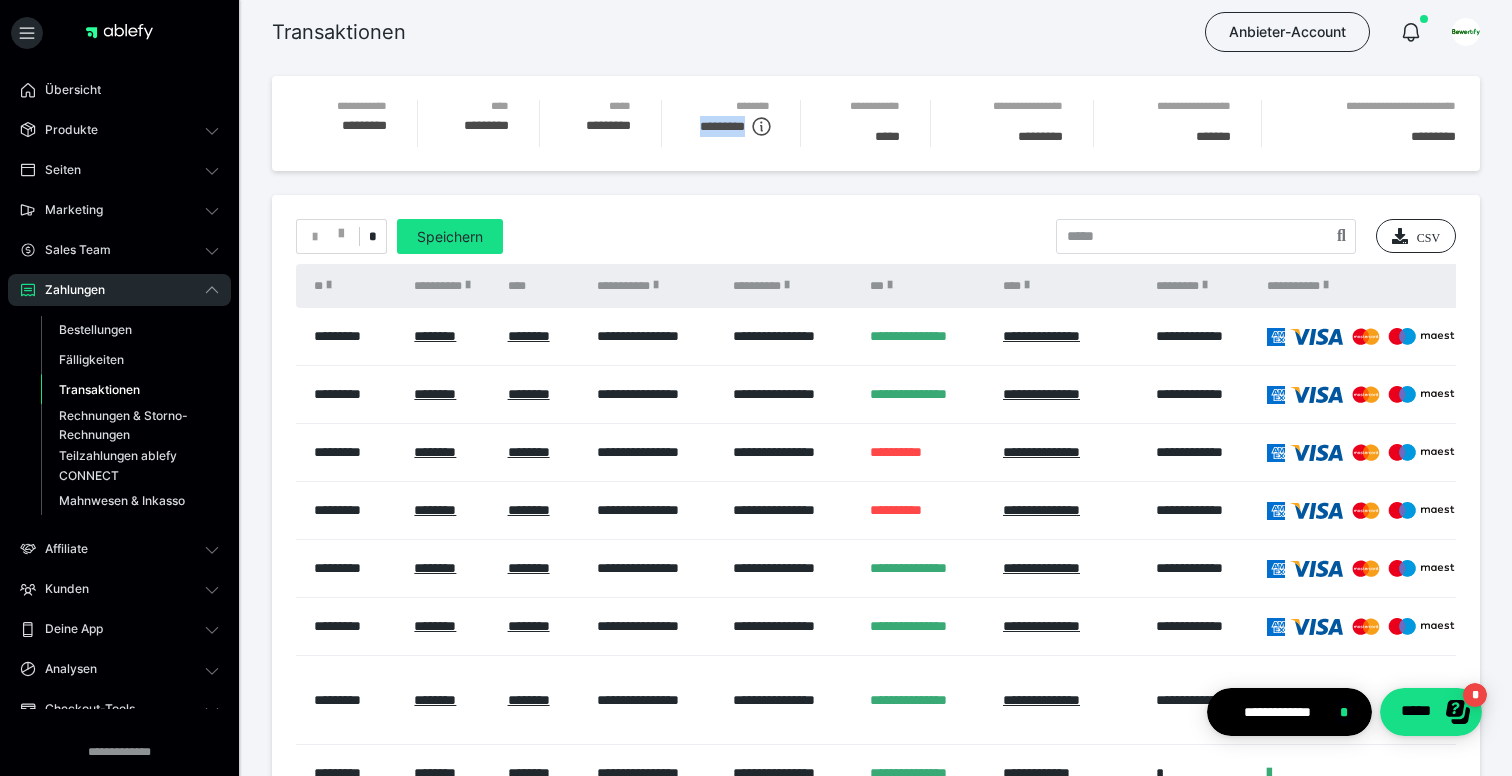 click on "******** *********" at bounding box center (731, 123) 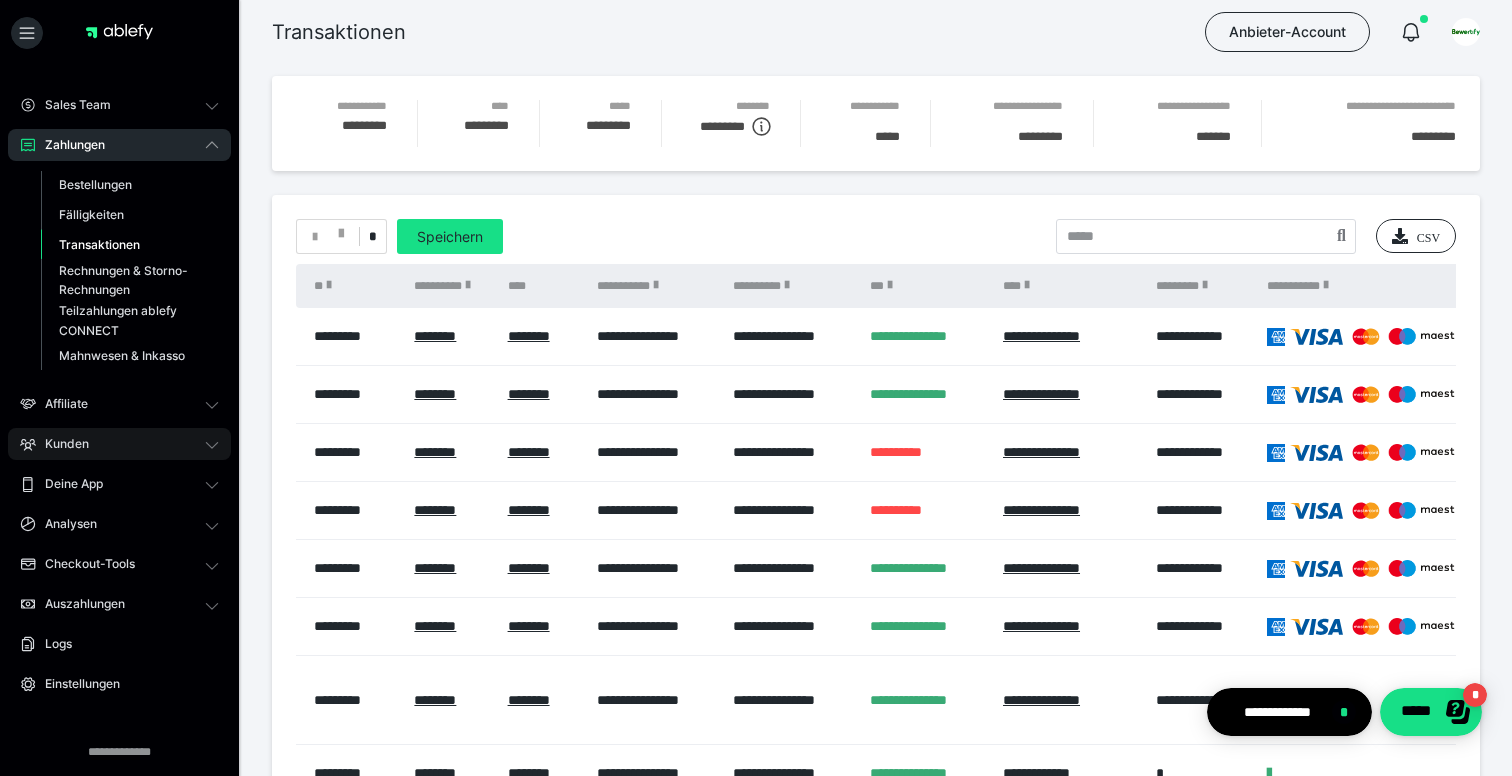 scroll, scrollTop: 182, scrollLeft: 0, axis: vertical 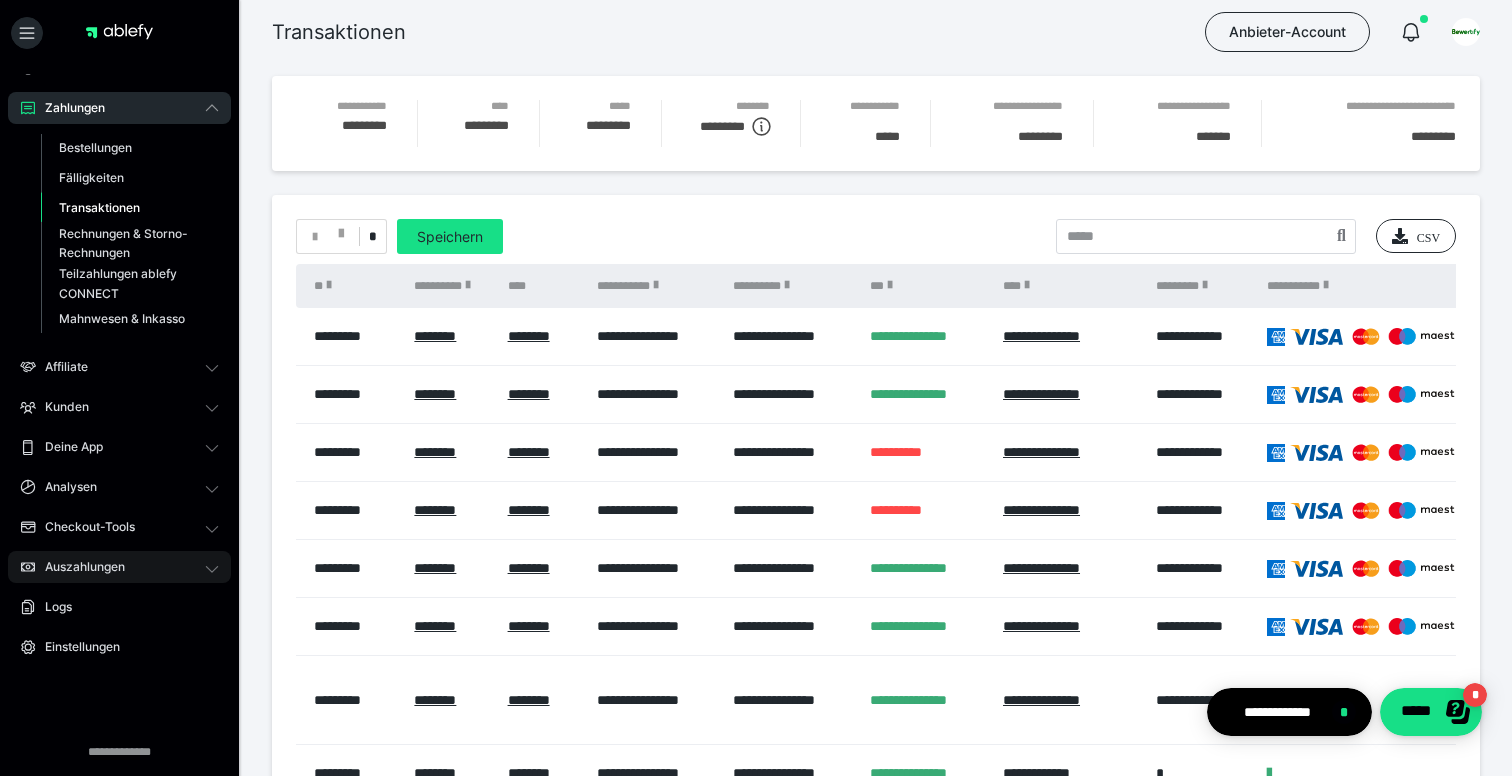 click on "Auszahlungen" at bounding box center [78, 567] 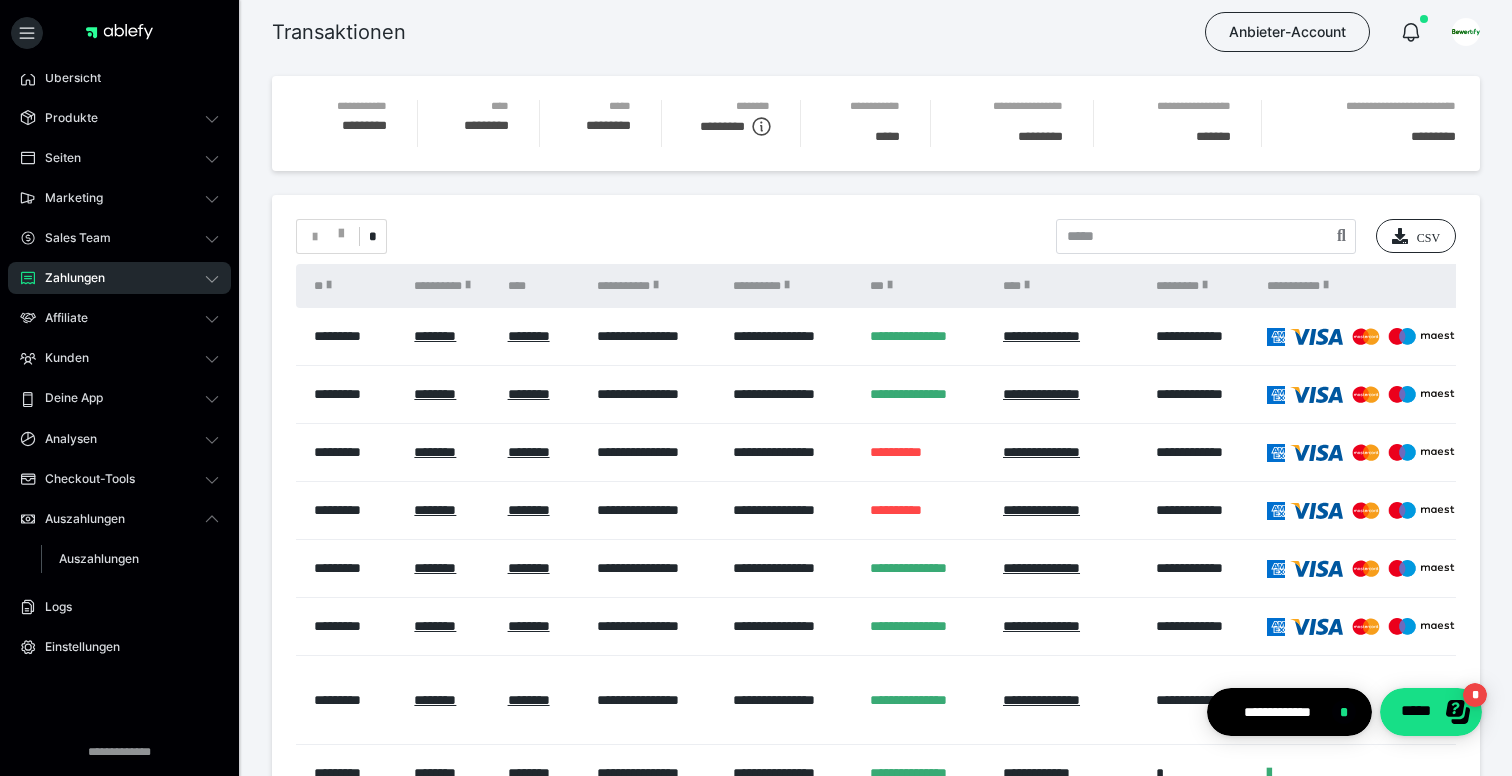 scroll, scrollTop: 11, scrollLeft: 0, axis: vertical 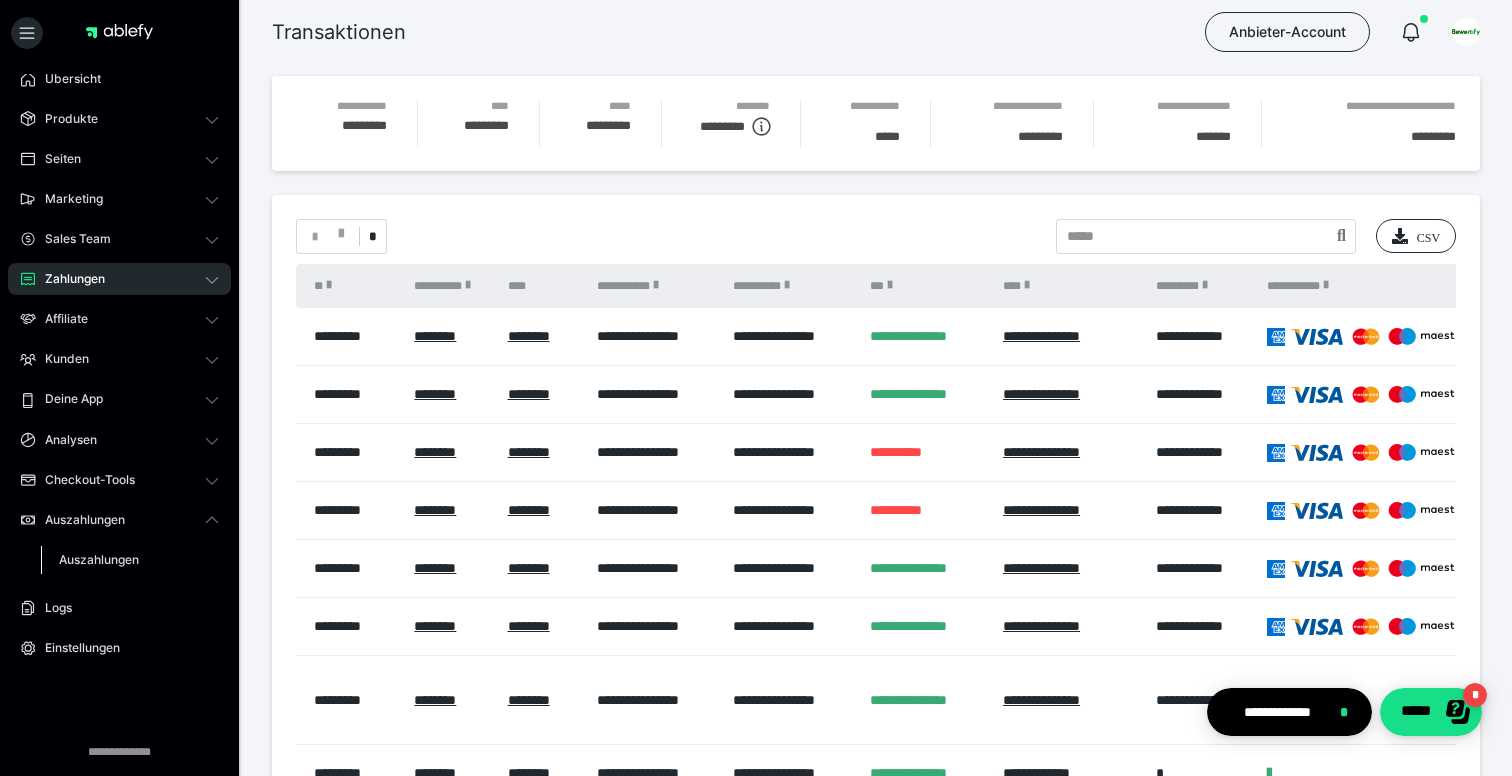 click on "Auszahlungen" at bounding box center [99, 559] 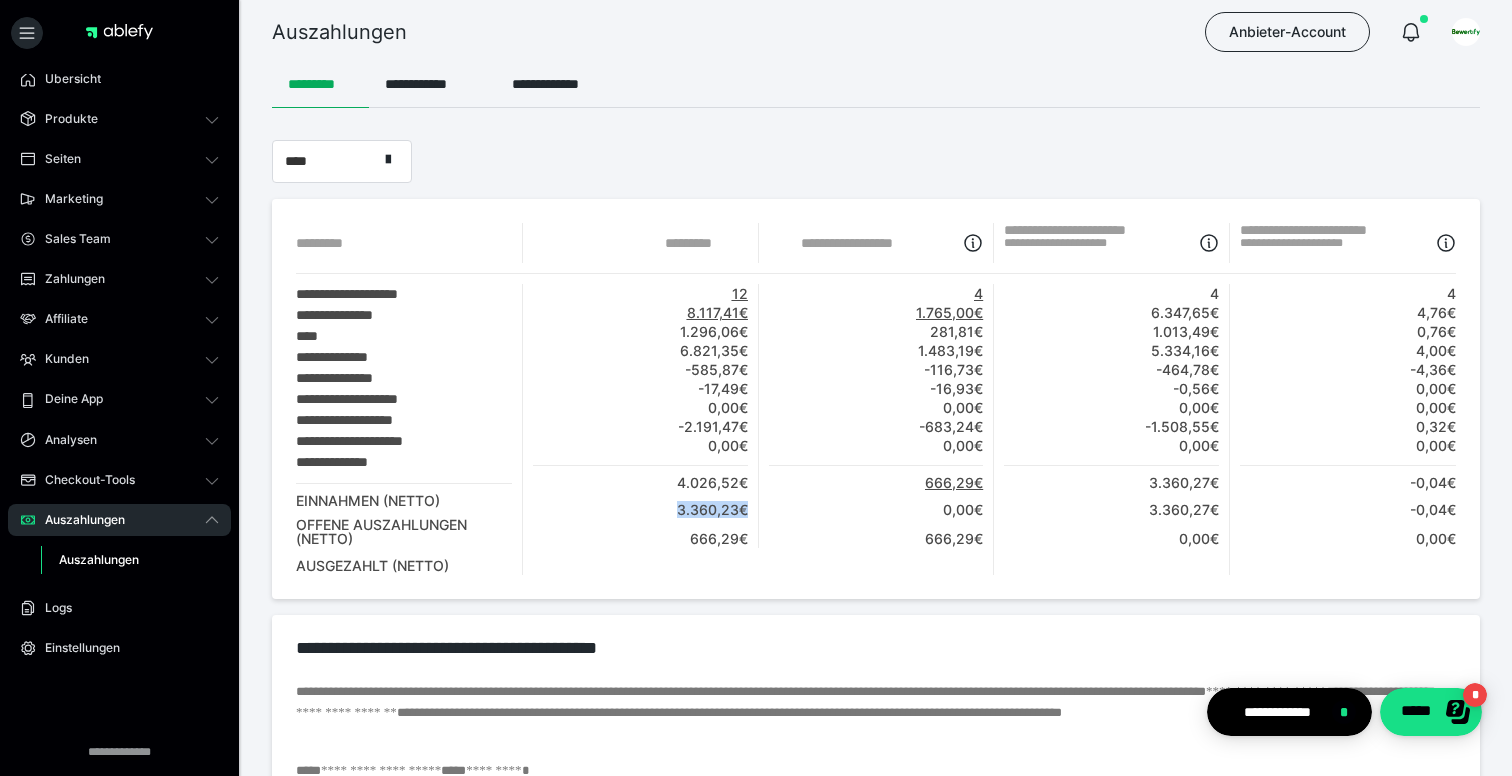 drag, startPoint x: 670, startPoint y: 510, endPoint x: 749, endPoint y: 510, distance: 79 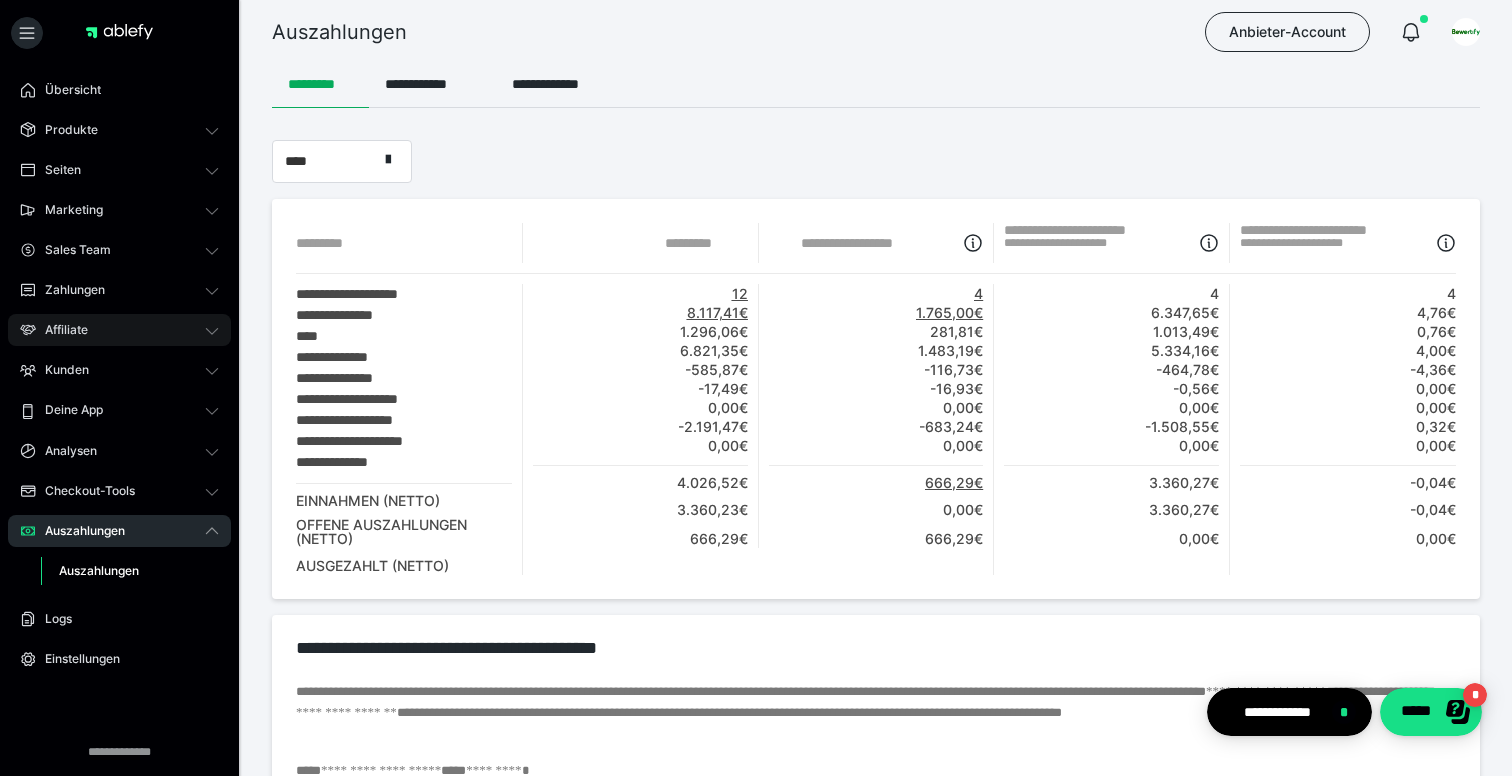 scroll, scrollTop: 11, scrollLeft: 0, axis: vertical 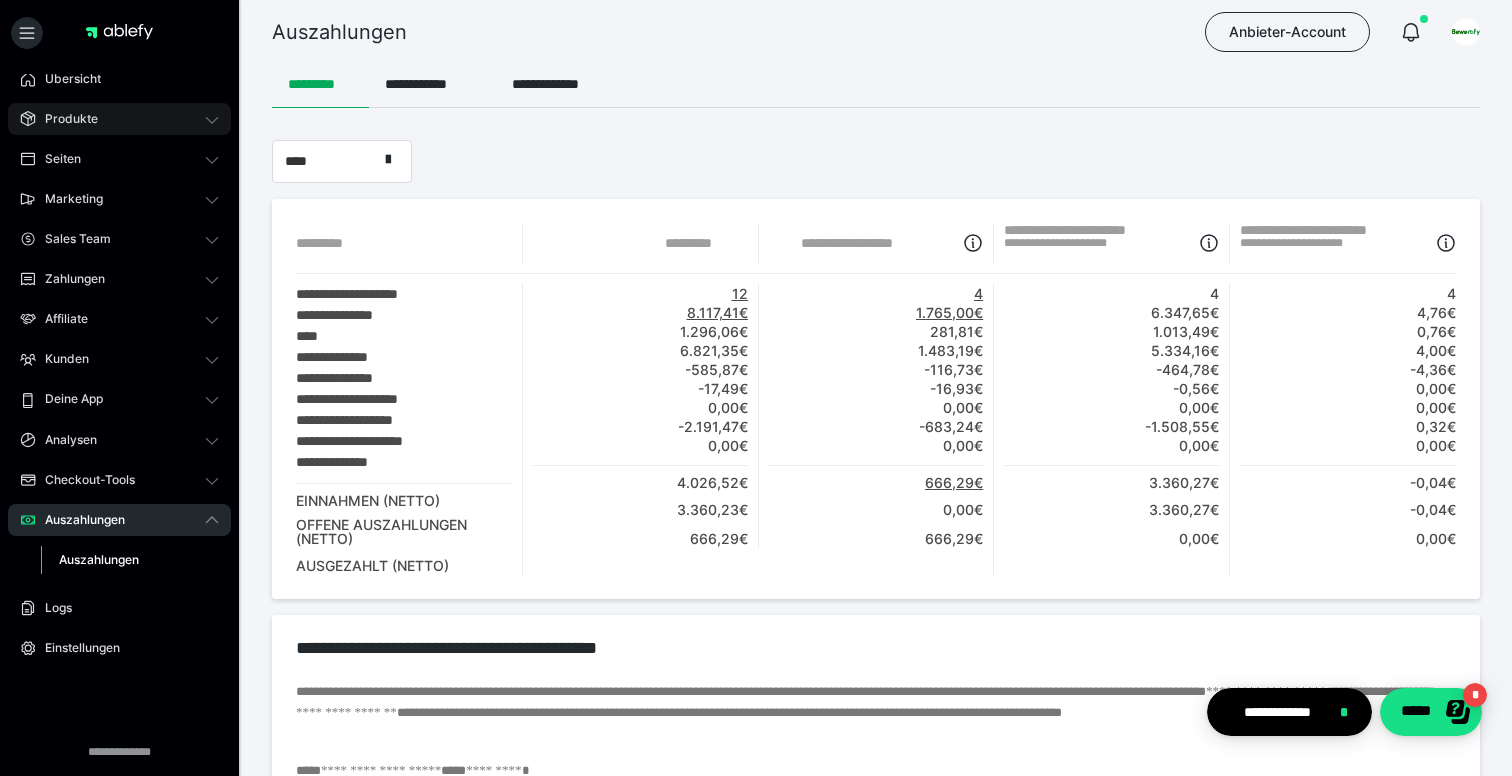 click on "Produkte" at bounding box center [119, 119] 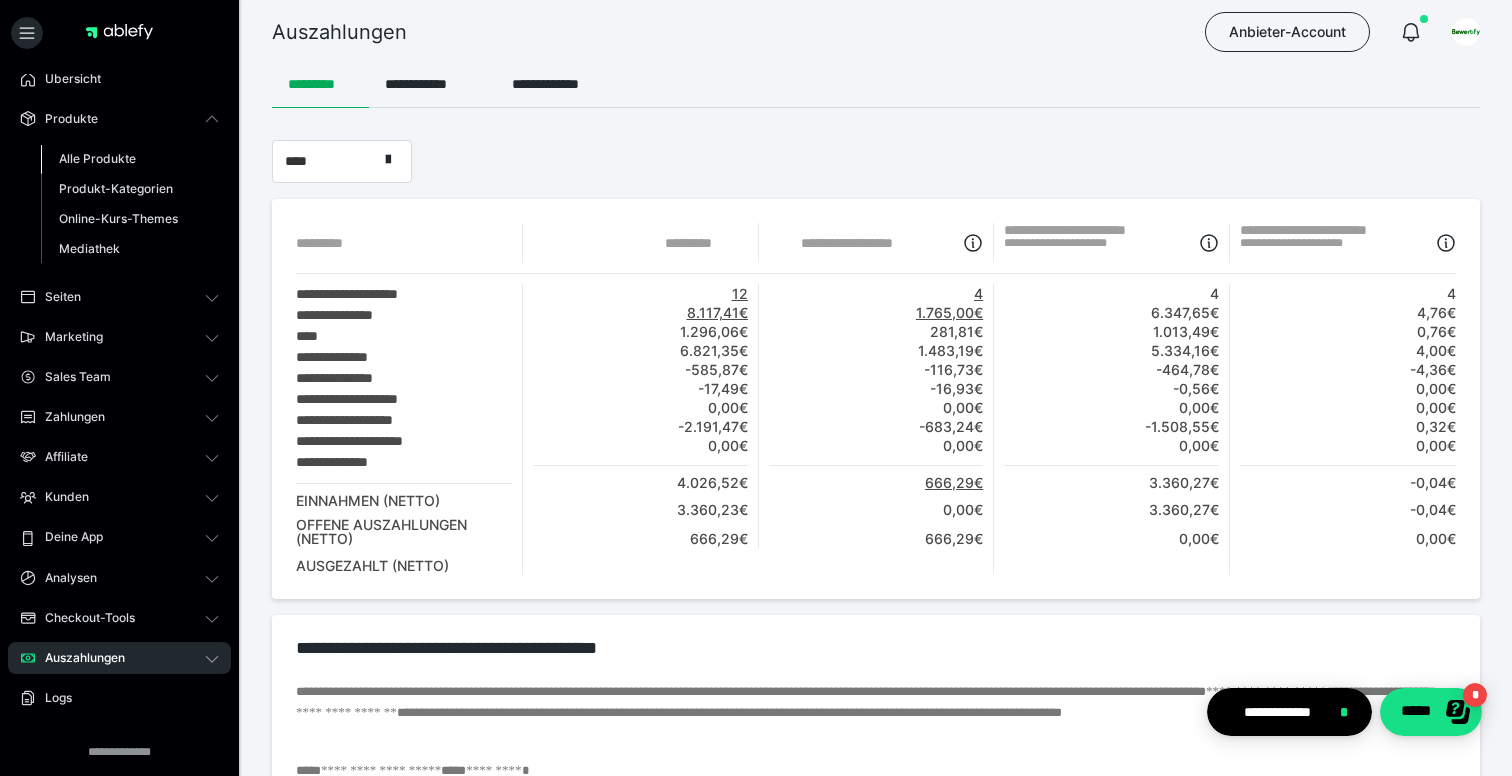 click on "Alle Produkte" at bounding box center (97, 158) 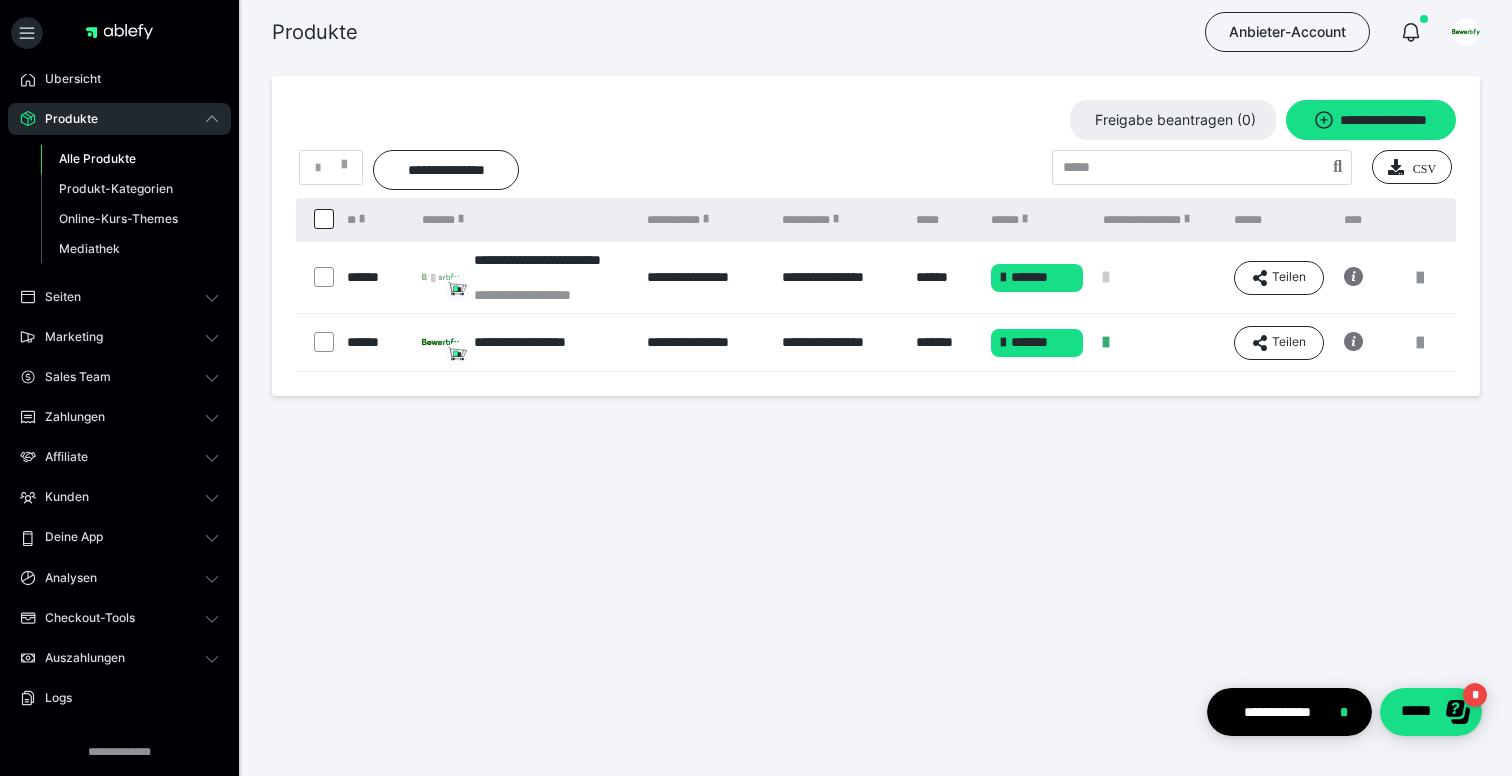 click on "Produkte" at bounding box center [119, 119] 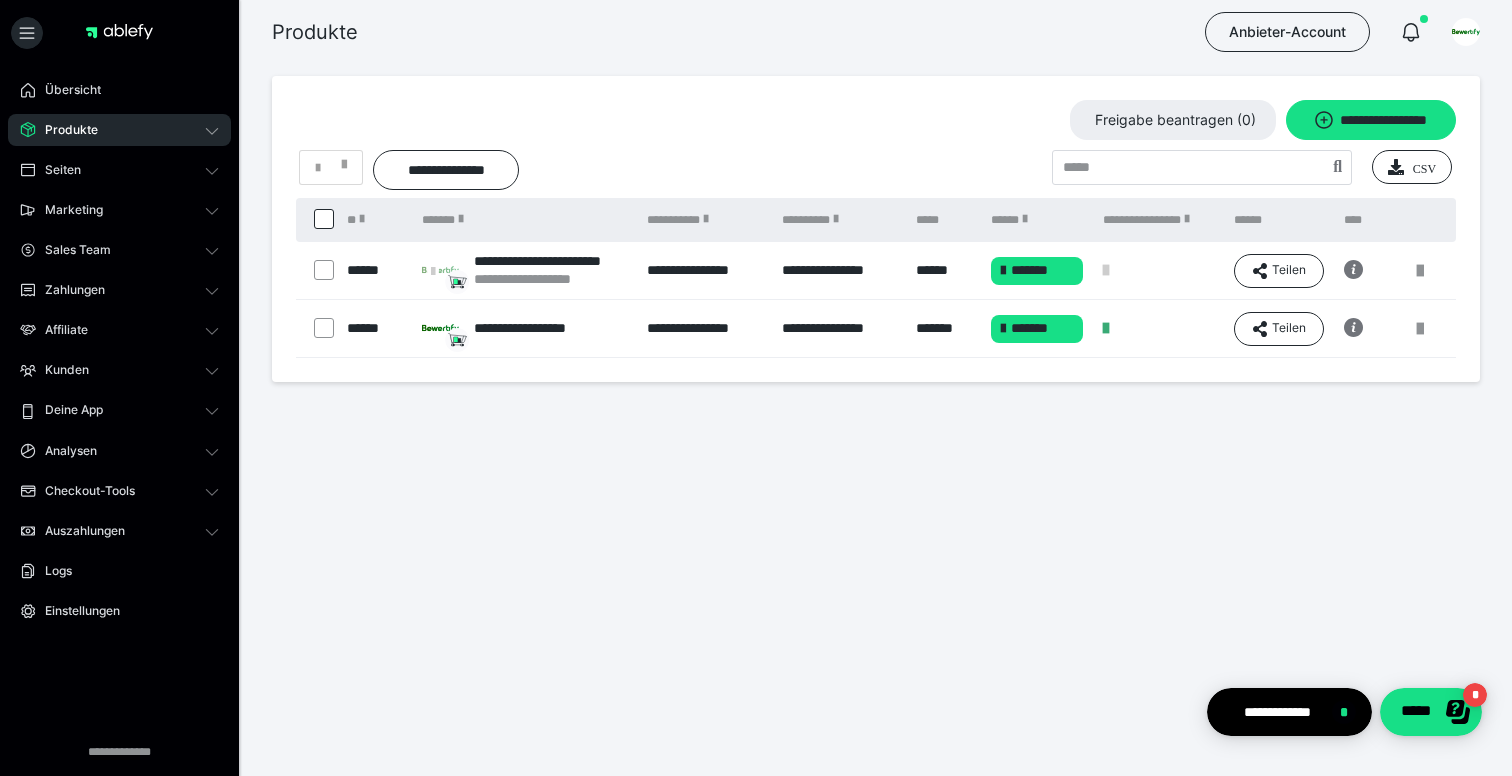 scroll, scrollTop: 0, scrollLeft: 0, axis: both 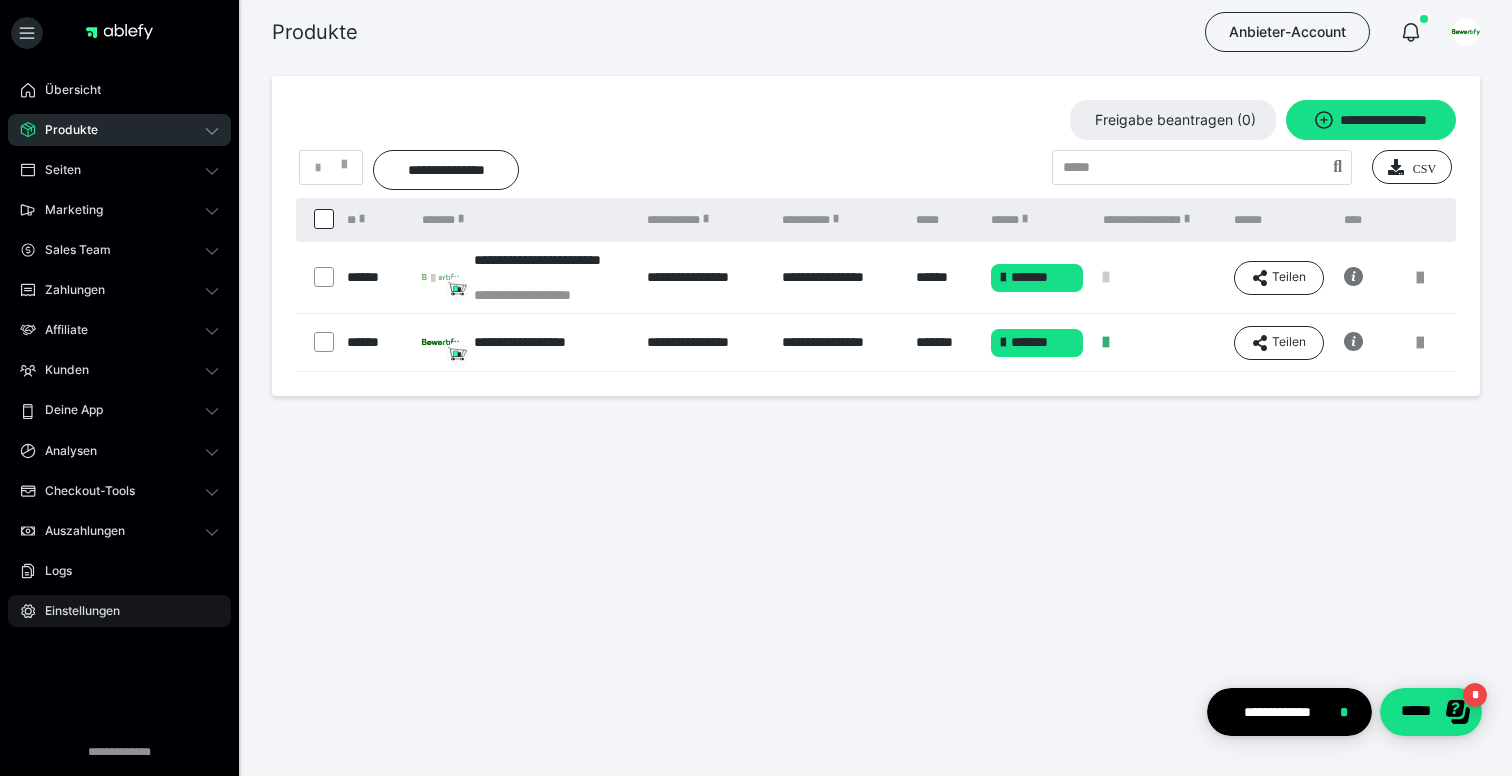 click on "Einstellungen" at bounding box center [75, 611] 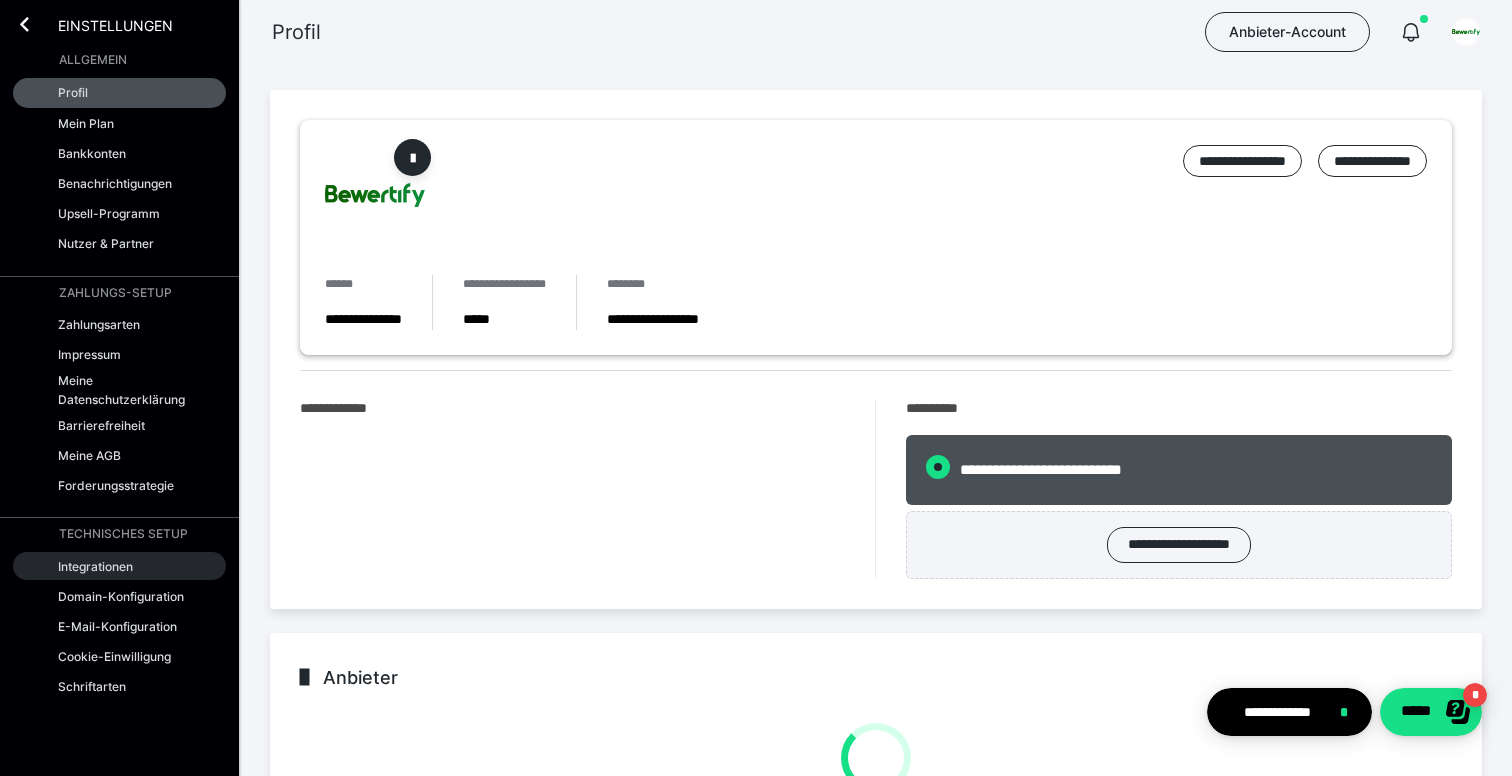 radio on "****" 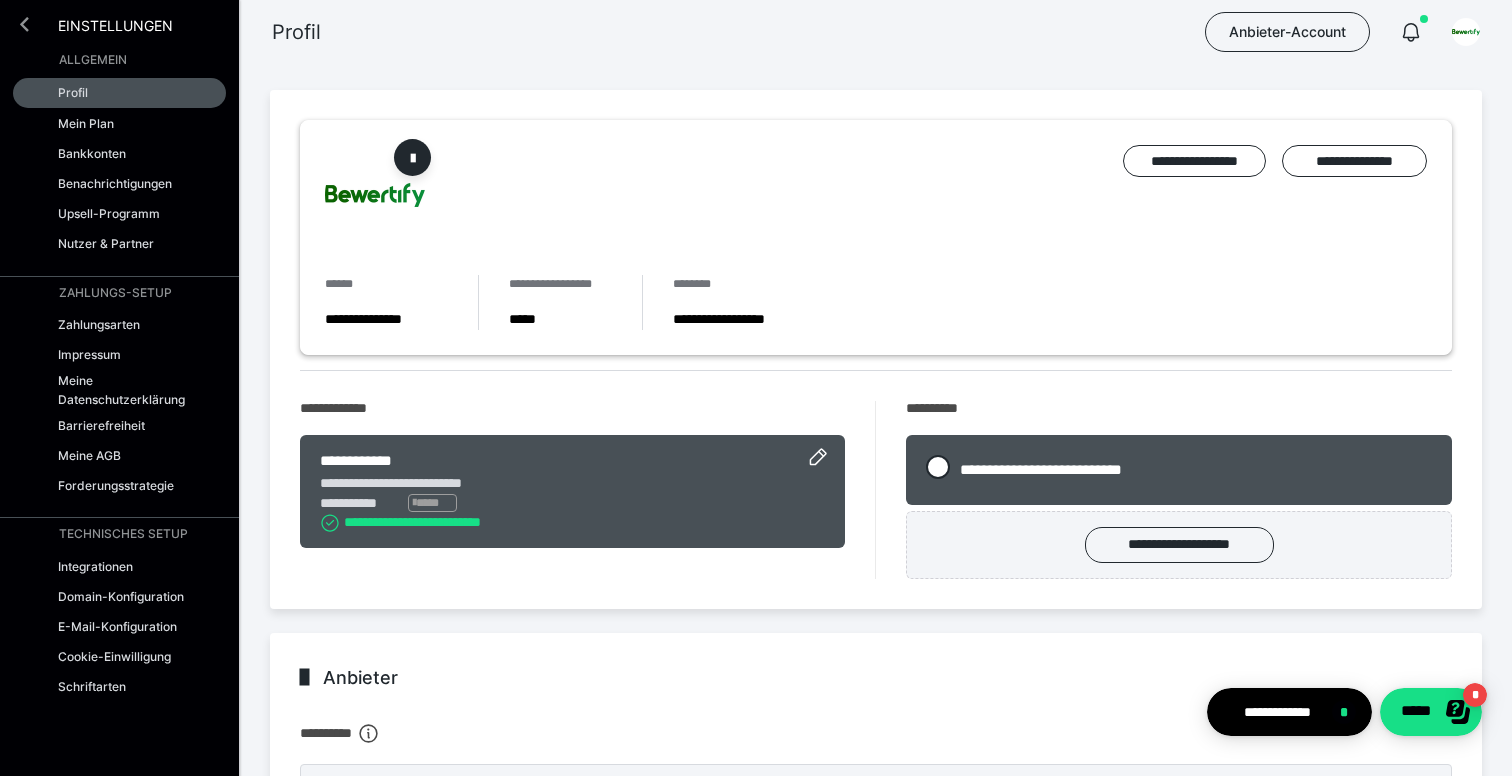 click at bounding box center [24, 24] 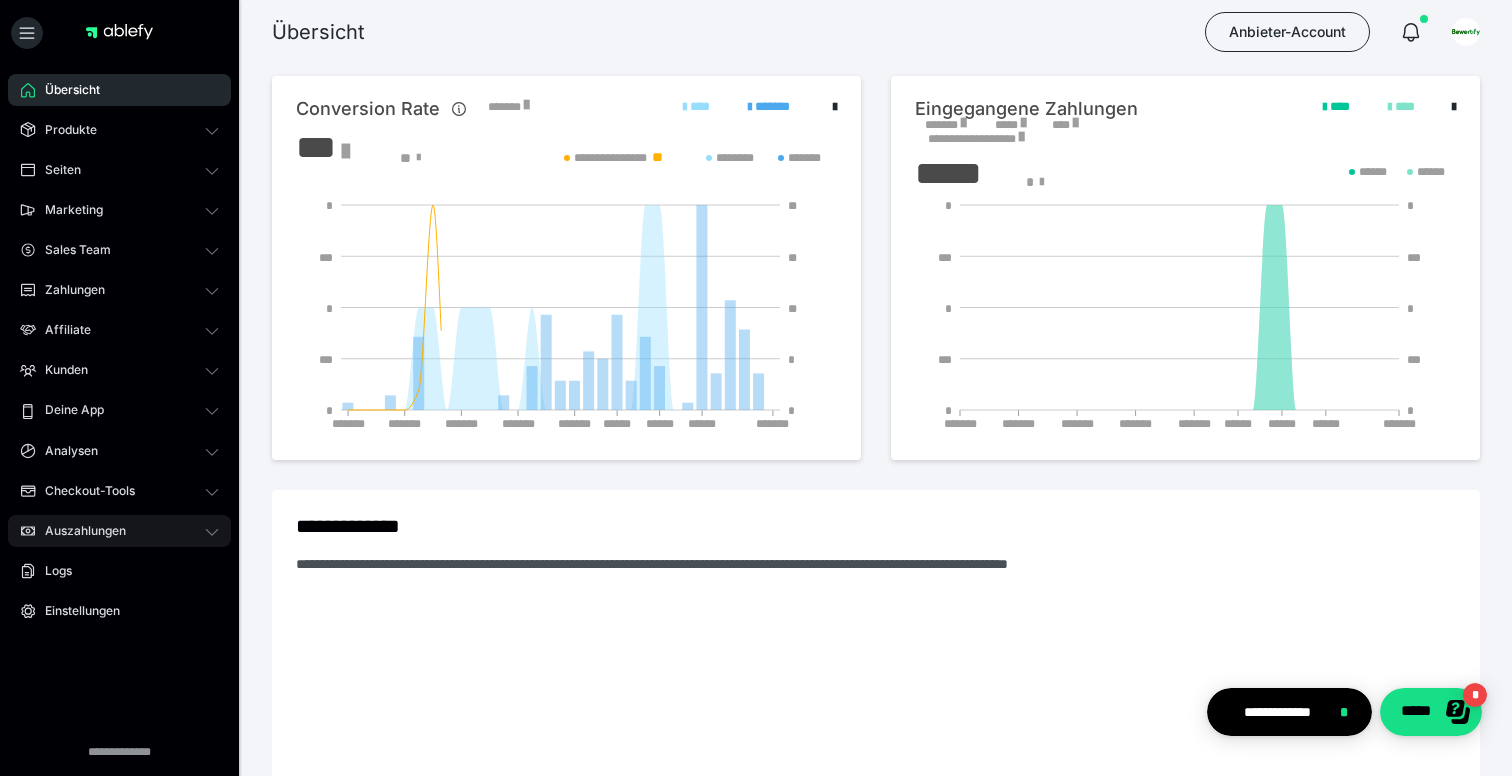 click on "Auszahlungen" at bounding box center [78, 531] 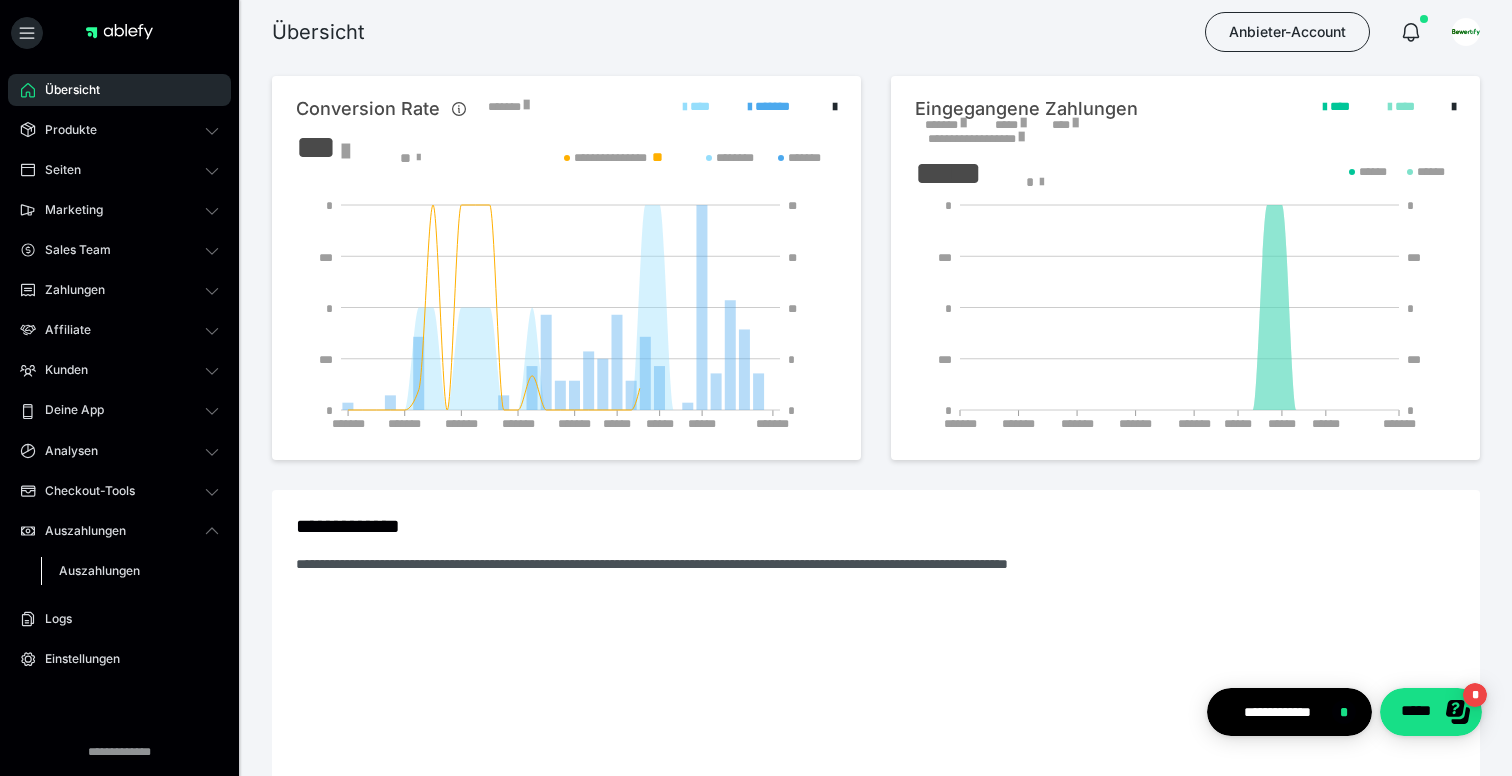 click on "Auszahlungen" at bounding box center [99, 570] 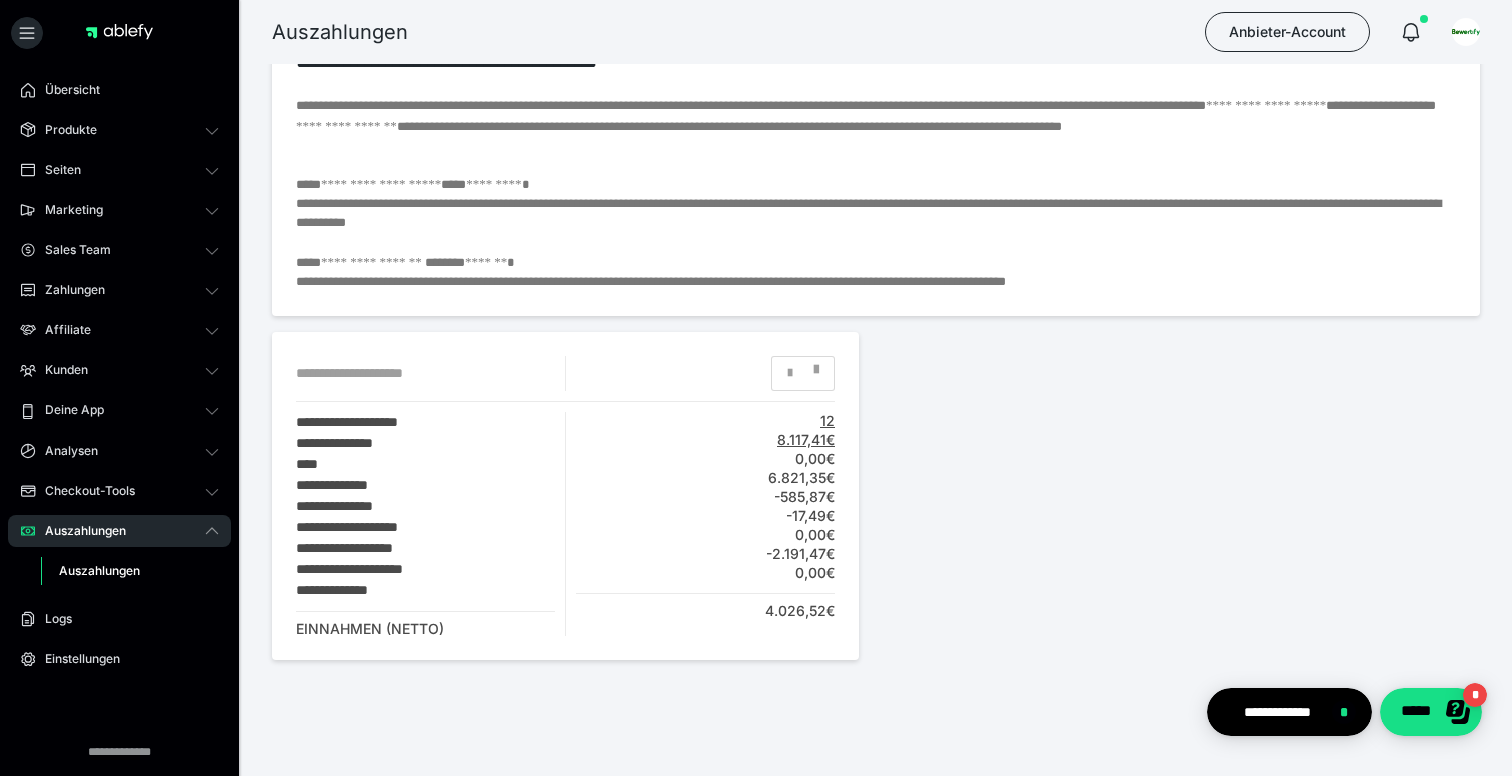 scroll, scrollTop: 529, scrollLeft: 0, axis: vertical 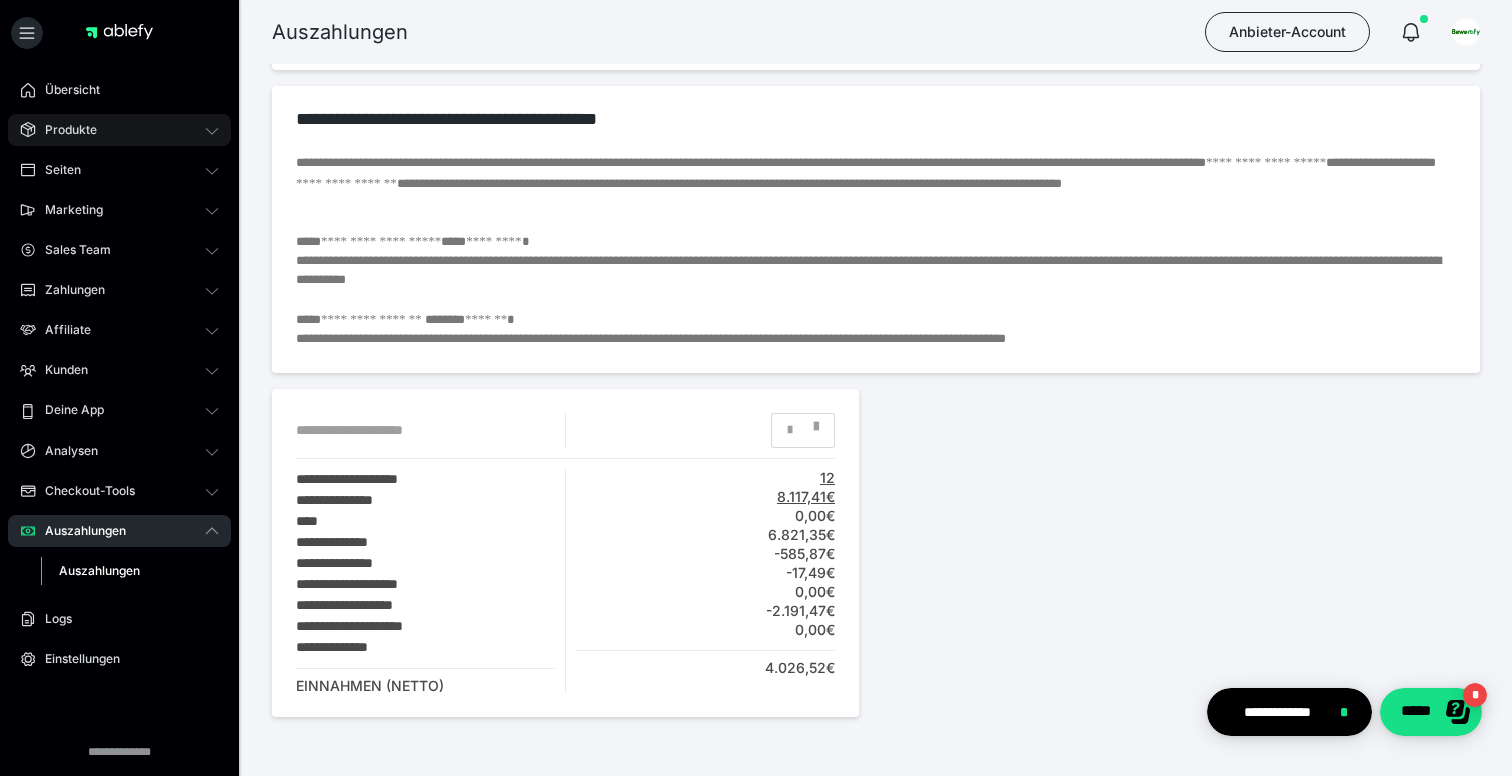 click on "Produkte" at bounding box center [119, 130] 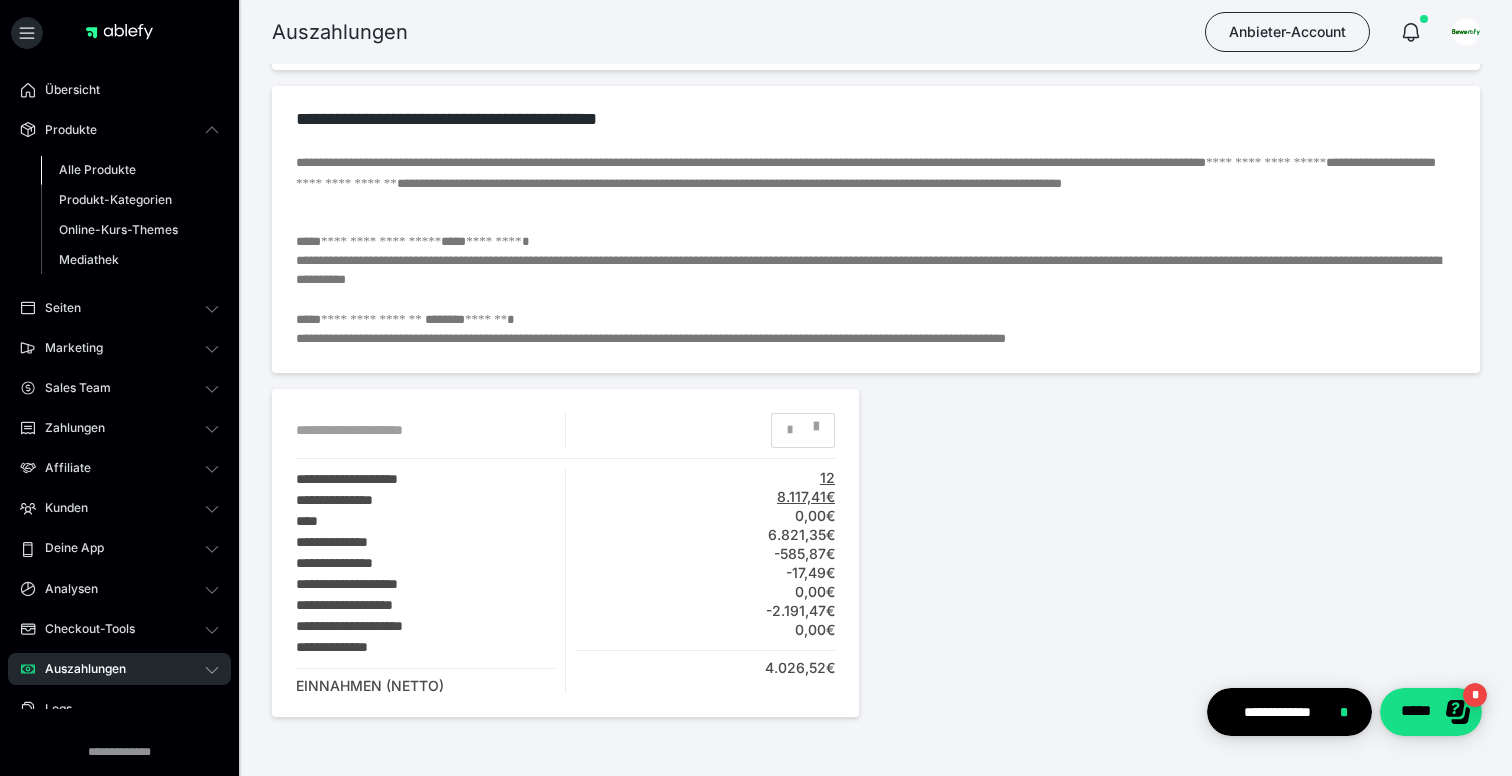 click on "Alle Produkte" at bounding box center (97, 169) 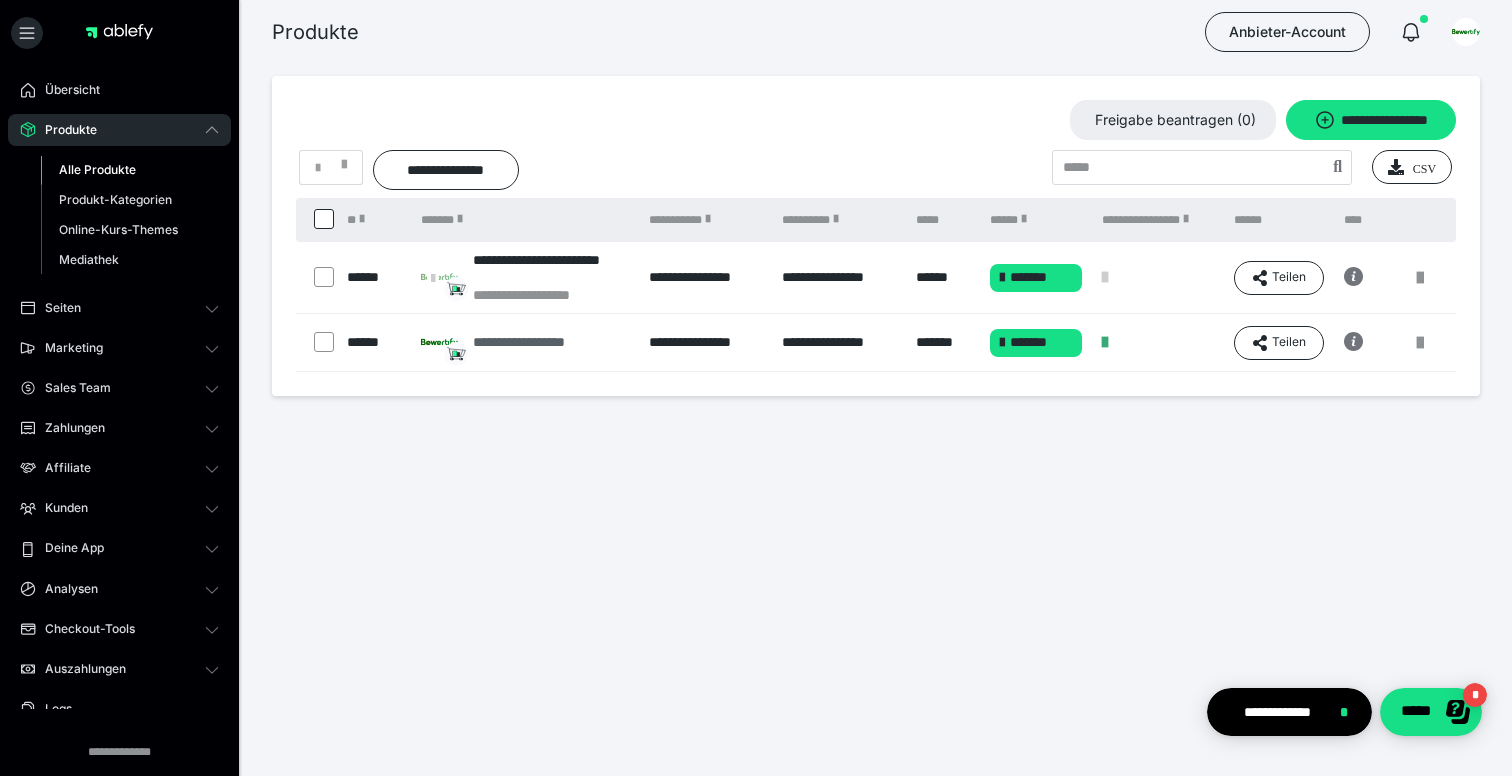 click on "**********" at bounding box center (532, 342) 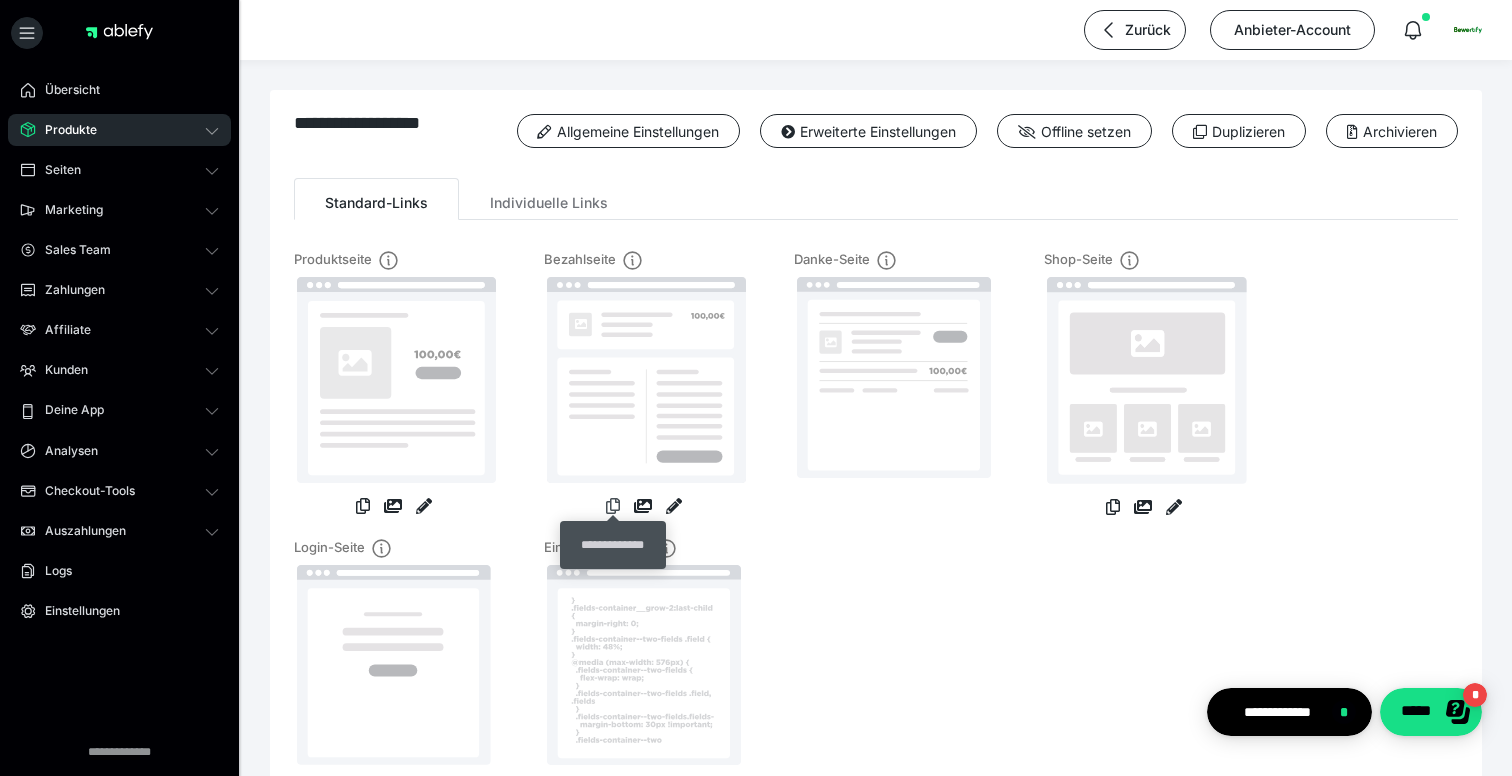 click at bounding box center [613, 506] 